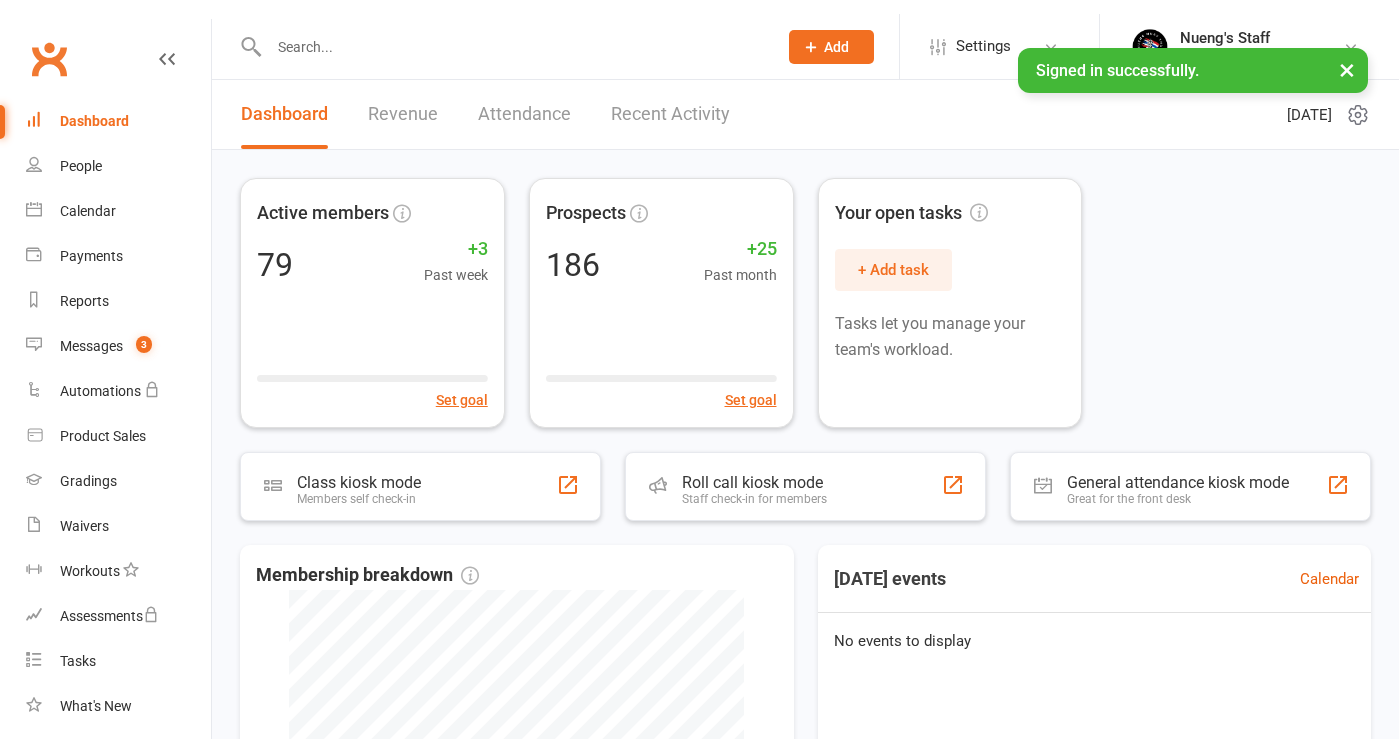 scroll, scrollTop: 0, scrollLeft: 0, axis: both 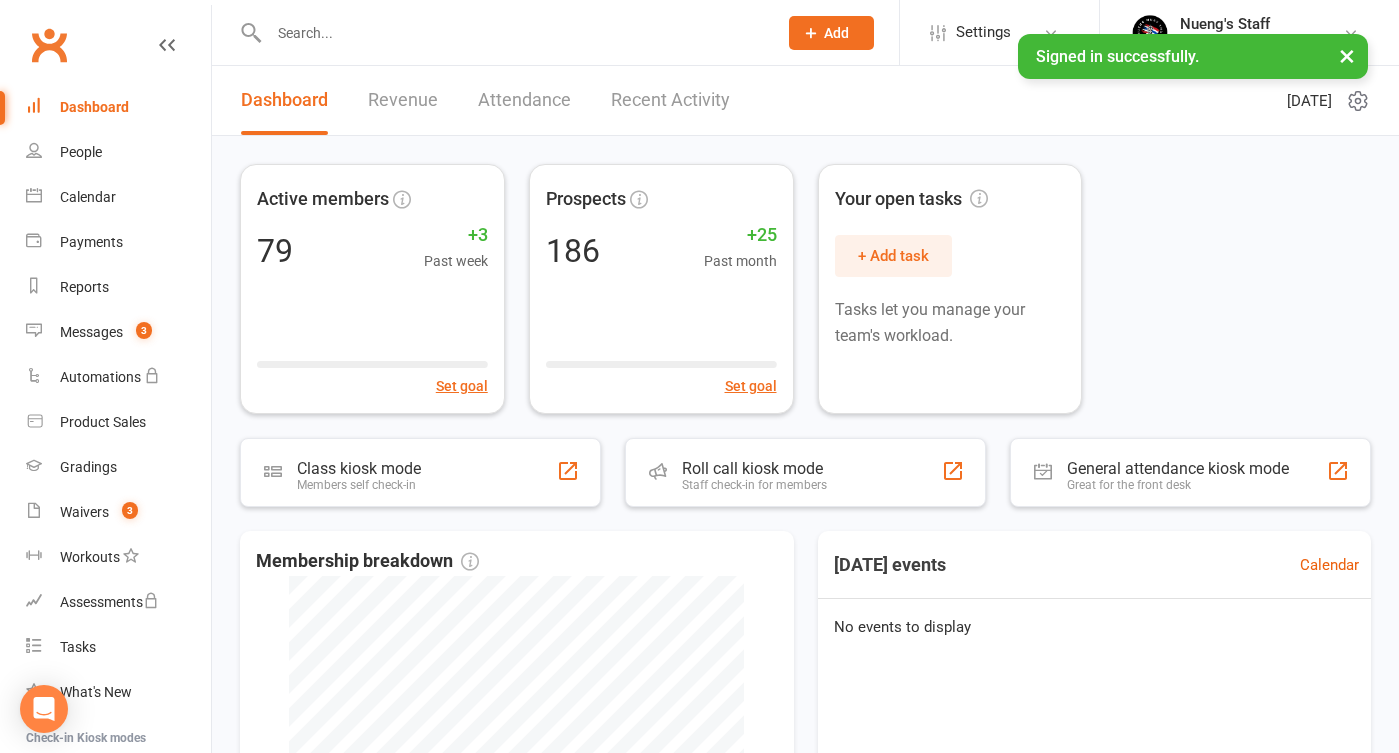 click at bounding box center (513, 33) 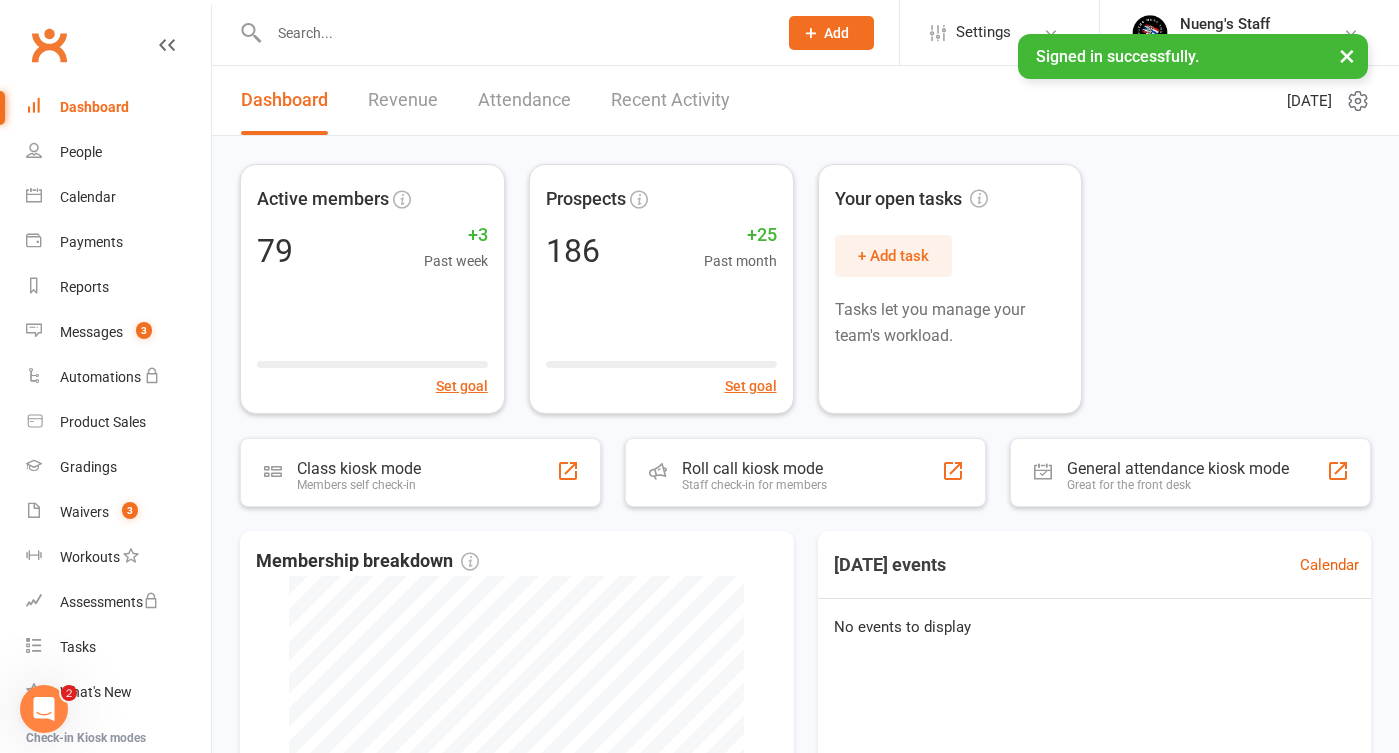 scroll, scrollTop: 0, scrollLeft: 0, axis: both 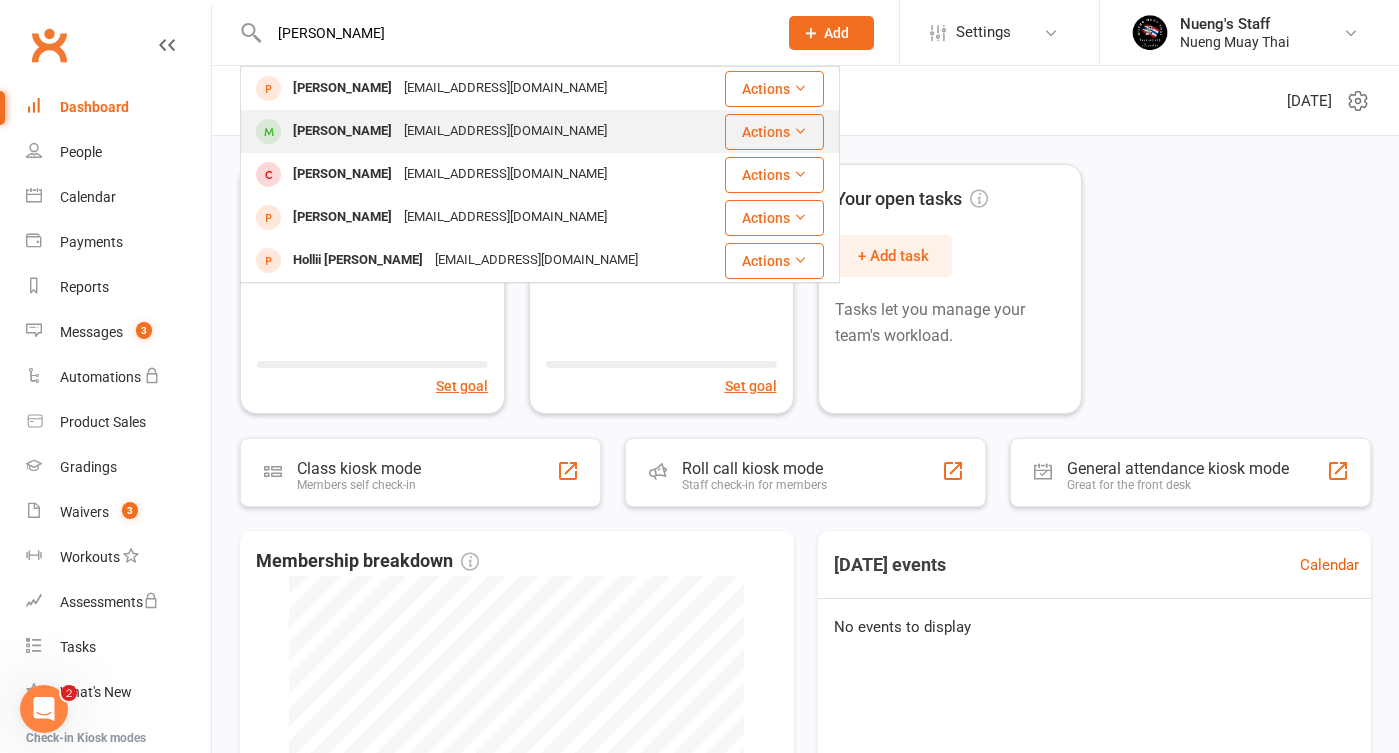 type on "[PERSON_NAME]" 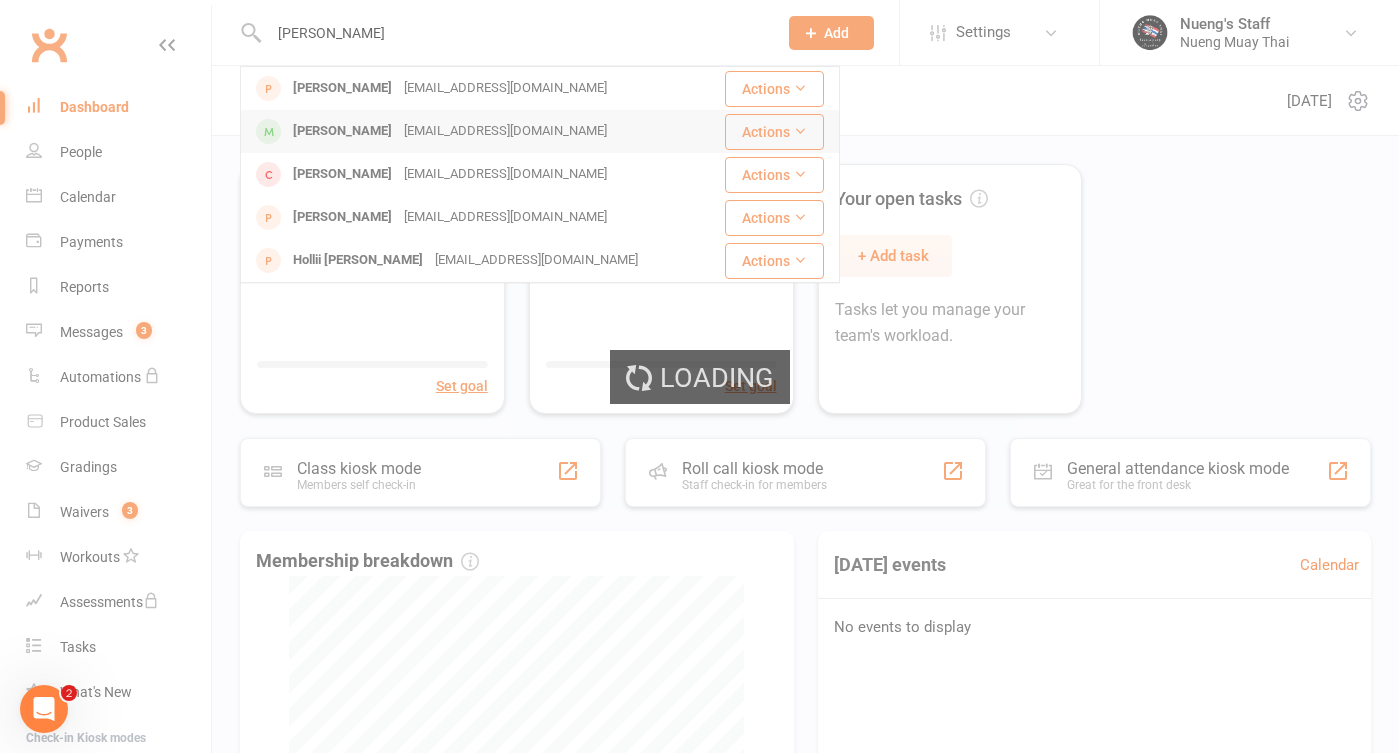 type 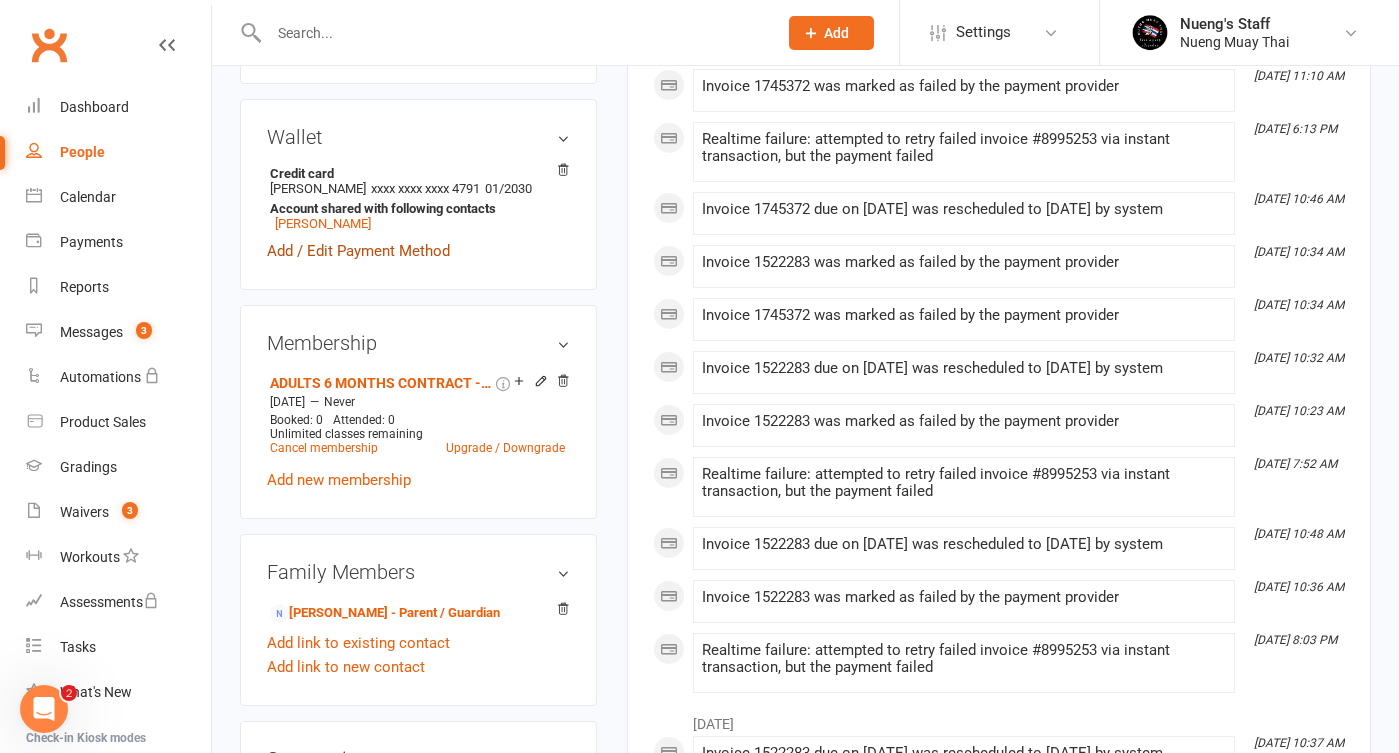 scroll, scrollTop: 577, scrollLeft: 0, axis: vertical 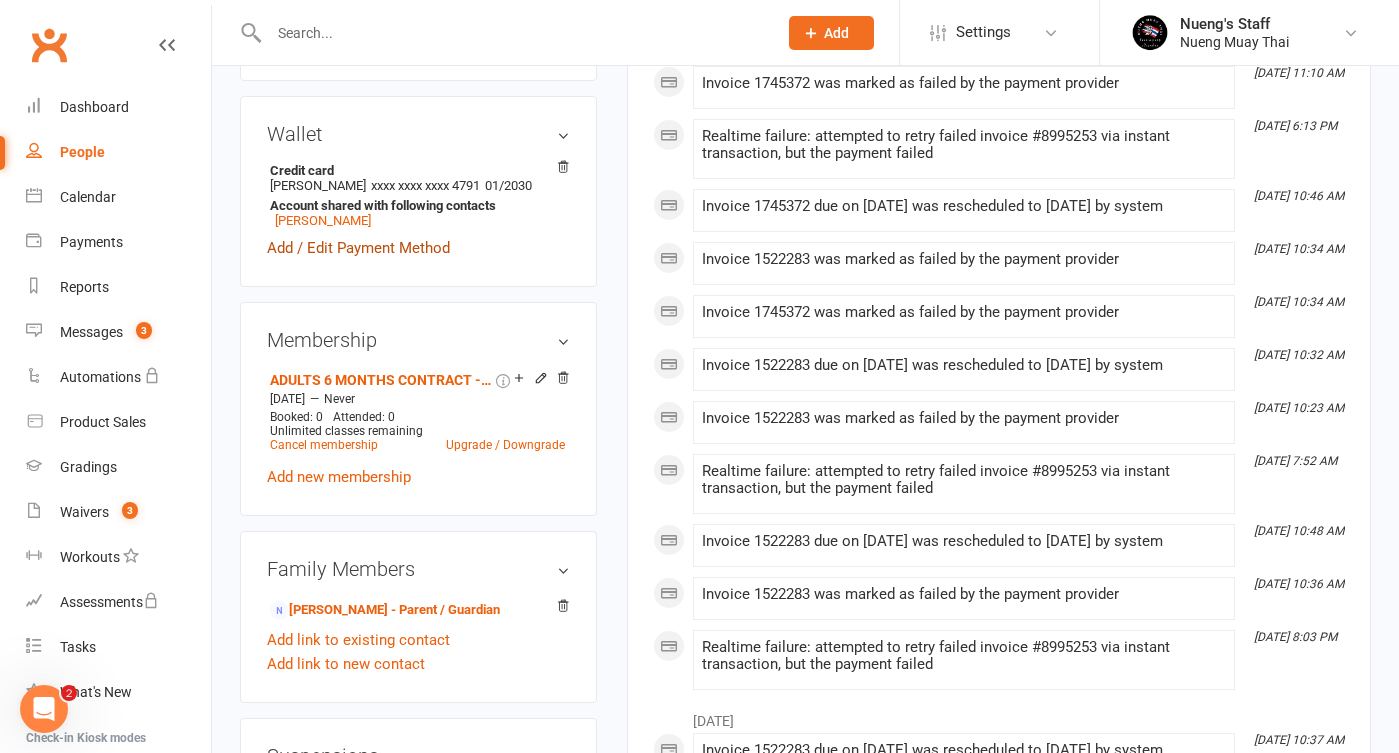 click on "Add / Edit Payment Method" at bounding box center (358, 248) 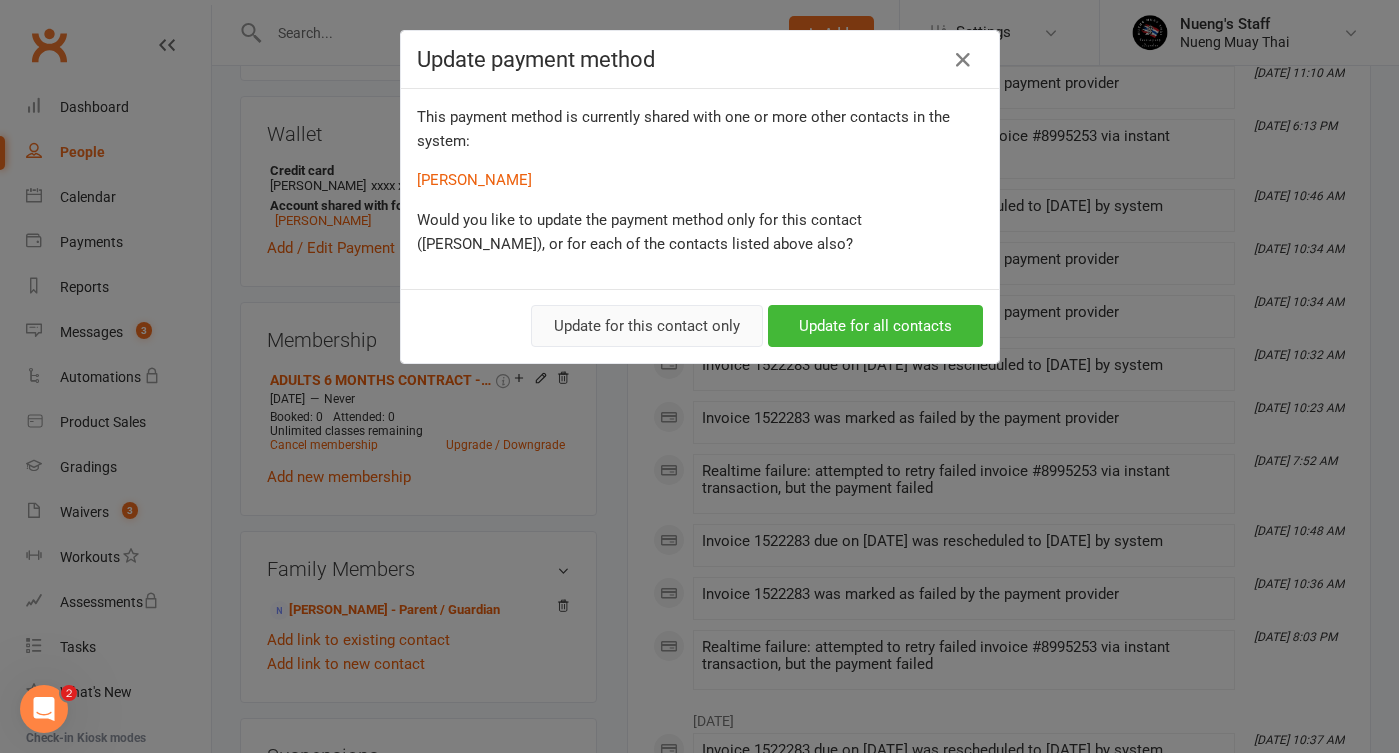 click on "Update for this contact only" at bounding box center (647, 326) 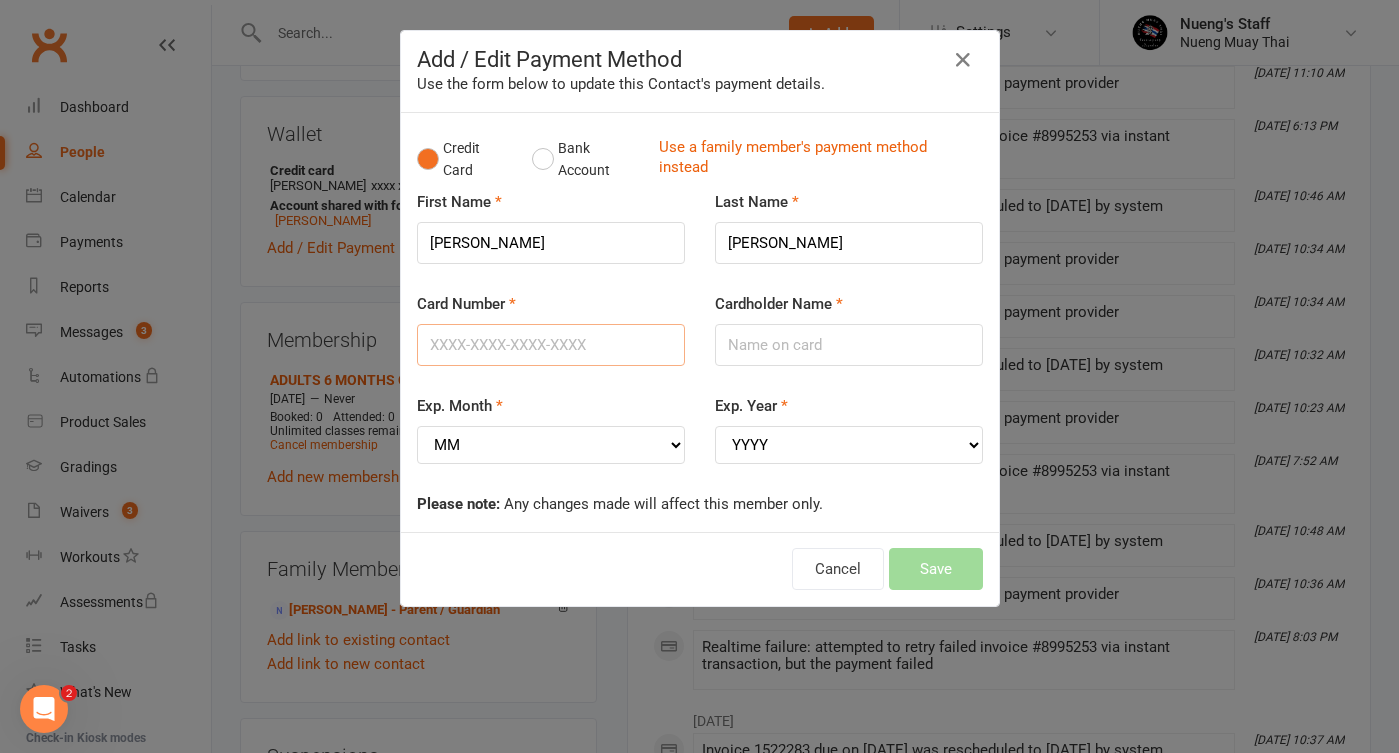 click on "Card Number" at bounding box center [551, 345] 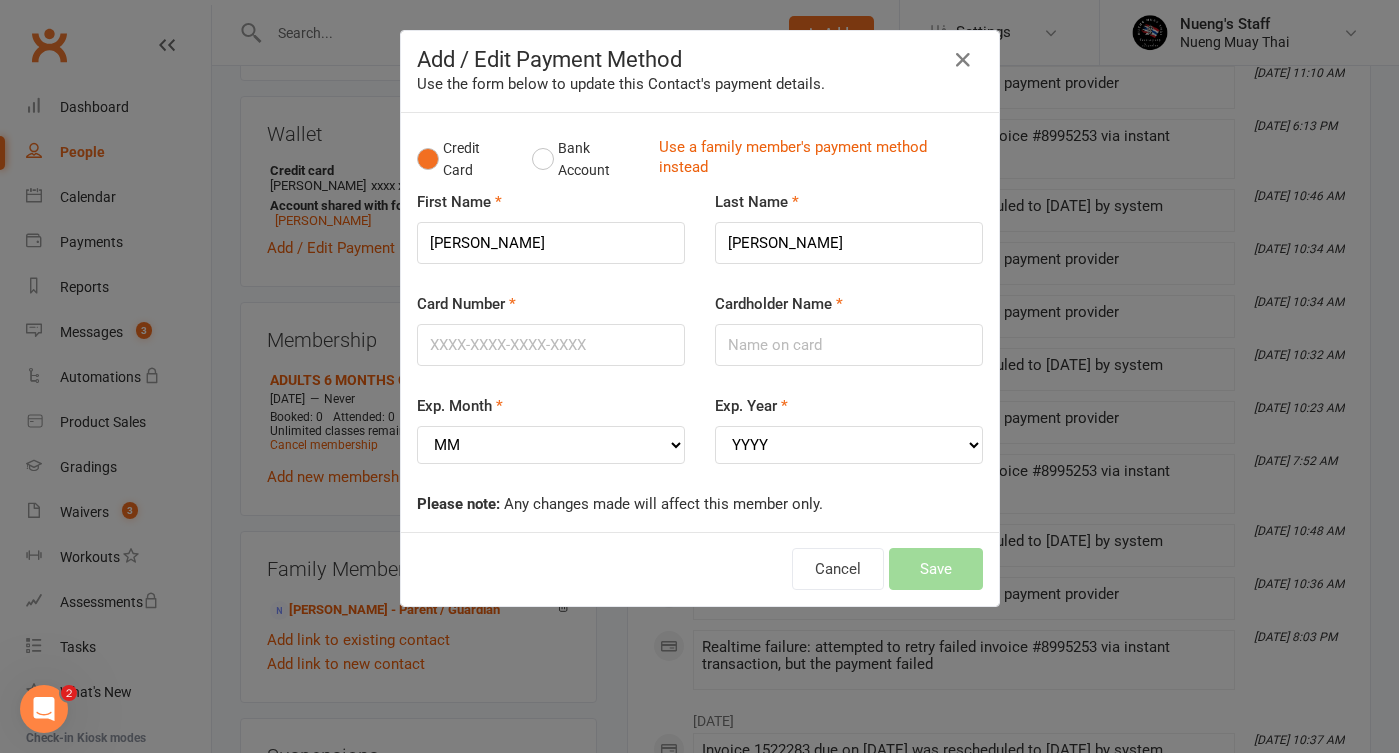 click on "Card Number" at bounding box center (551, 329) 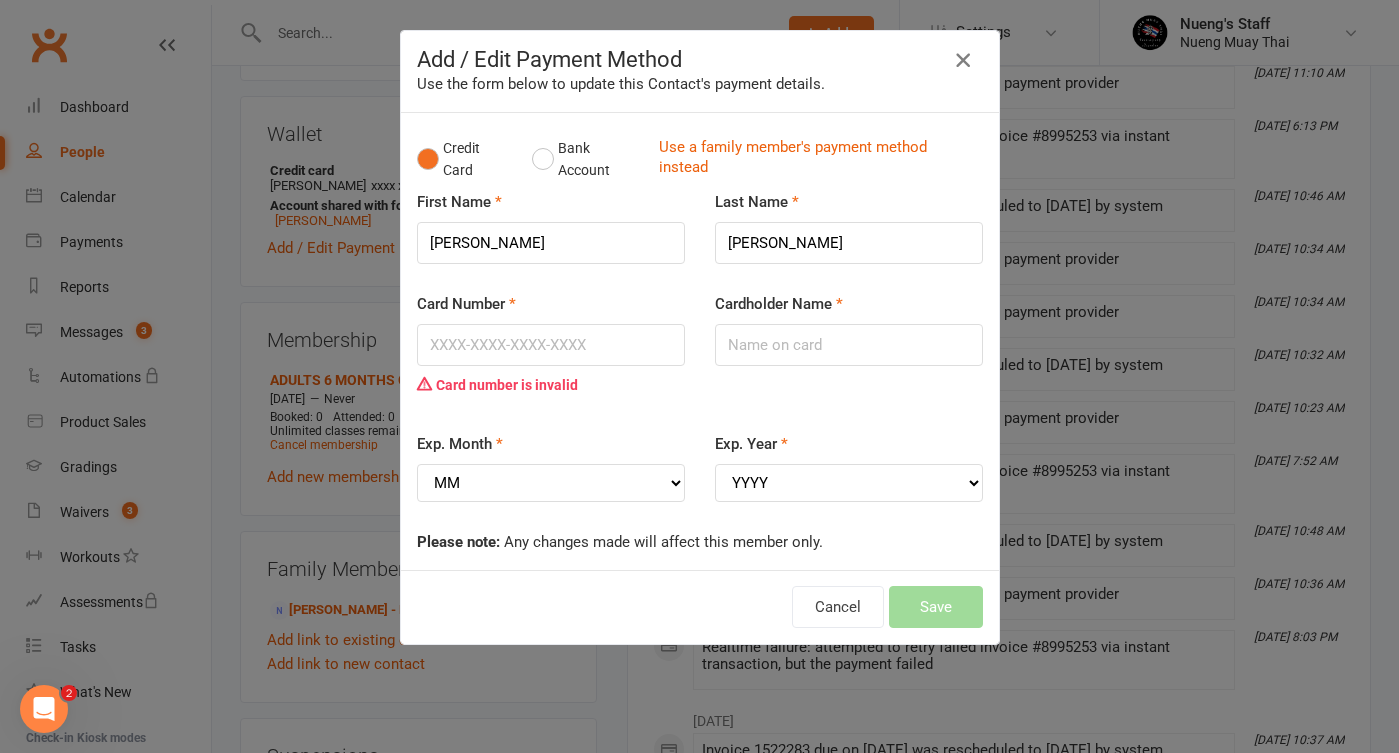 click at bounding box center [963, 60] 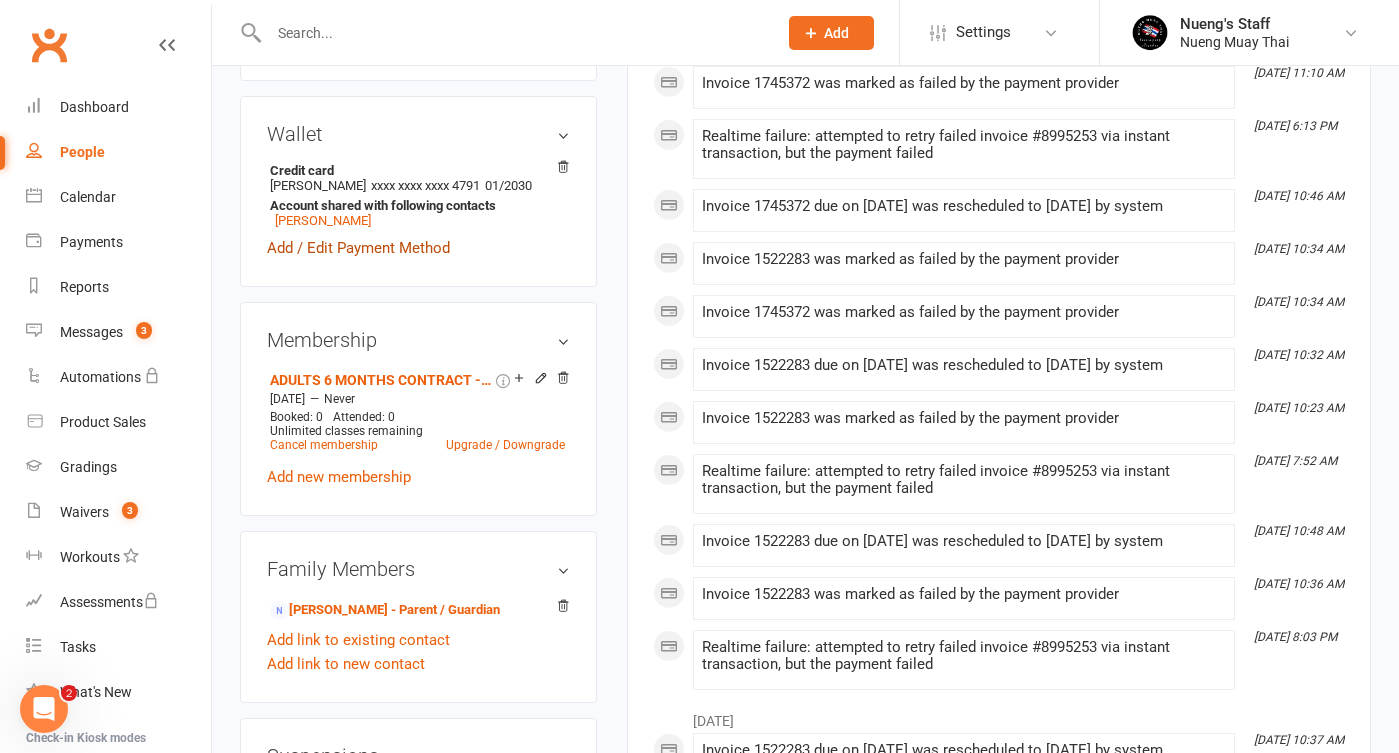 click on "Add / Edit Payment Method" at bounding box center [358, 248] 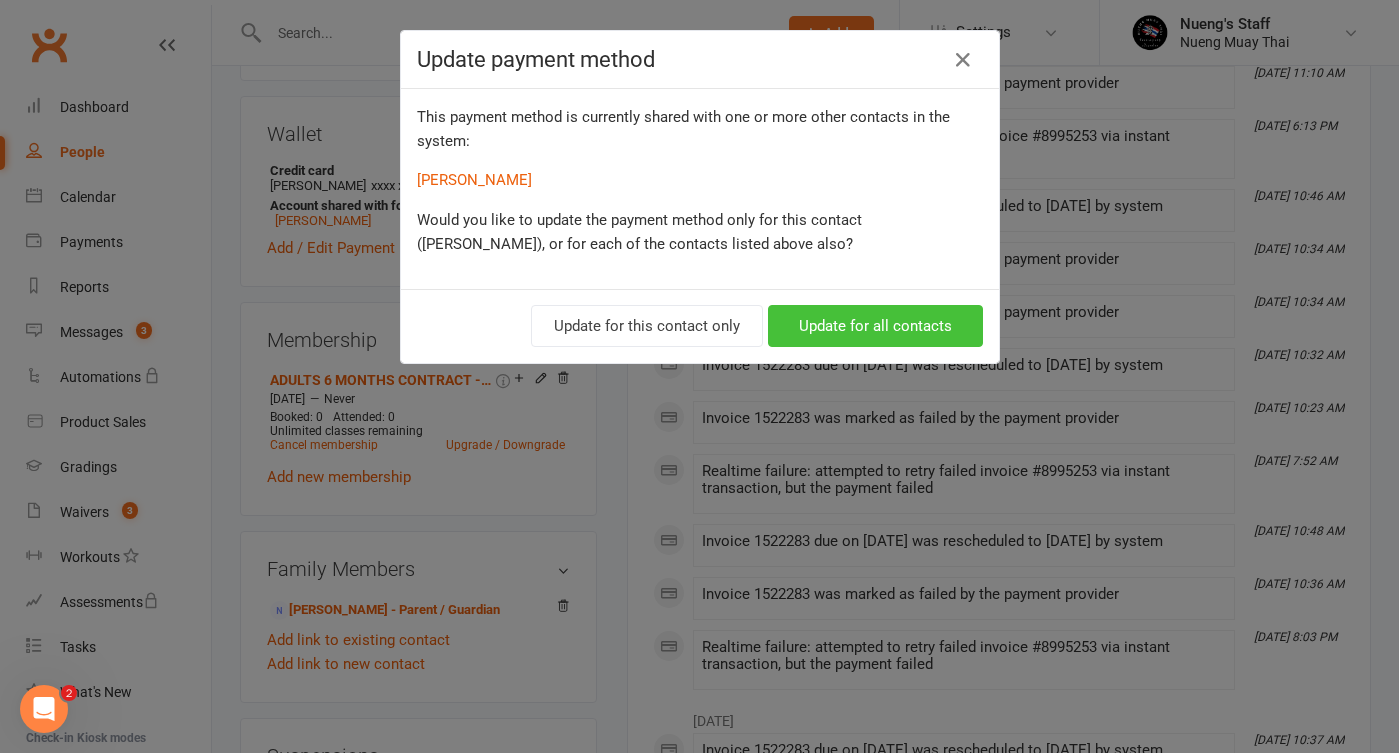 click on "Update for all contacts" at bounding box center [875, 326] 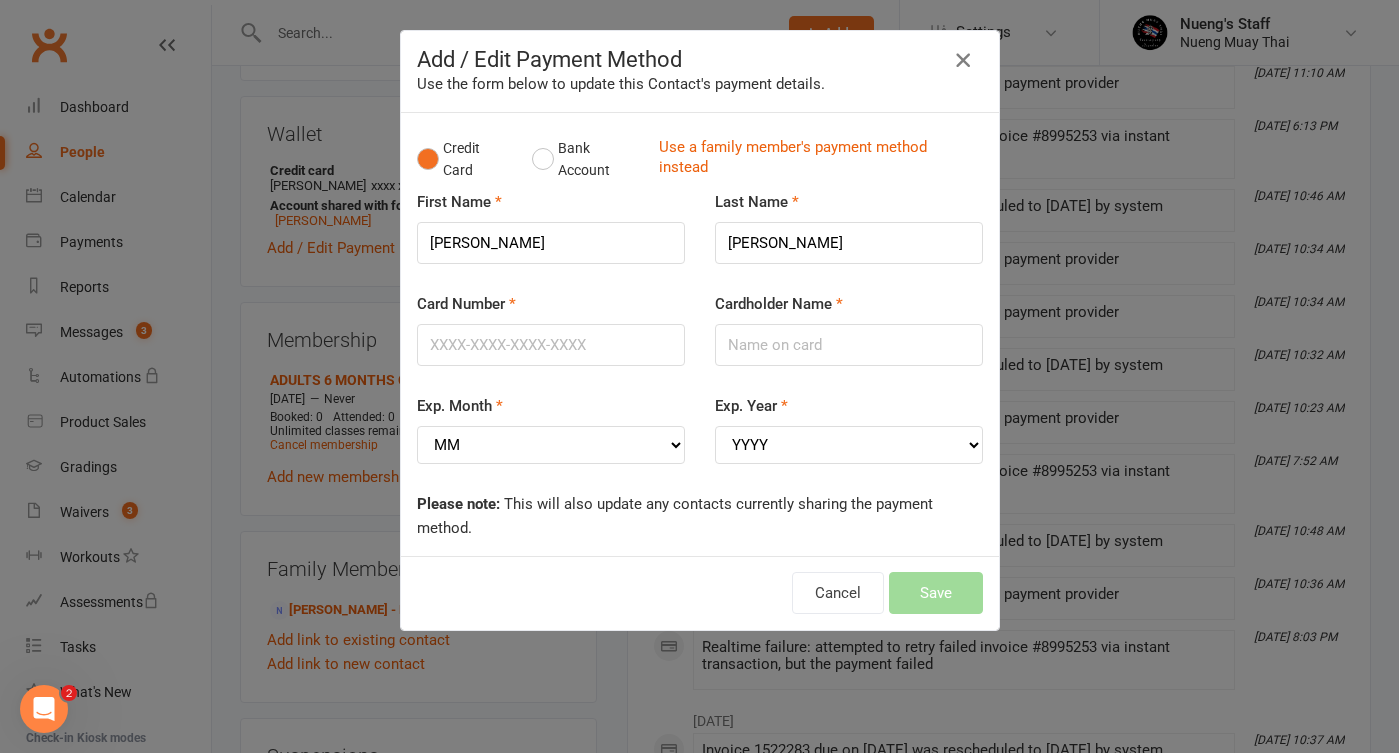 click at bounding box center [963, 60] 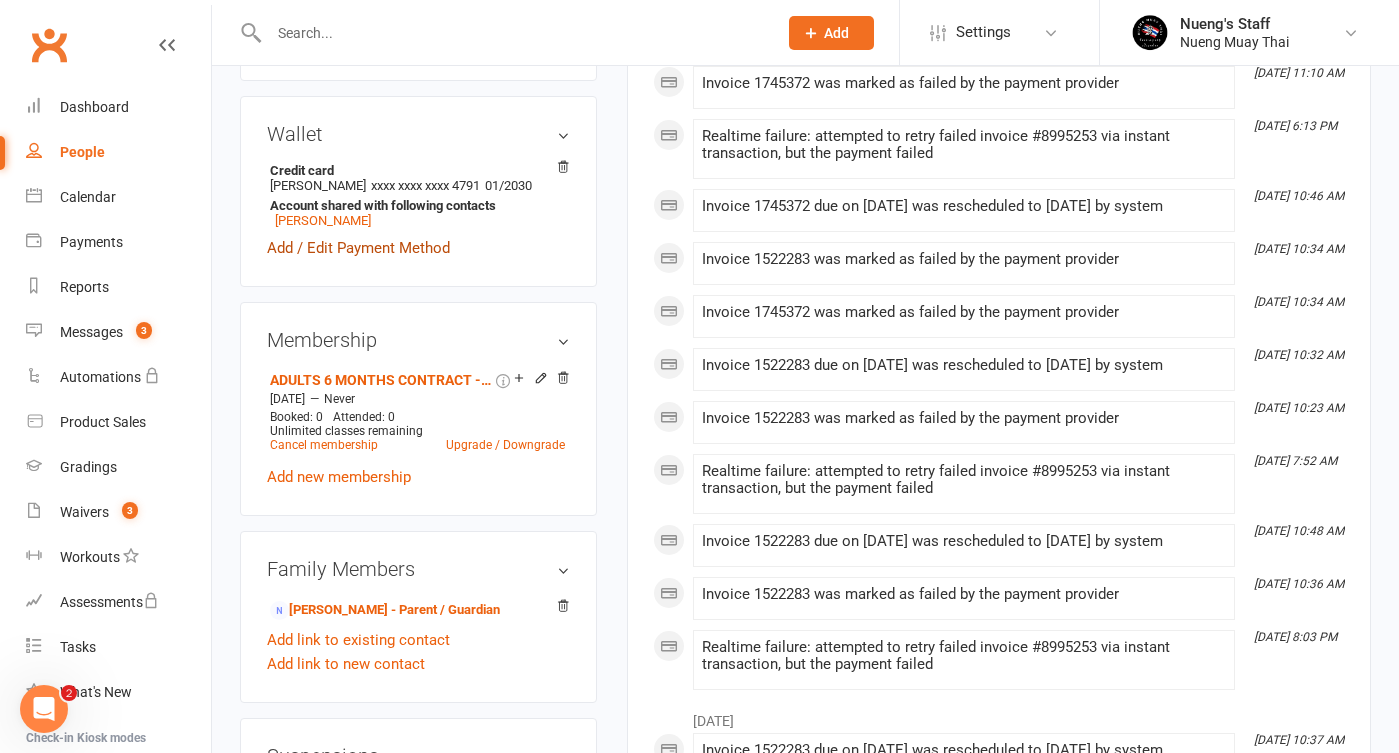 click on "Add / Edit Payment Method" at bounding box center [358, 248] 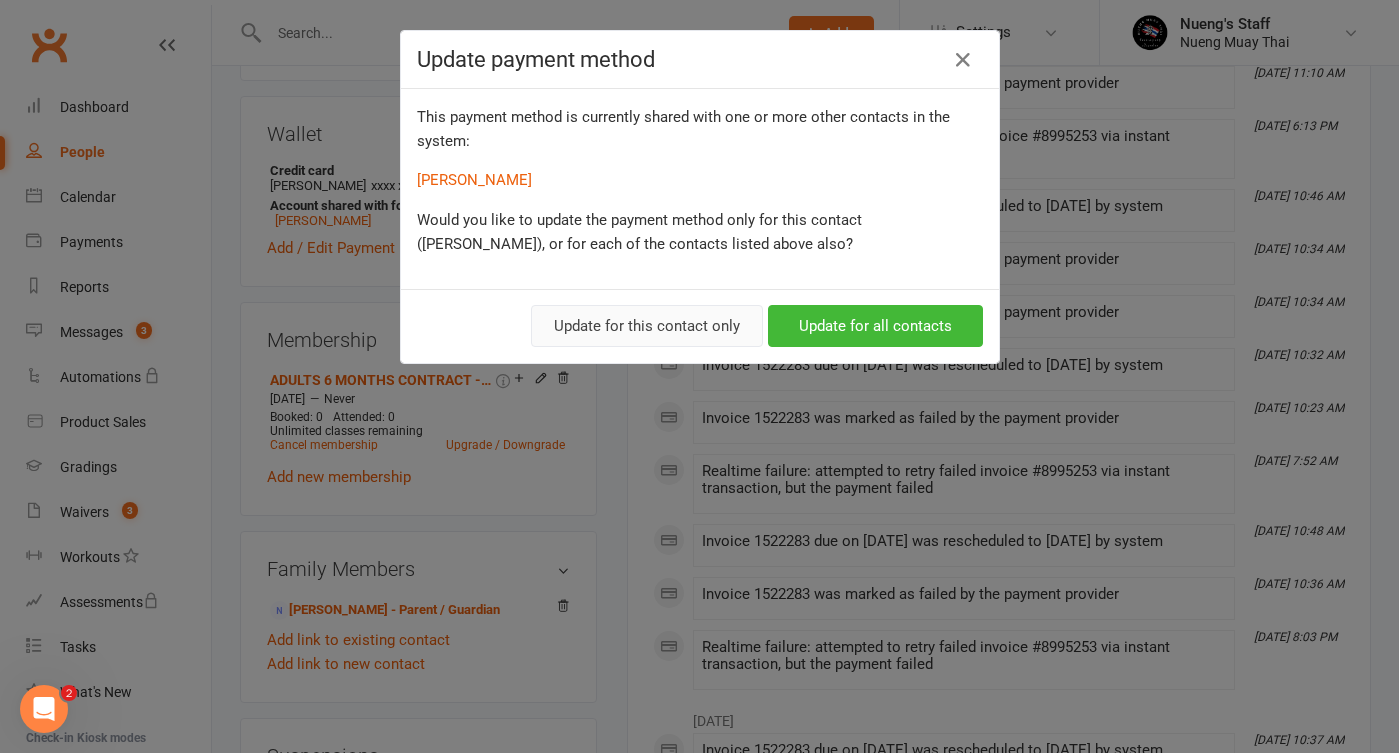 click on "Update for this contact only" at bounding box center [647, 326] 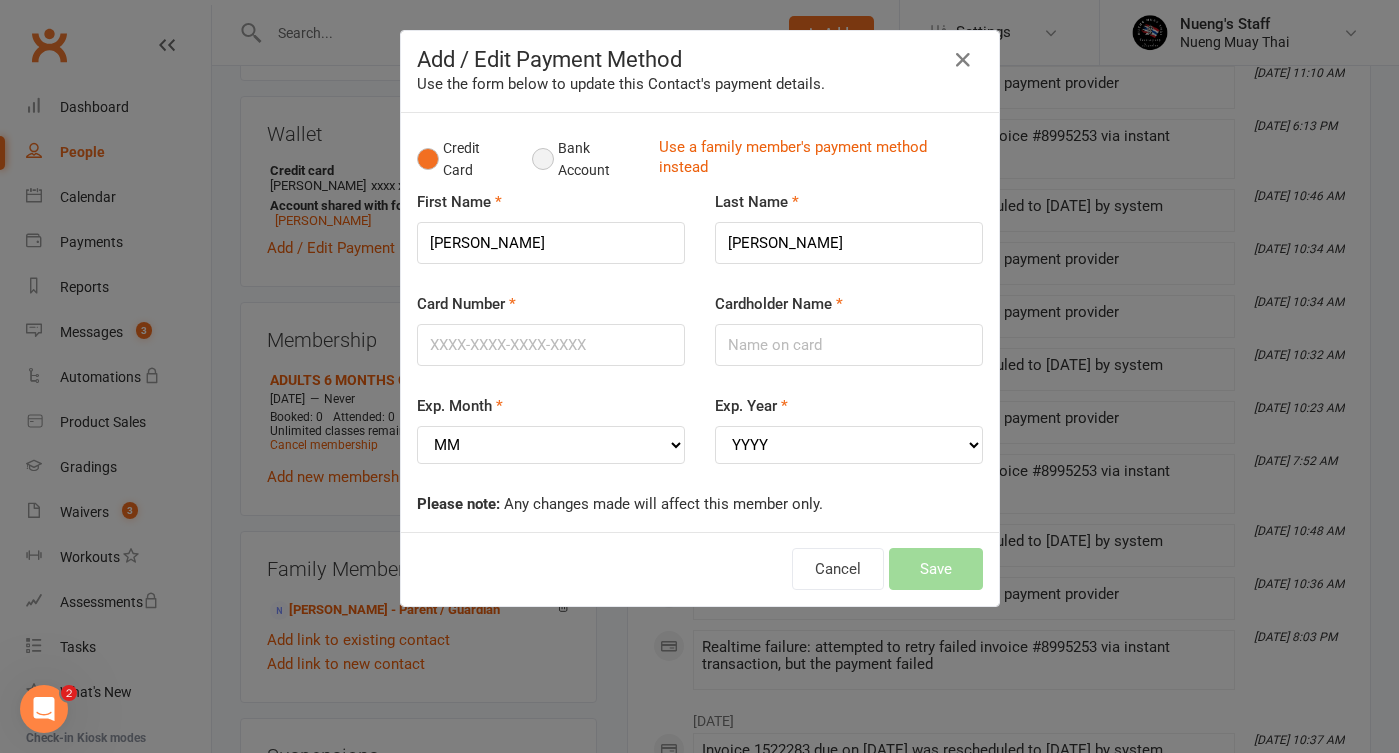 click on "Bank Account" at bounding box center (587, 159) 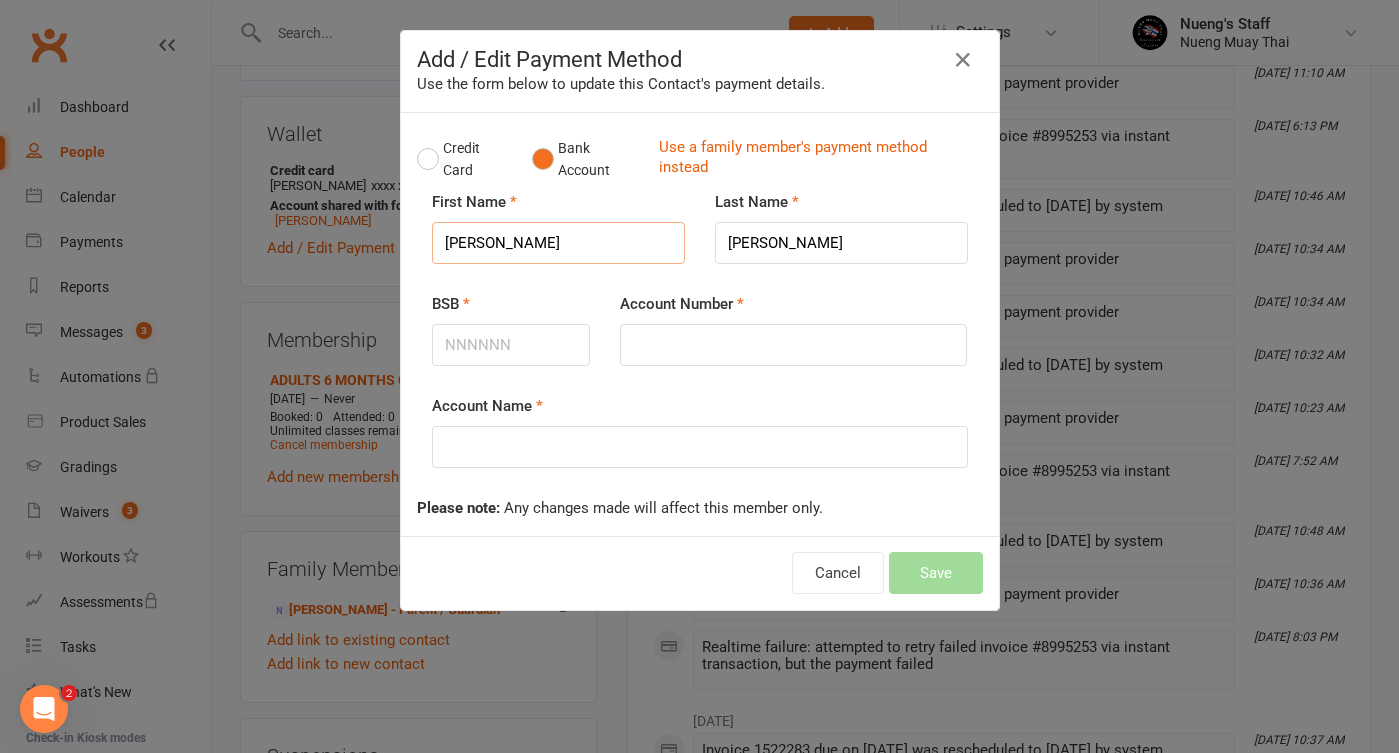 click on "[PERSON_NAME]" at bounding box center (558, 243) 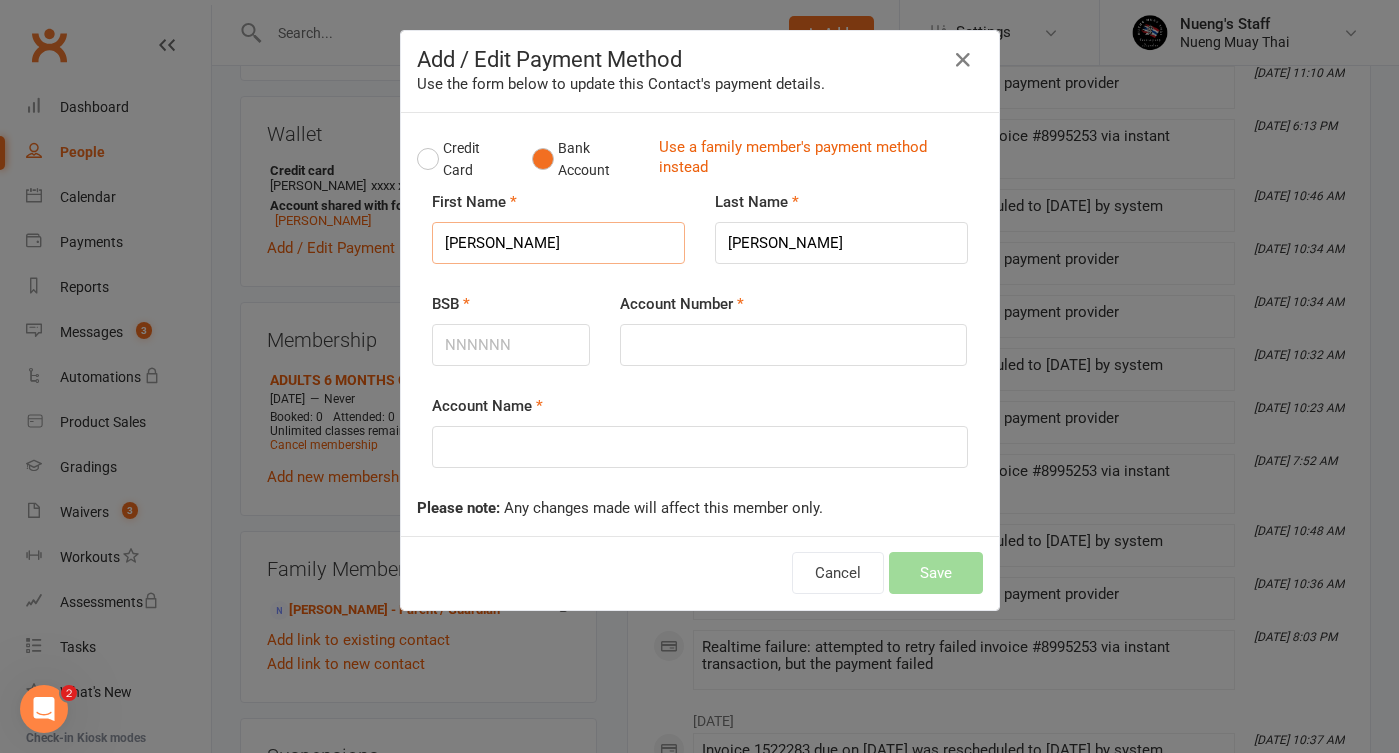 type on "[PERSON_NAME]" 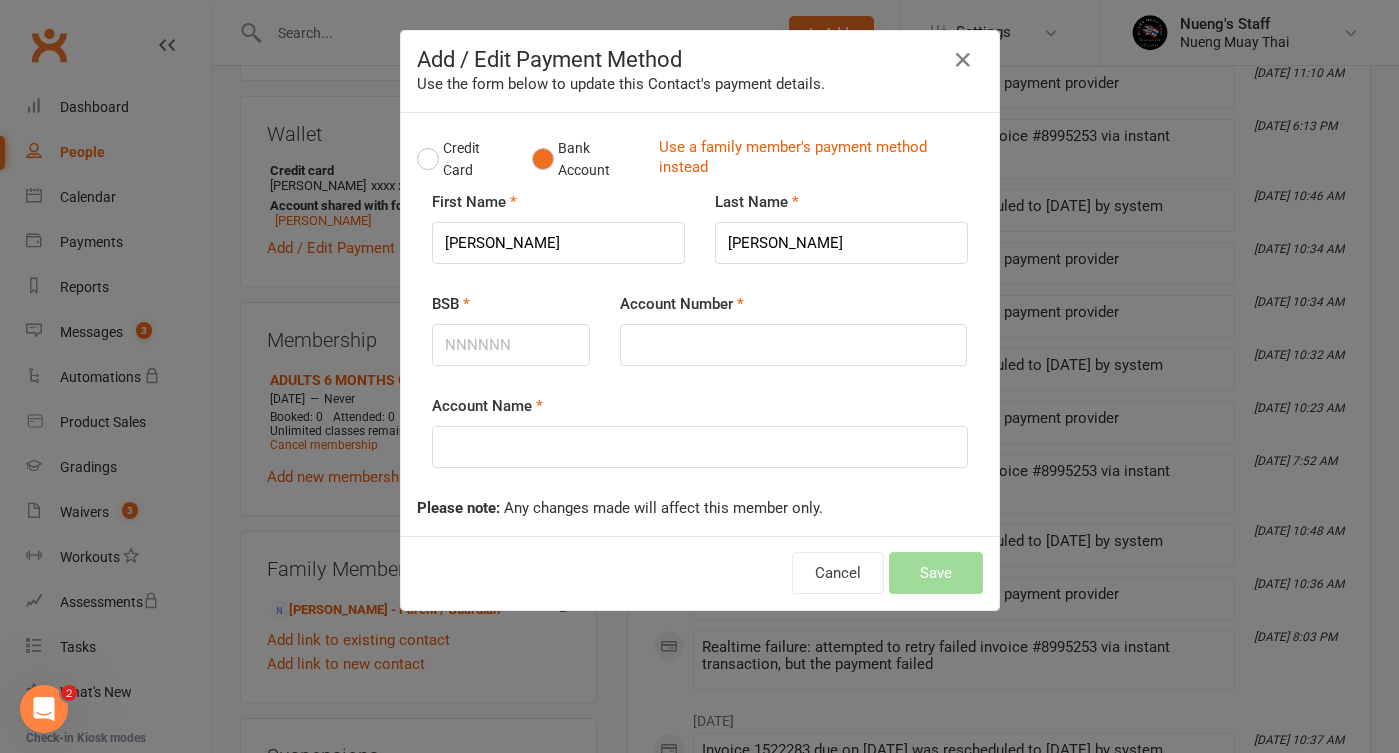 click on "Account Number" at bounding box center (682, 304) 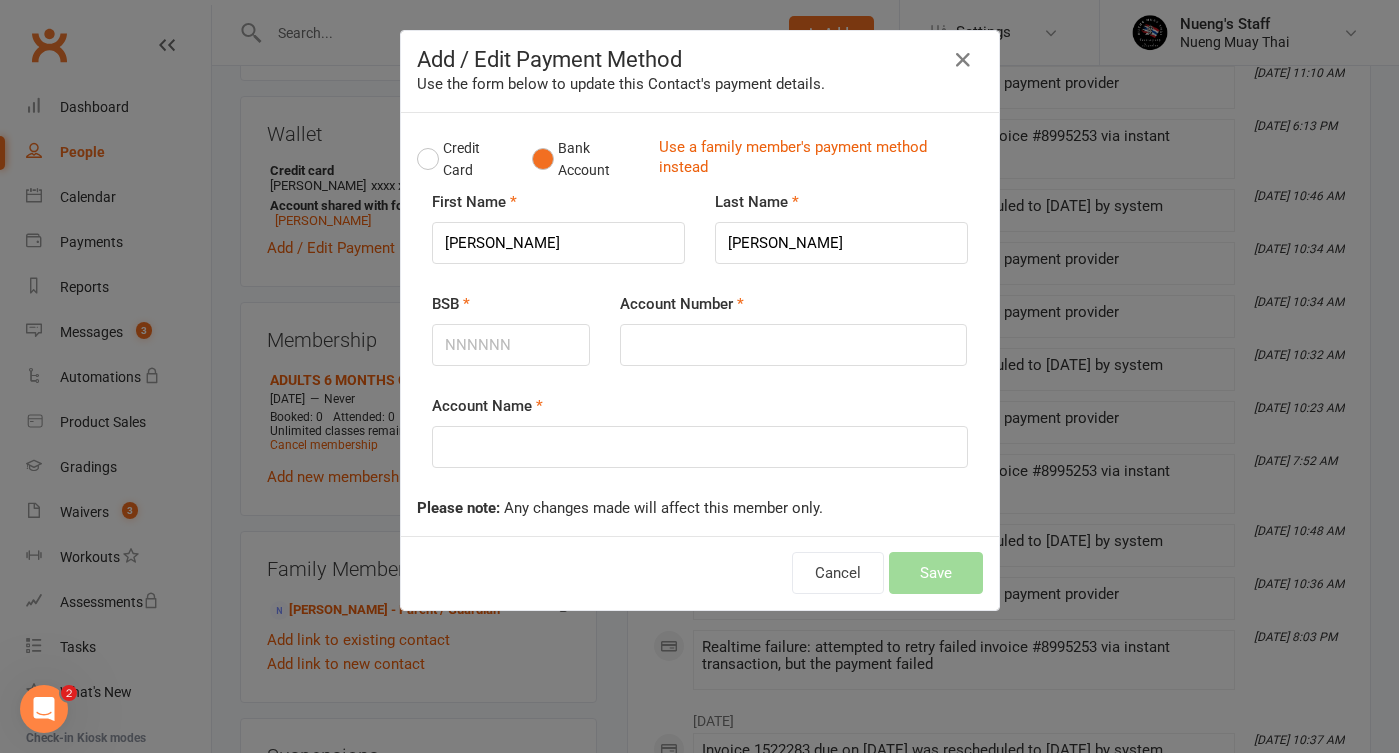 click on "Add / Edit Payment Method Use the form below to update this Contact's payment details." at bounding box center [700, 72] 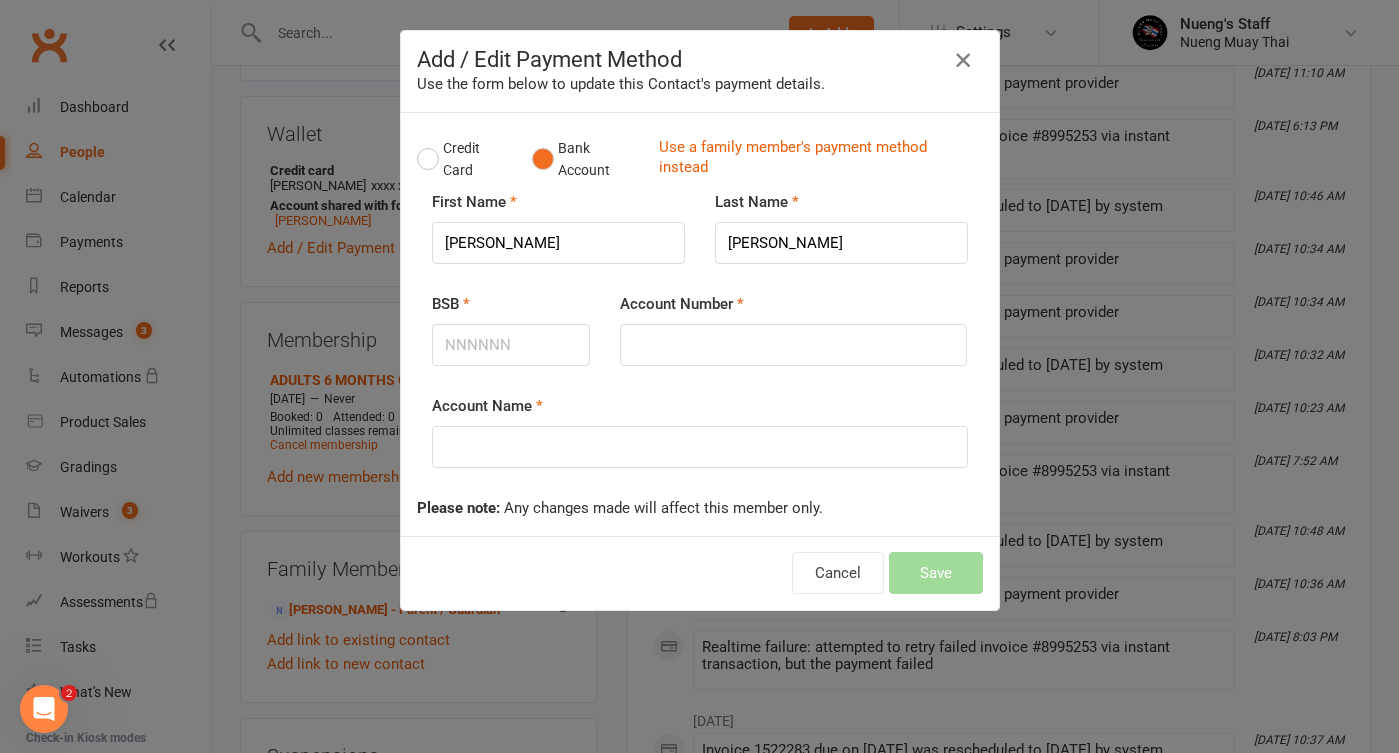 click at bounding box center [963, 60] 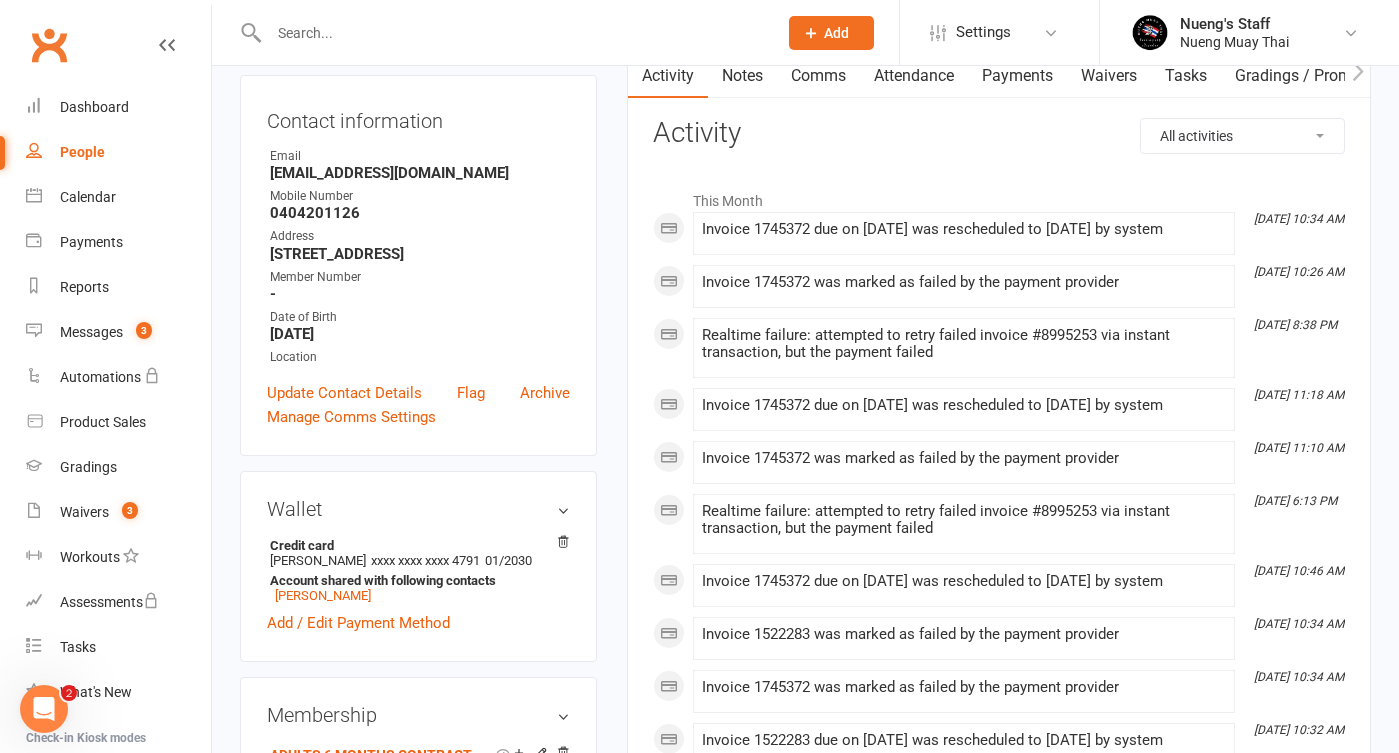 scroll, scrollTop: 202, scrollLeft: 0, axis: vertical 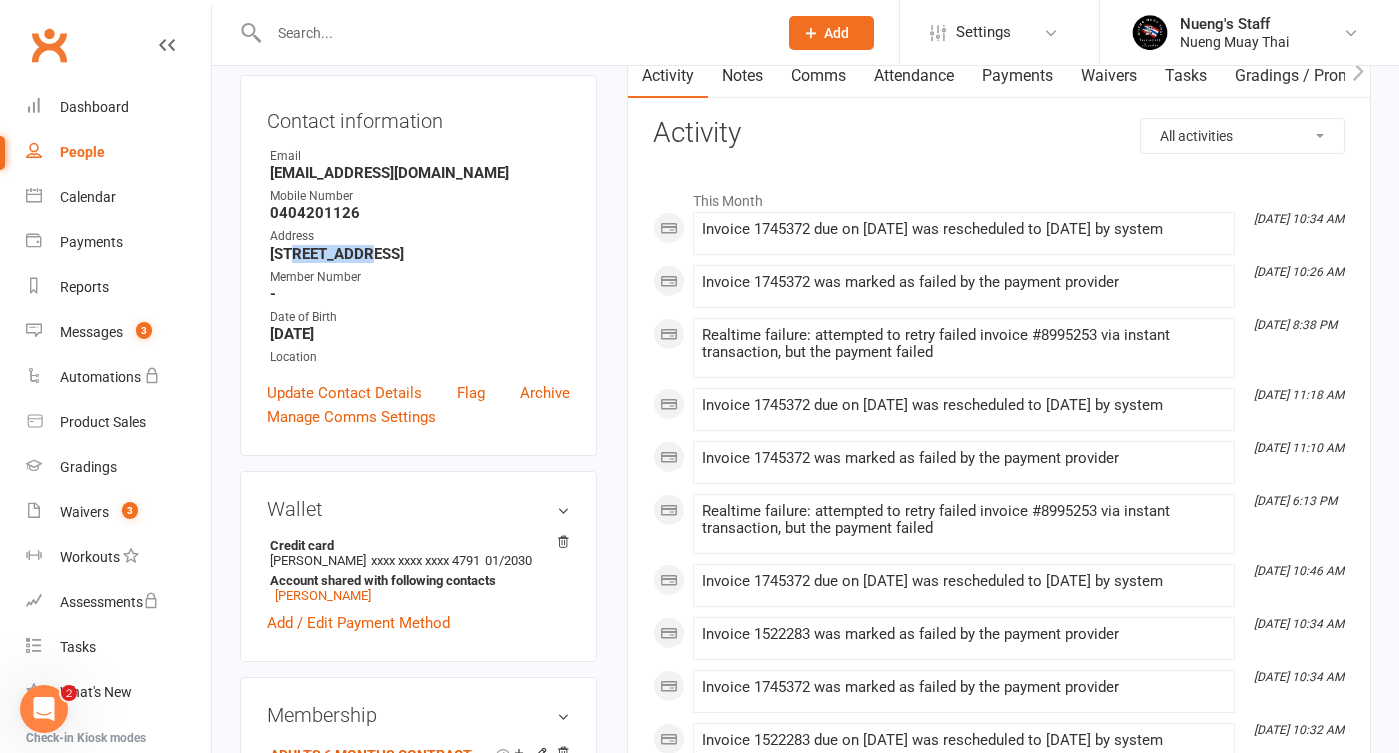 click on "[STREET_ADDRESS]" at bounding box center (420, 254) 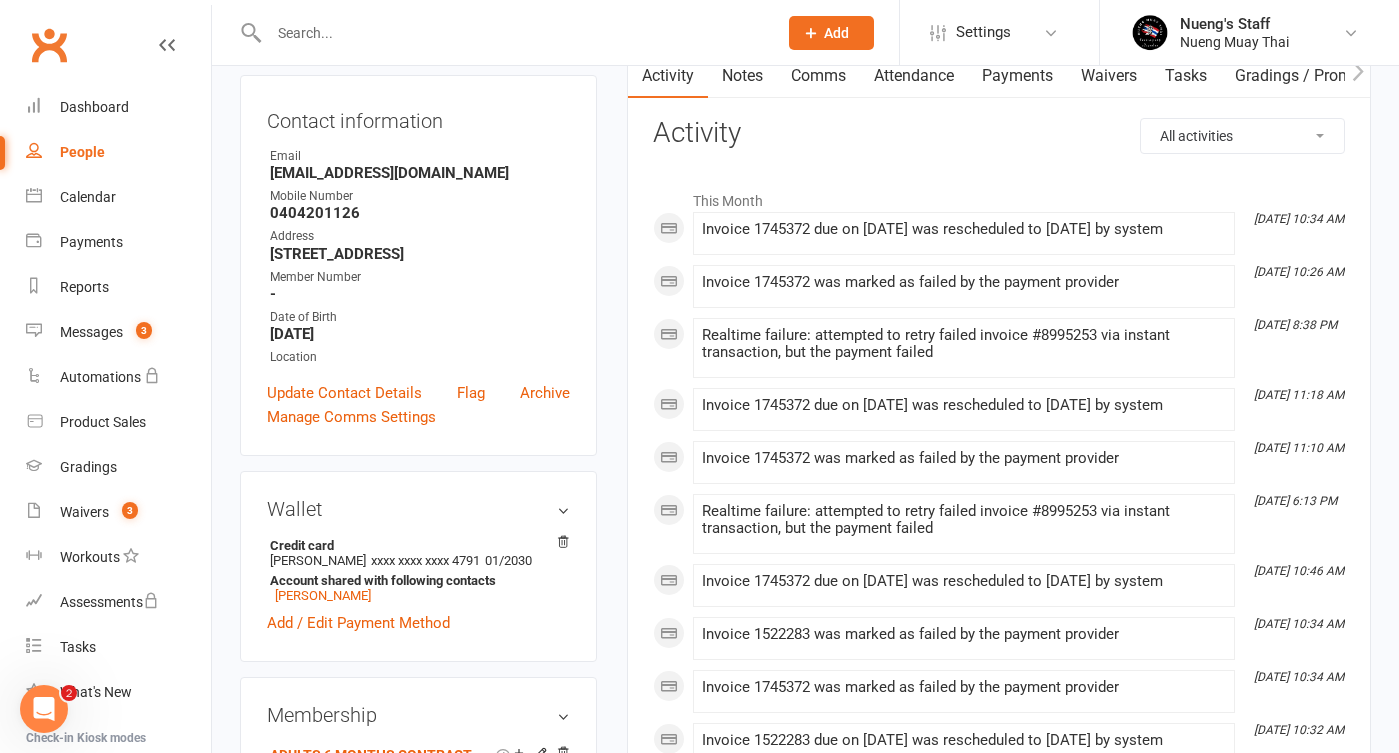 click on "[STREET_ADDRESS]" at bounding box center [420, 254] 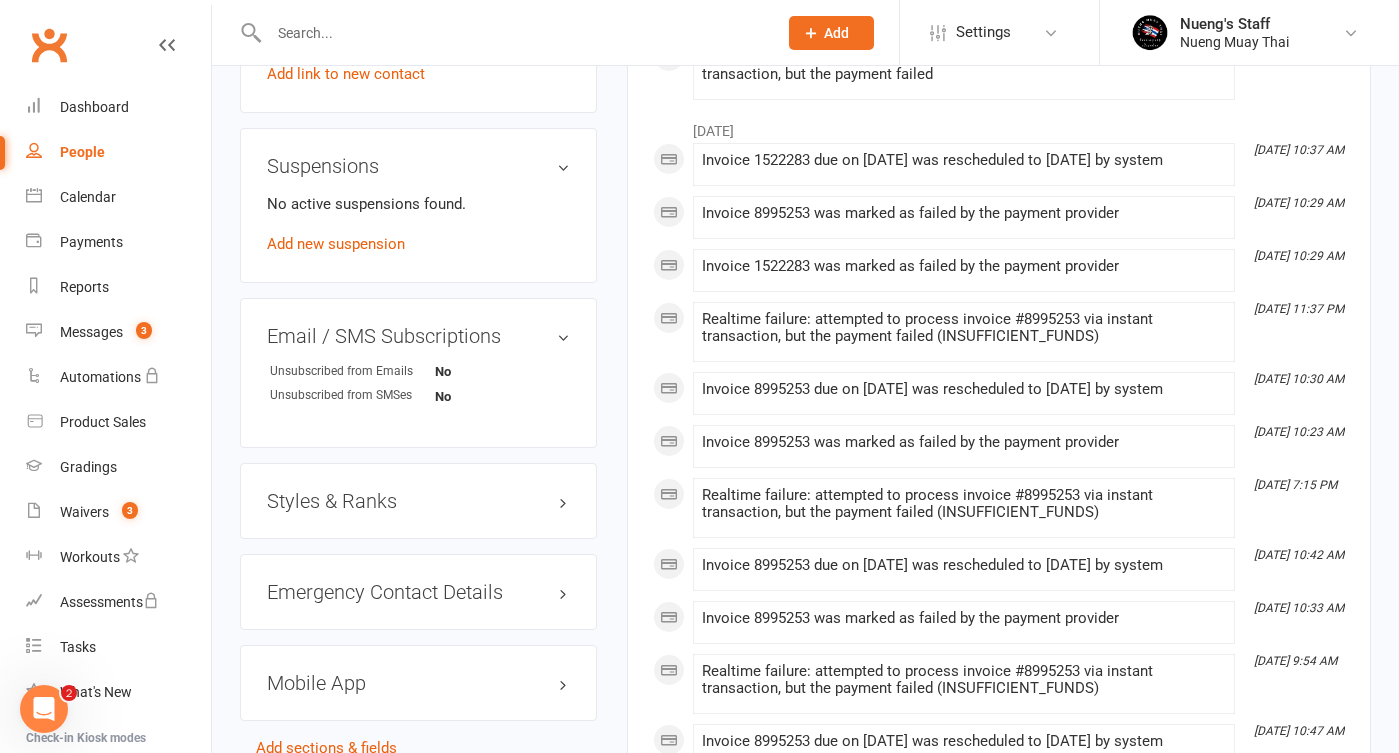 scroll, scrollTop: 1251, scrollLeft: 0, axis: vertical 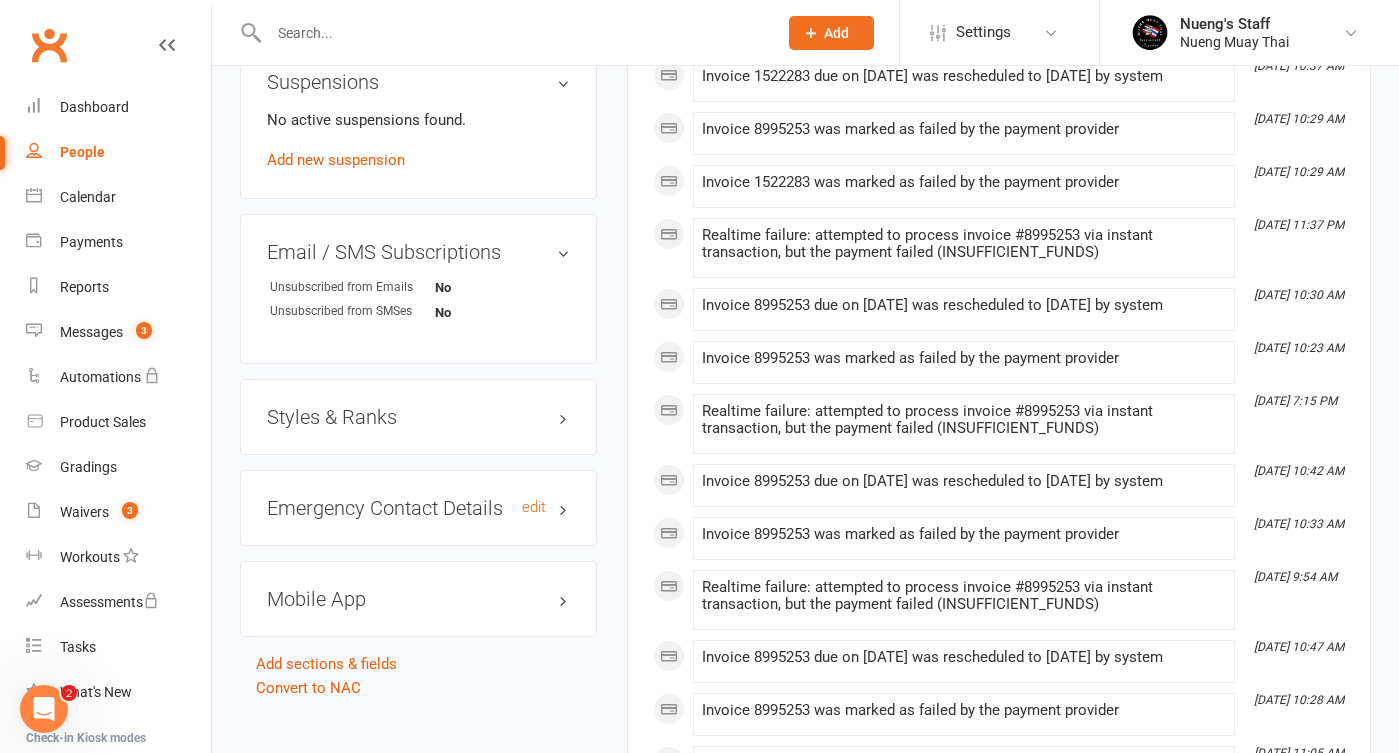 click on "Emergency Contact Details  edit" at bounding box center [418, 508] 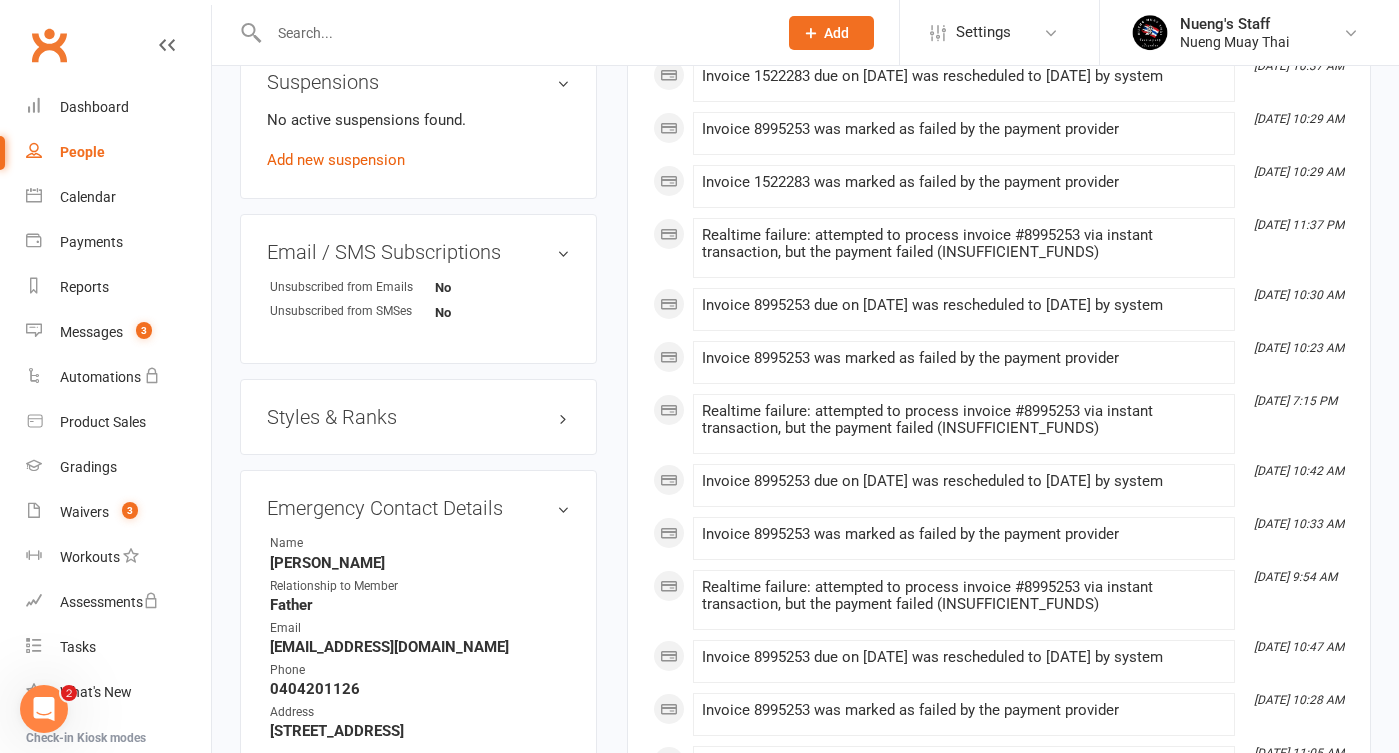 scroll, scrollTop: 1525, scrollLeft: 0, axis: vertical 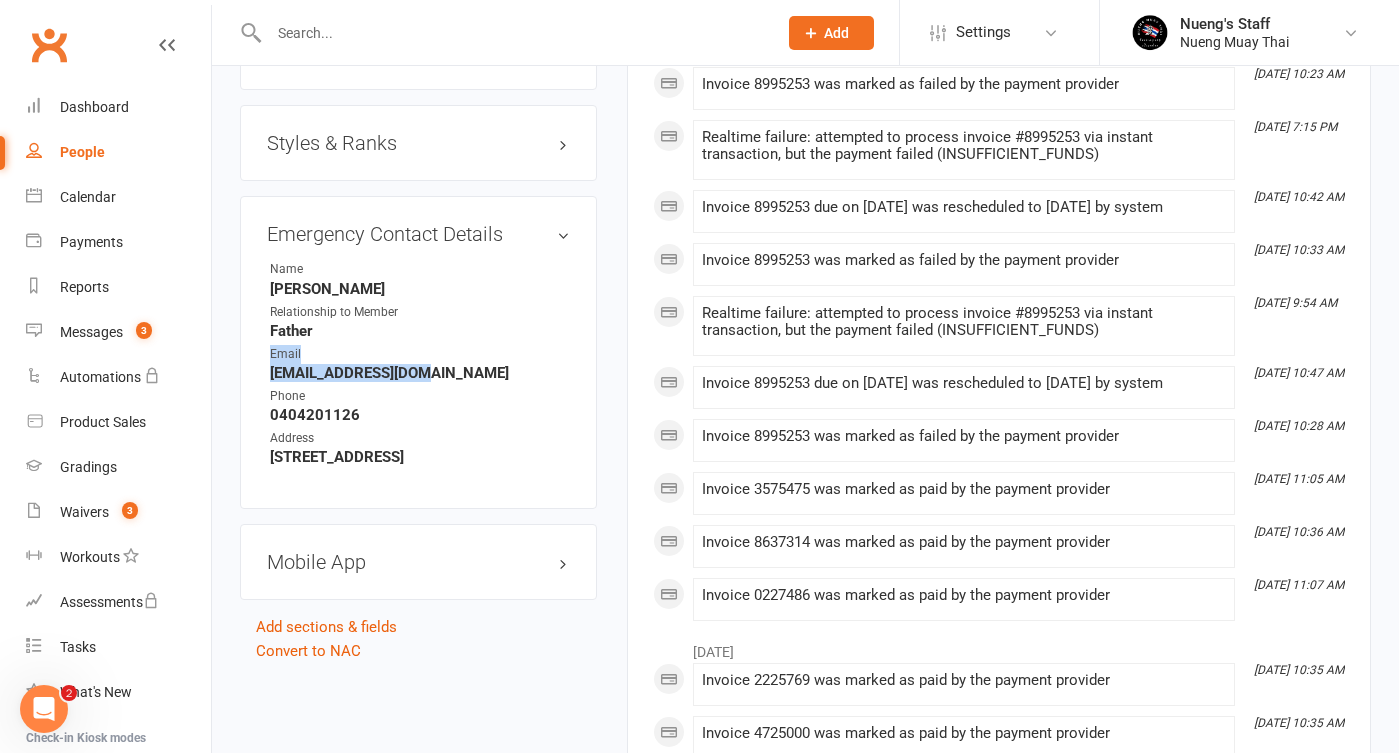 drag, startPoint x: 430, startPoint y: 373, endPoint x: 265, endPoint y: 360, distance: 165.51132 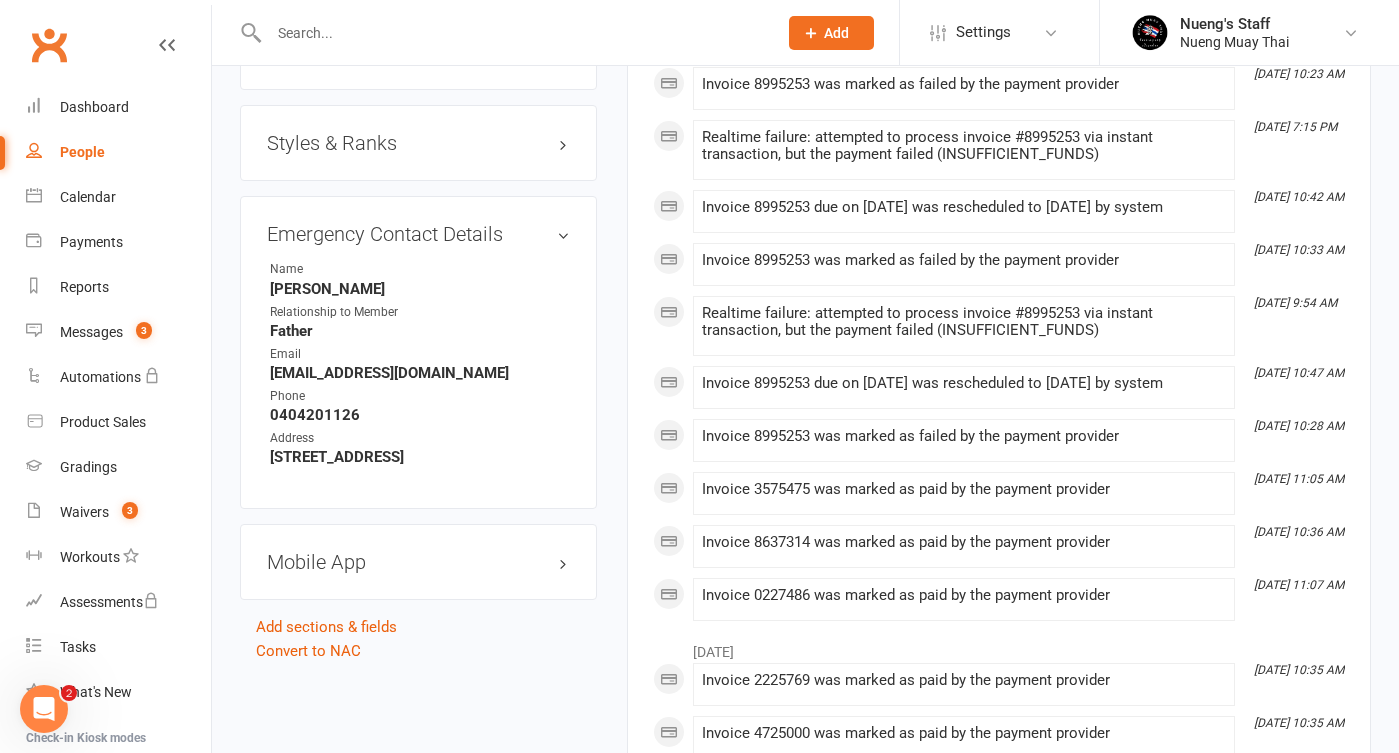 click on "Email" at bounding box center (352, 354) 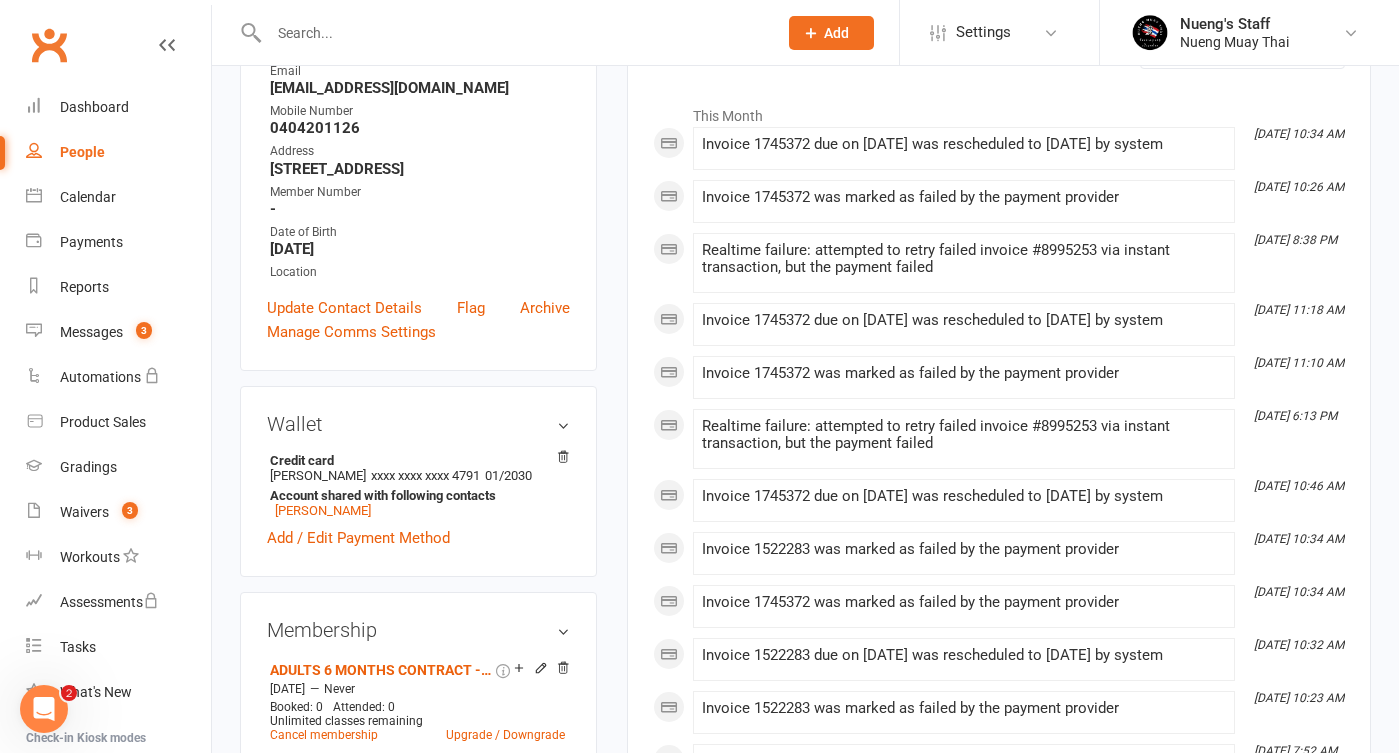 scroll, scrollTop: 363, scrollLeft: 0, axis: vertical 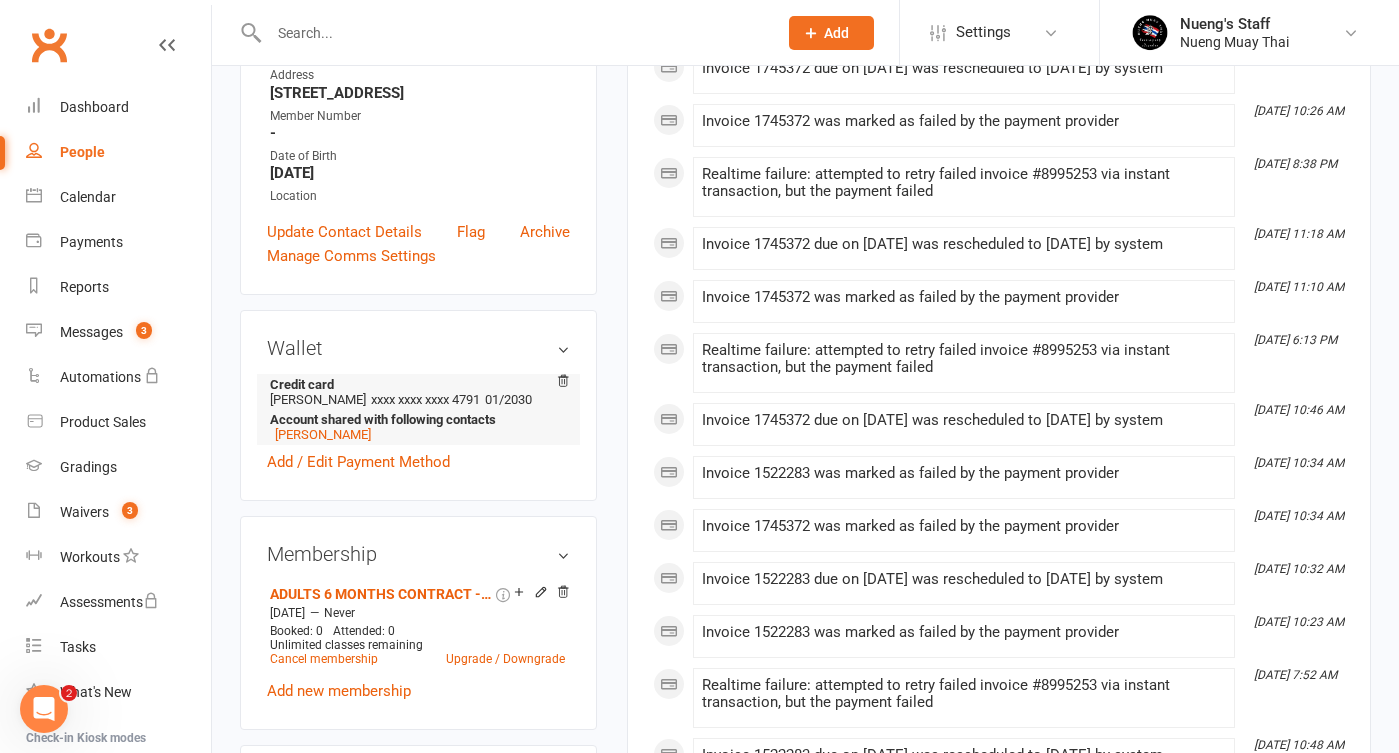 click on "xxxx xxxx xxxx 4791" at bounding box center [425, 399] 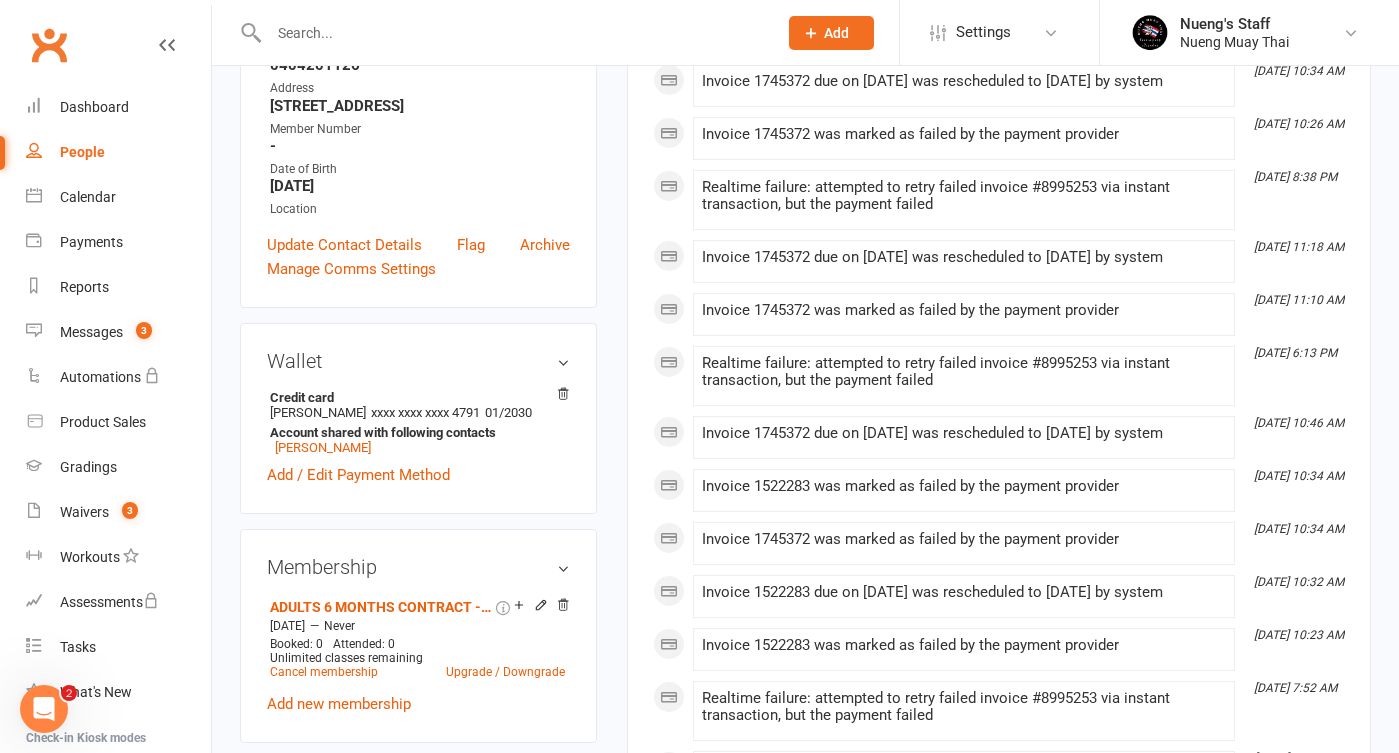 scroll, scrollTop: 350, scrollLeft: 0, axis: vertical 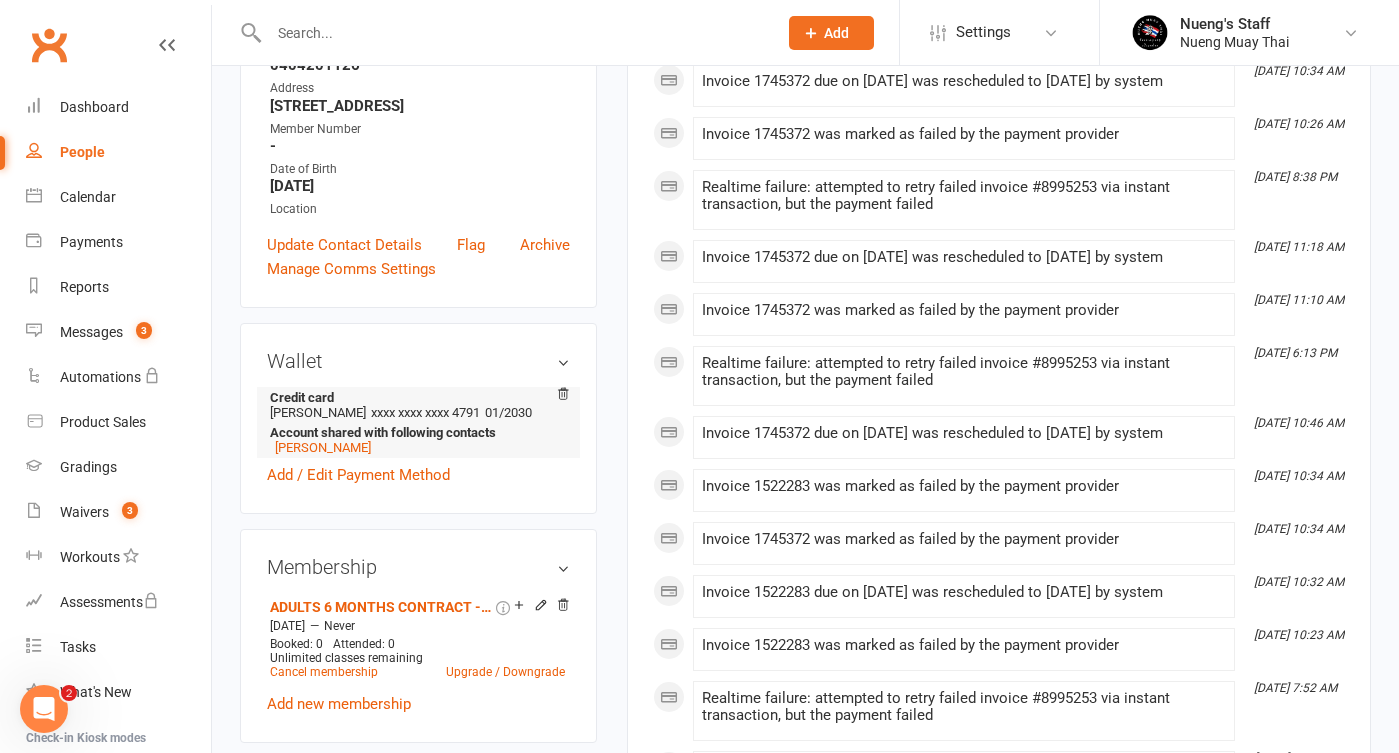click on "01/2030" at bounding box center [508, 412] 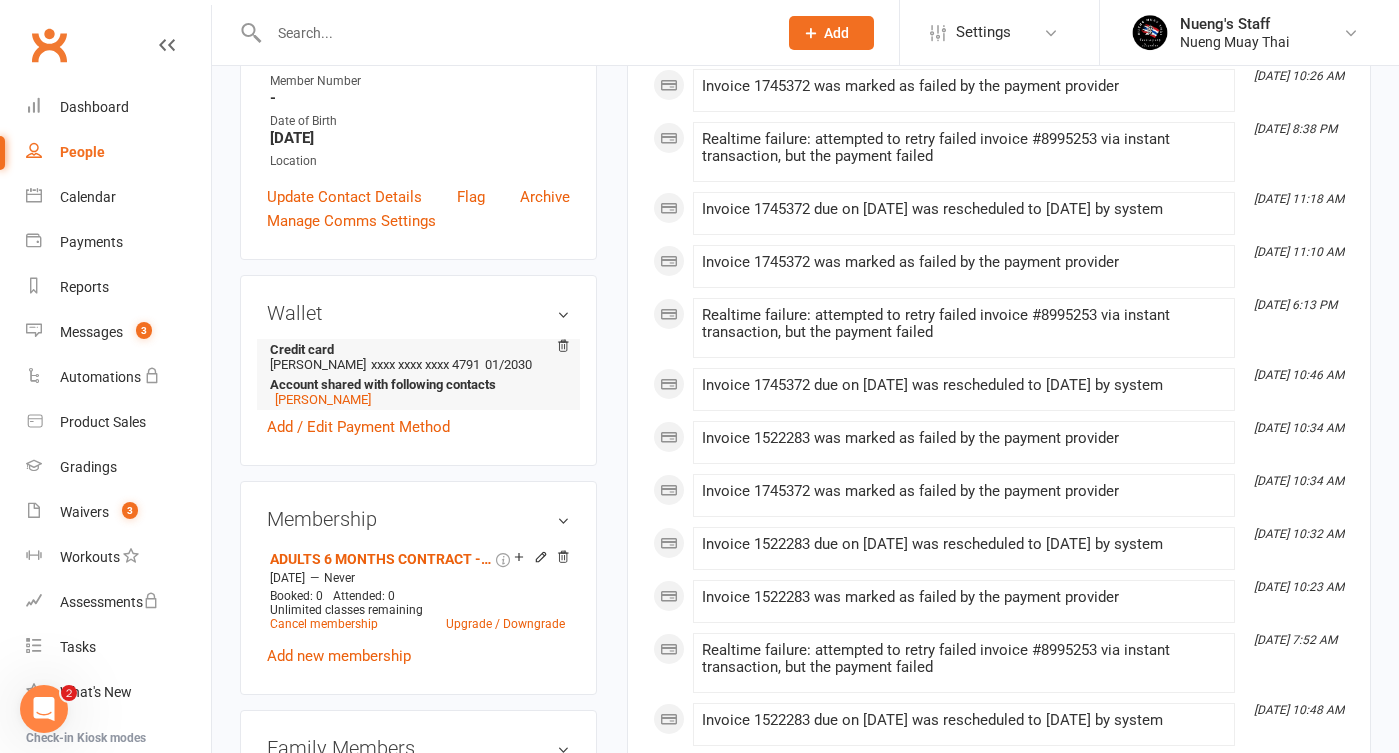 click on "01/2030" at bounding box center (508, 364) 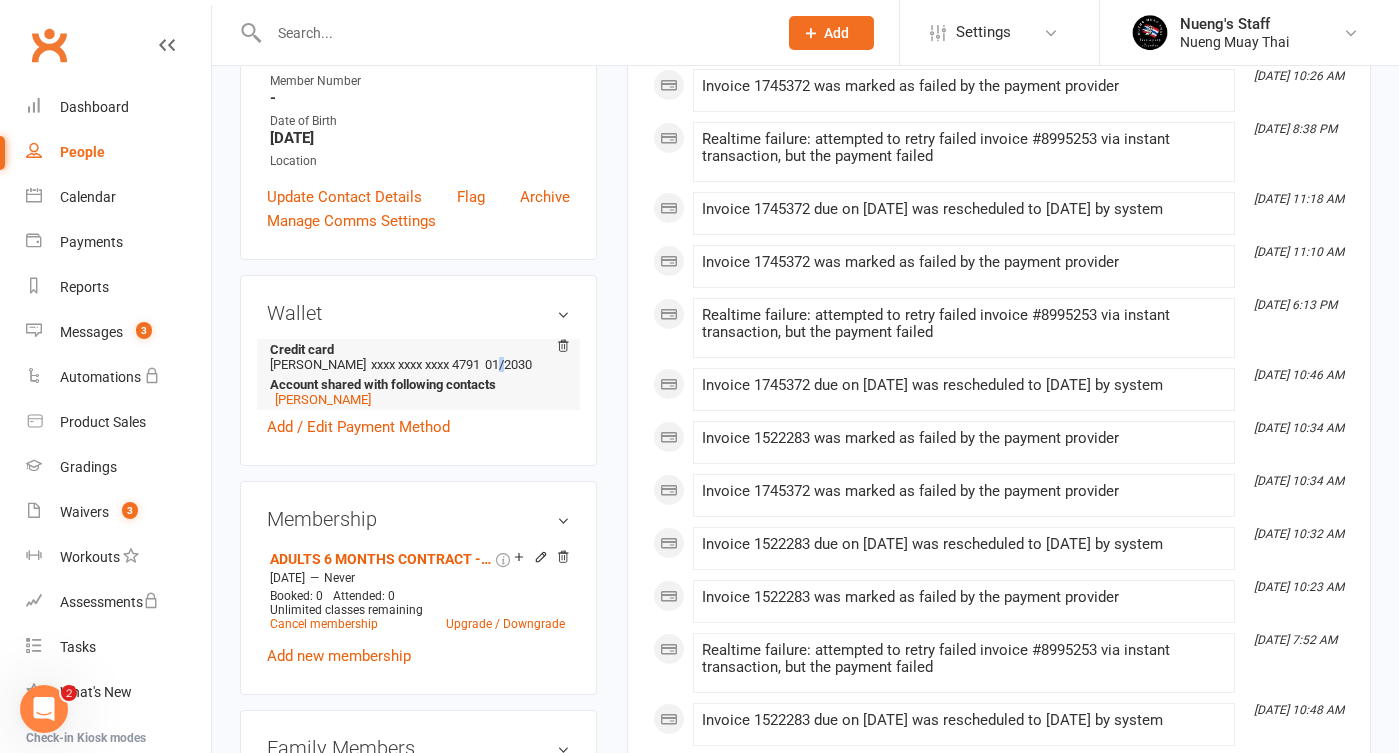 click on "01/2030" at bounding box center (508, 364) 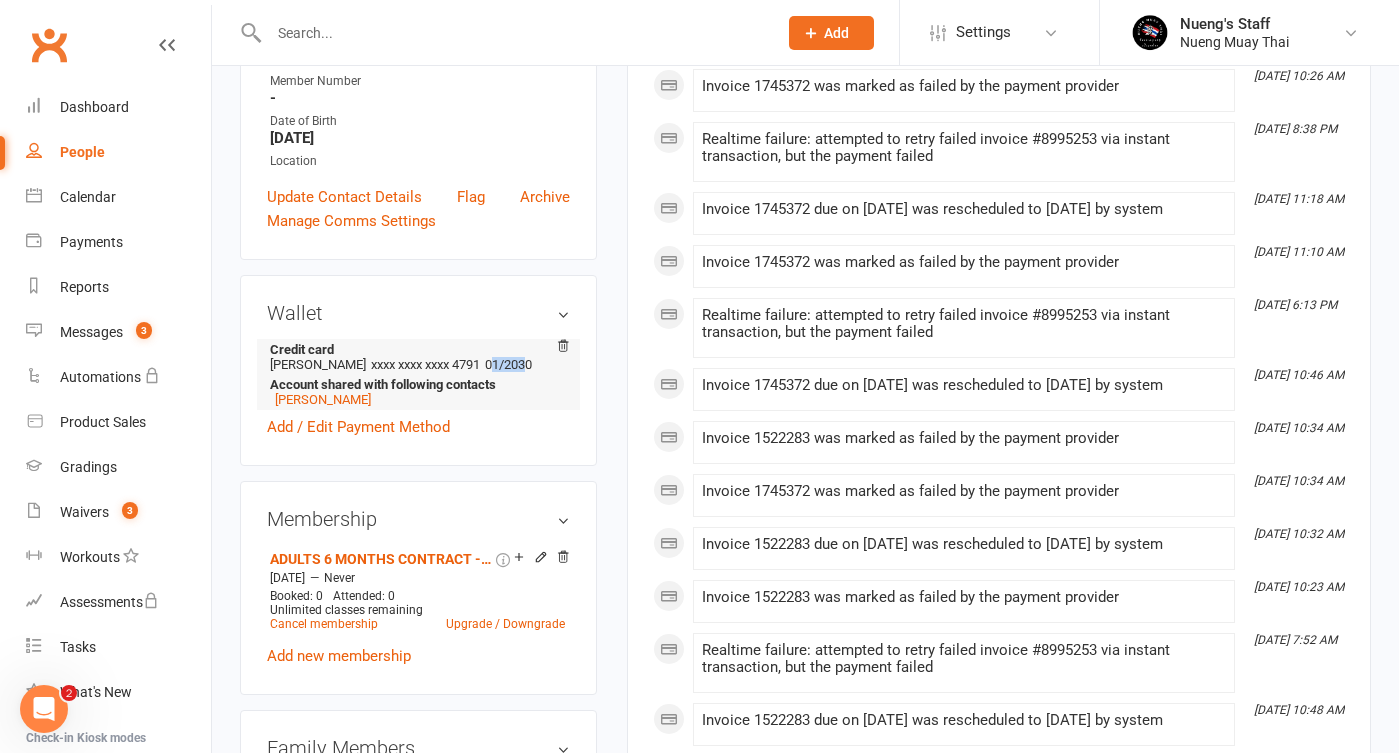 drag, startPoint x: 500, startPoint y: 365, endPoint x: 535, endPoint y: 365, distance: 35 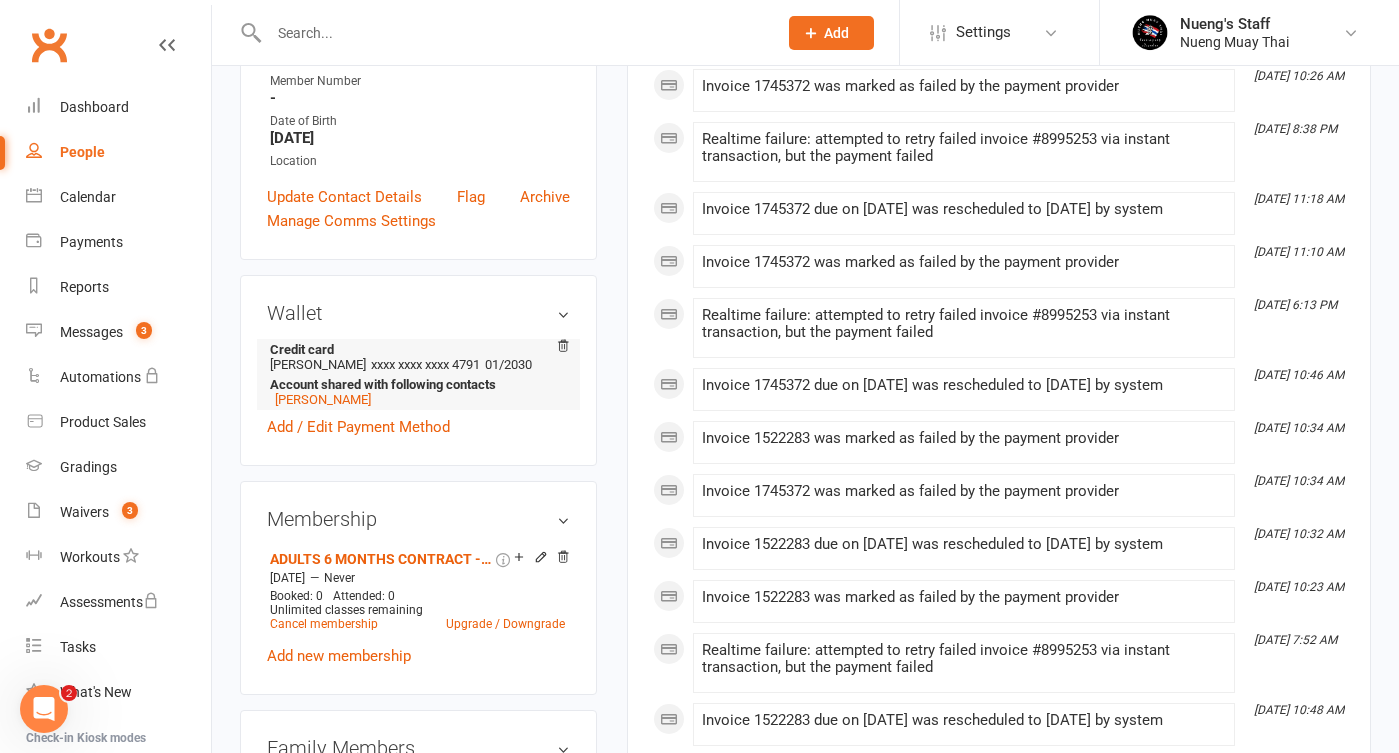 click on "01/2030" at bounding box center (508, 364) 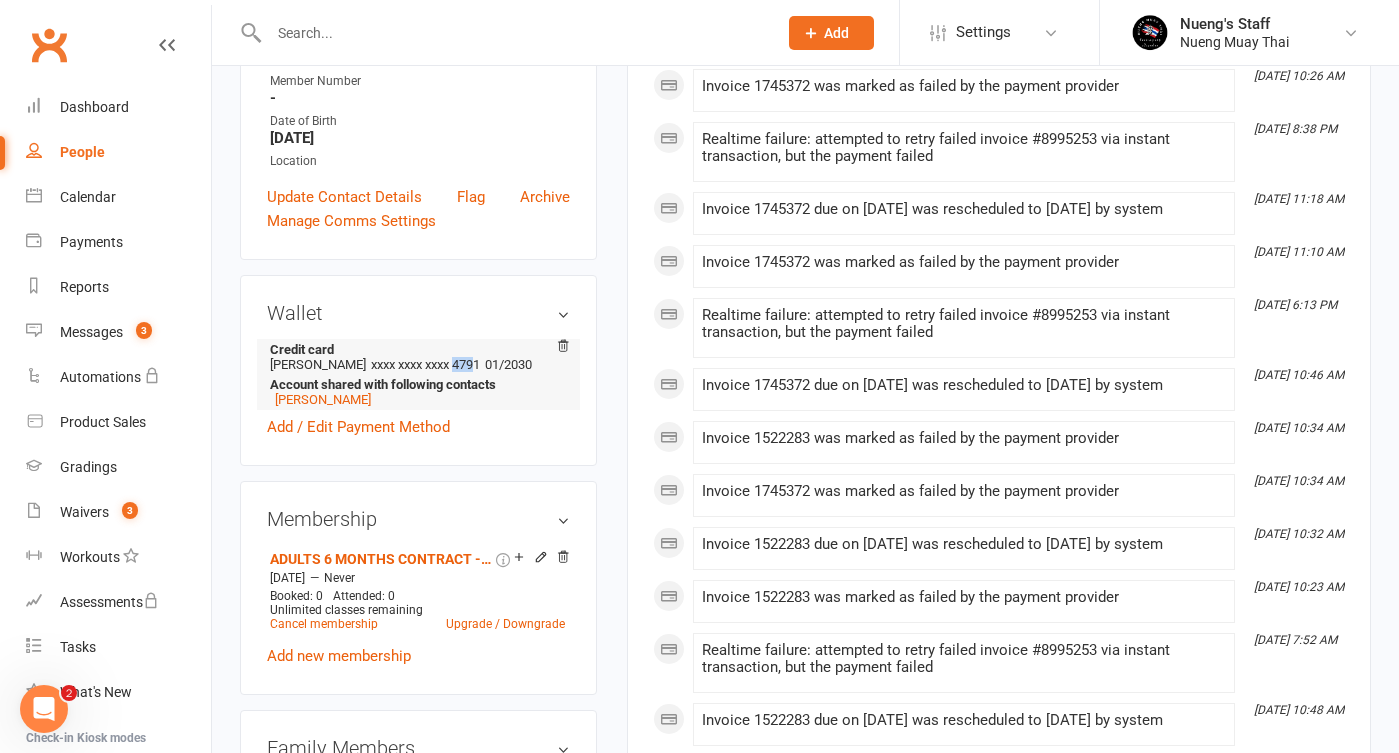drag, startPoint x: 481, startPoint y: 367, endPoint x: 455, endPoint y: 361, distance: 26.683329 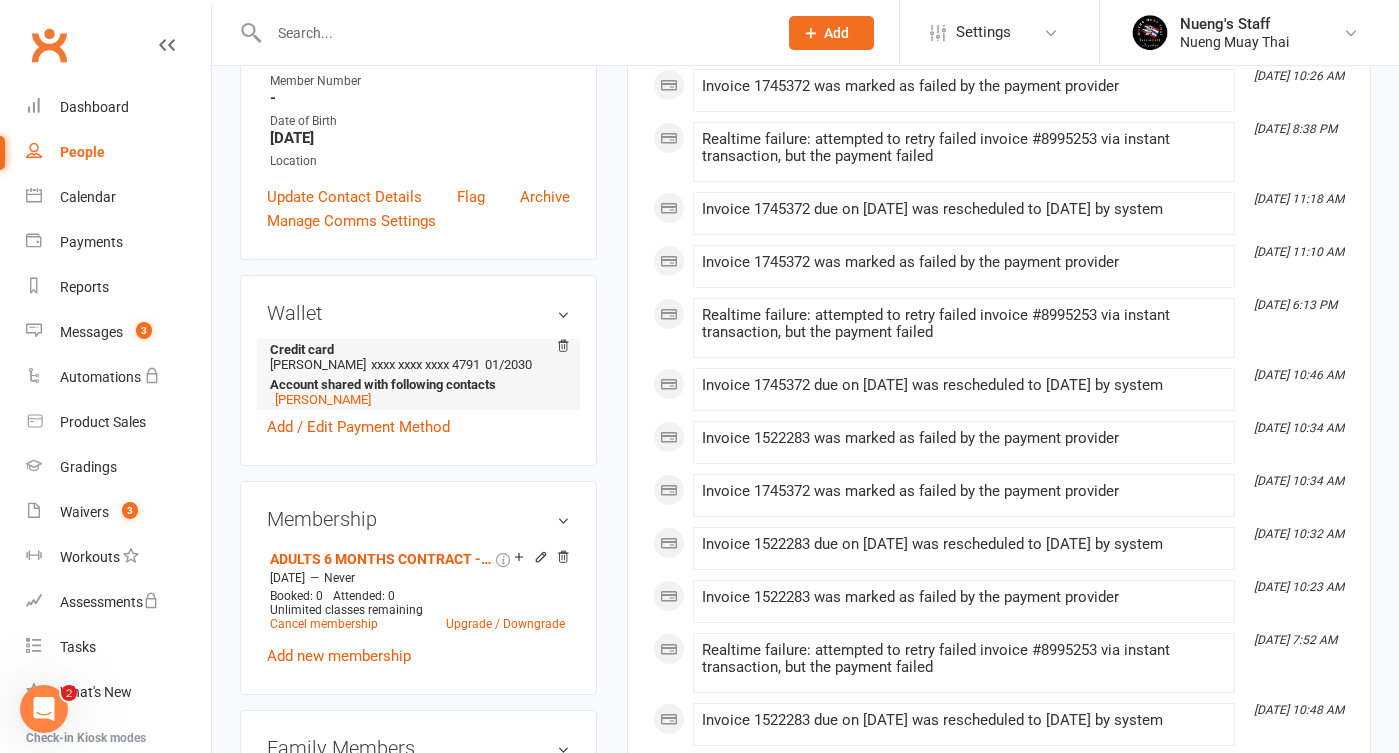click on "xxxx xxxx xxxx 4791" at bounding box center (425, 364) 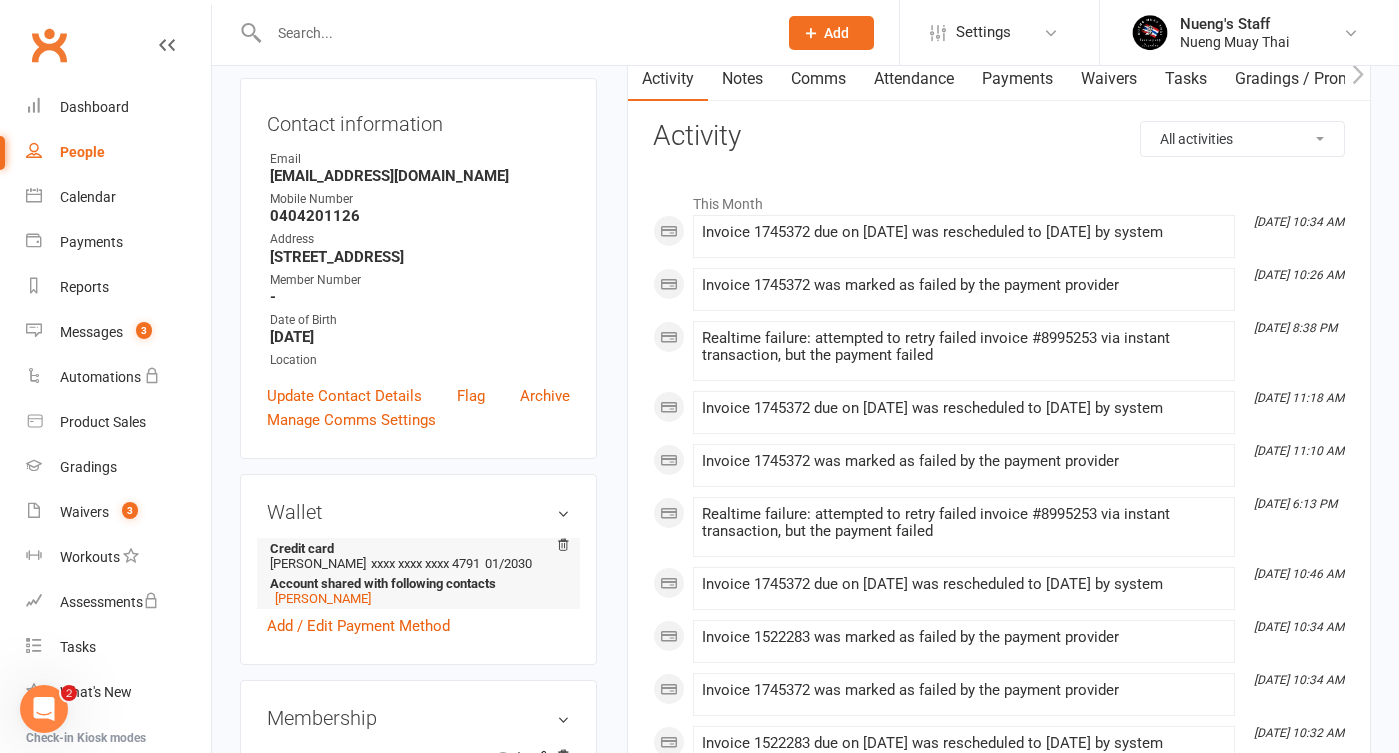 scroll, scrollTop: 204, scrollLeft: 0, axis: vertical 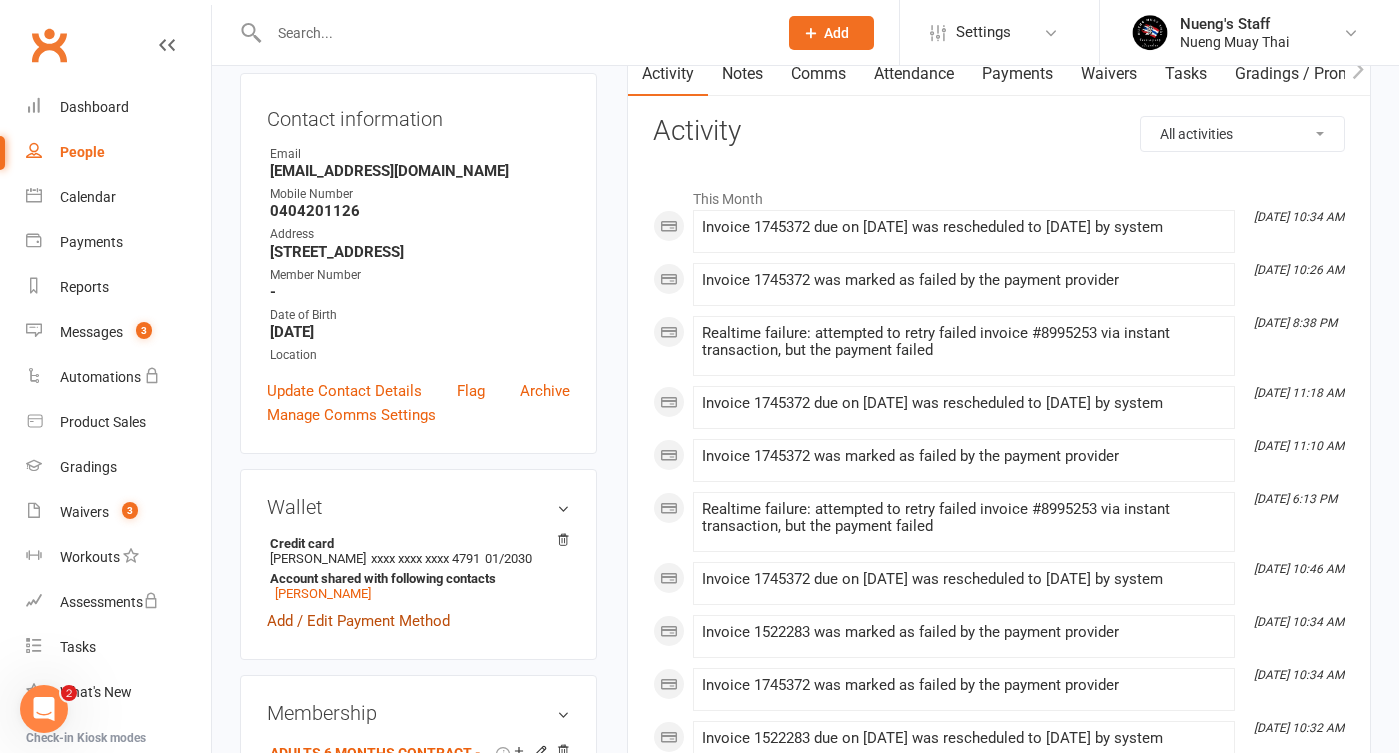 click on "Add / Edit Payment Method" at bounding box center [358, 621] 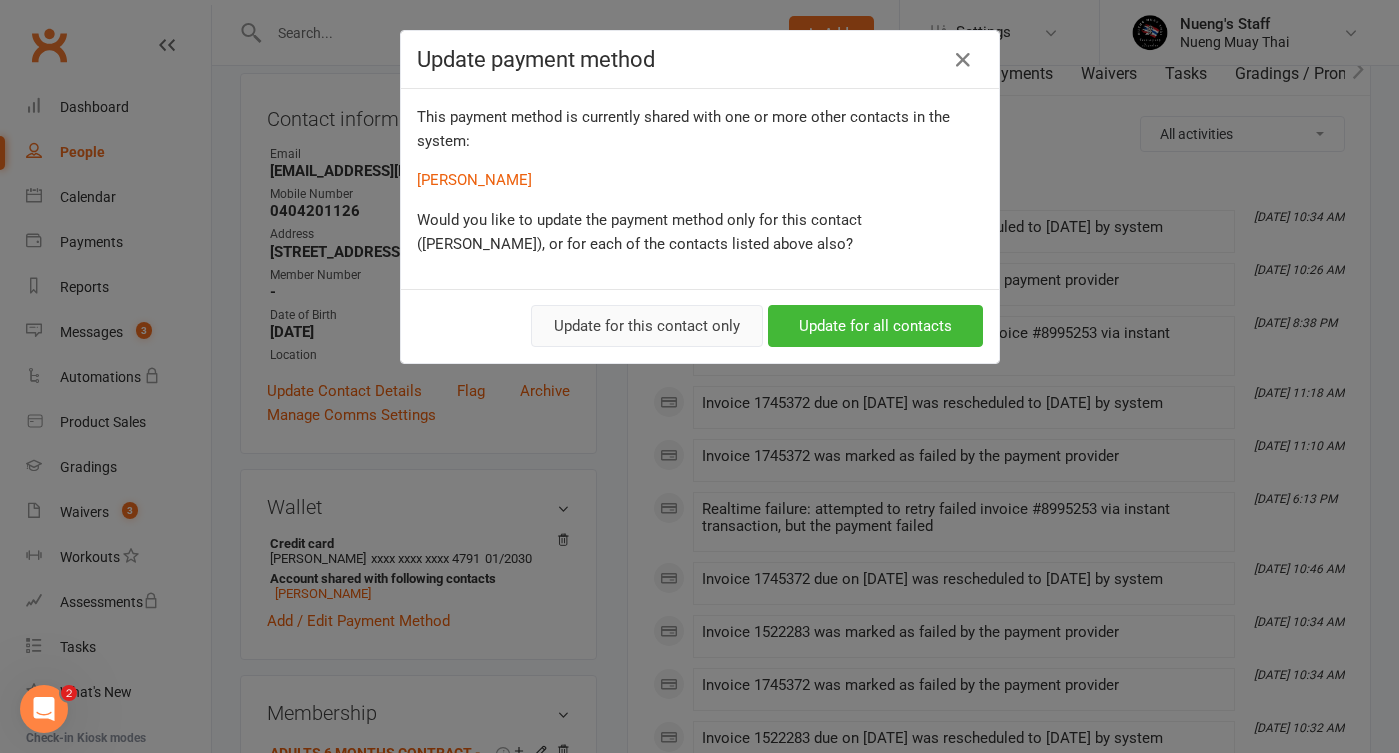 click on "Update for this contact only" at bounding box center [647, 326] 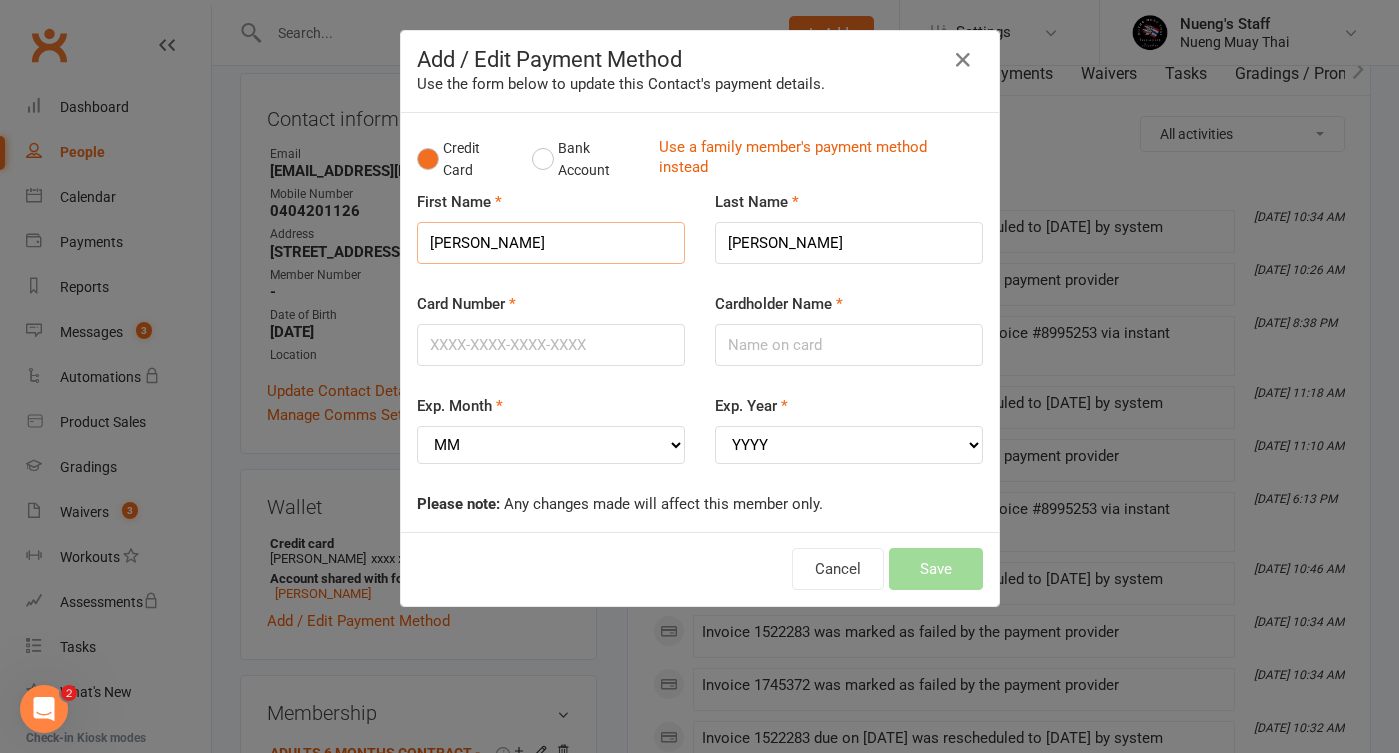 click on "[PERSON_NAME]" at bounding box center [551, 243] 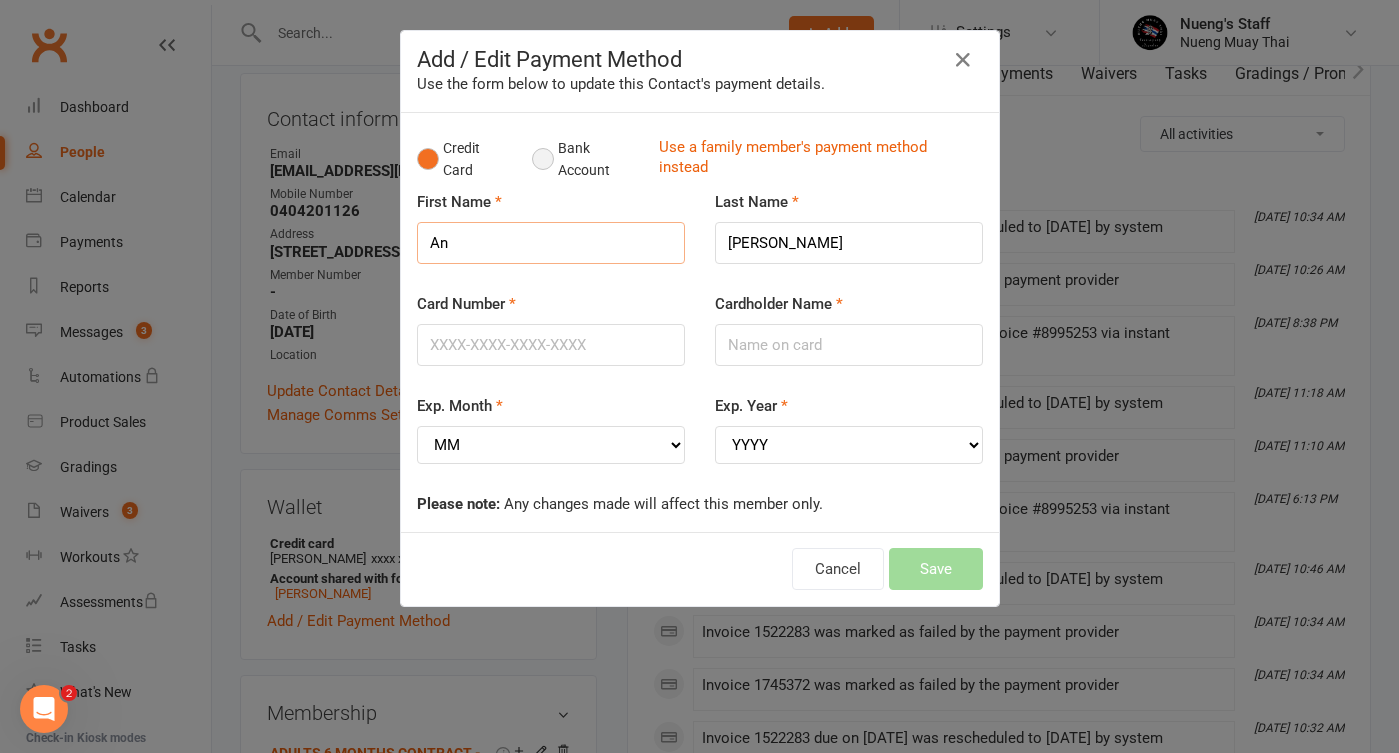 type on "An" 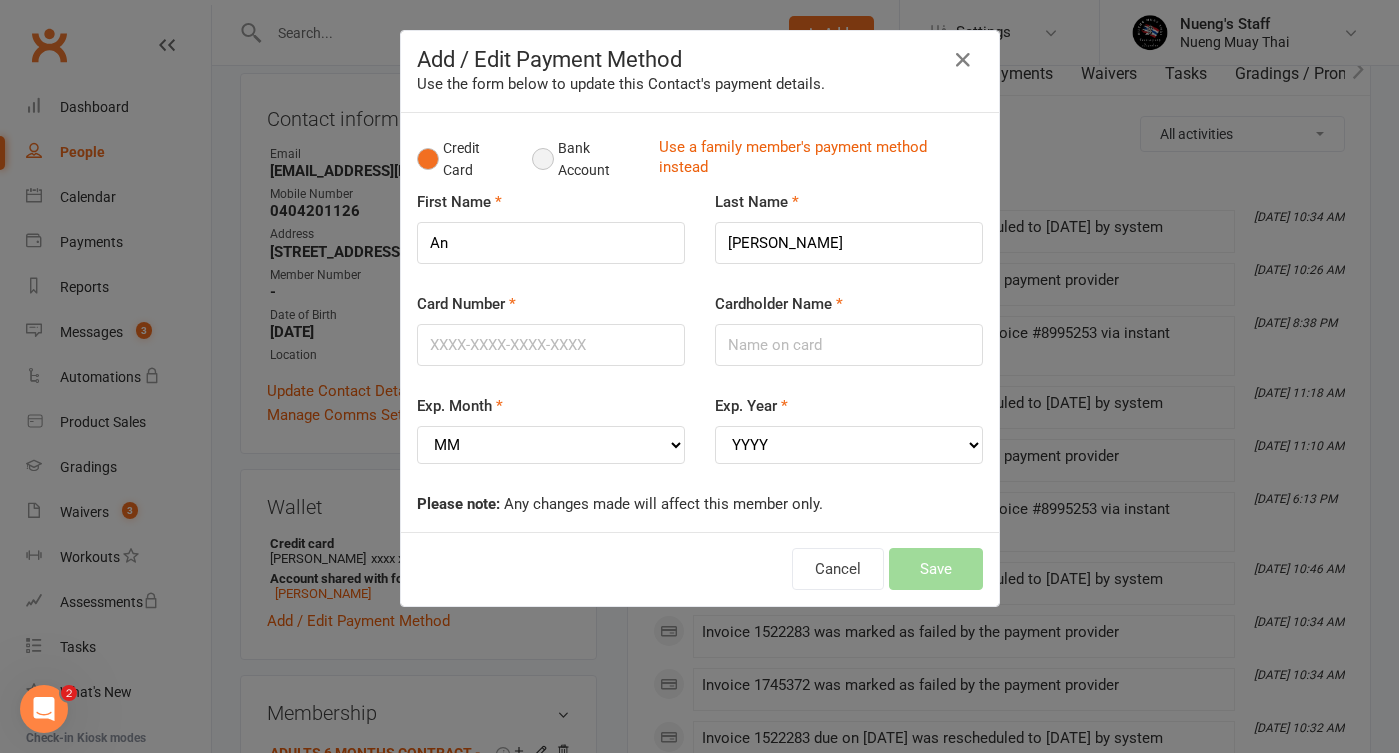click on "Bank Account" at bounding box center [587, 159] 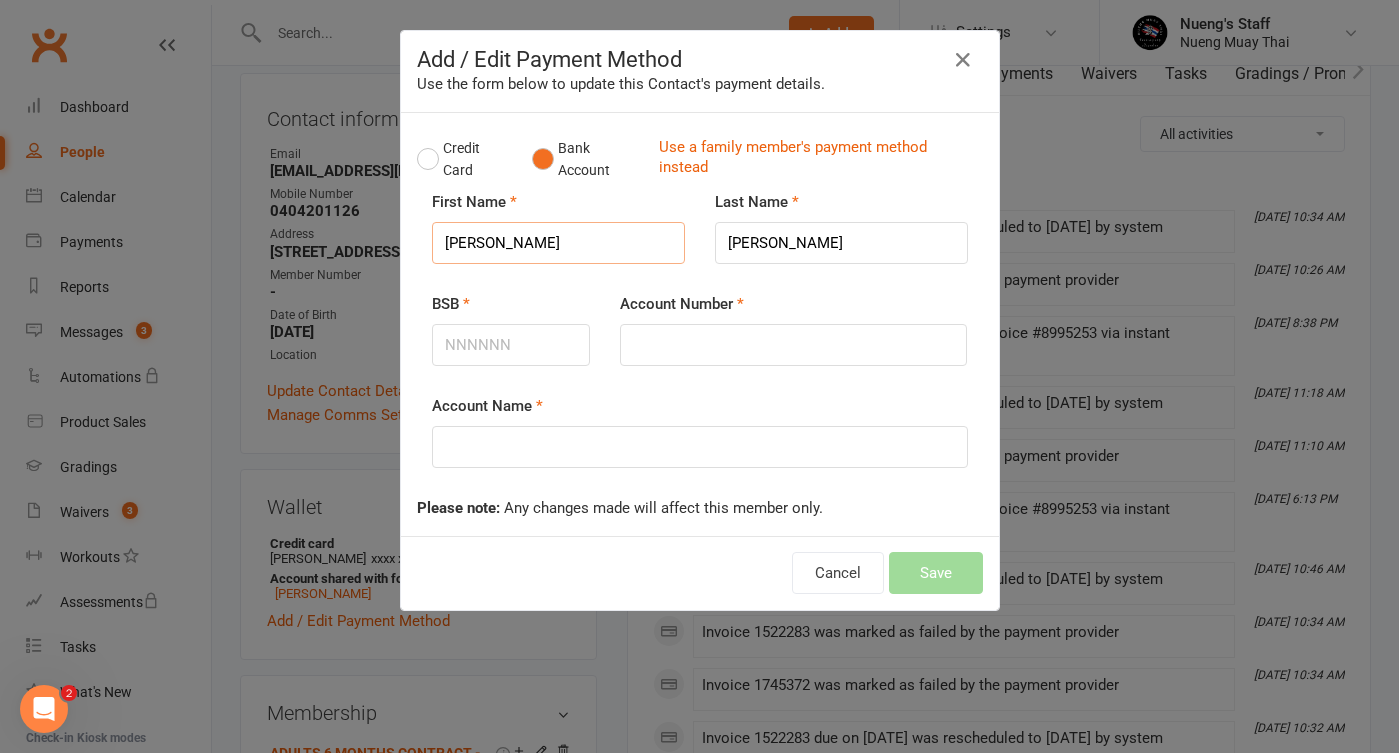click on "[PERSON_NAME]" at bounding box center [558, 243] 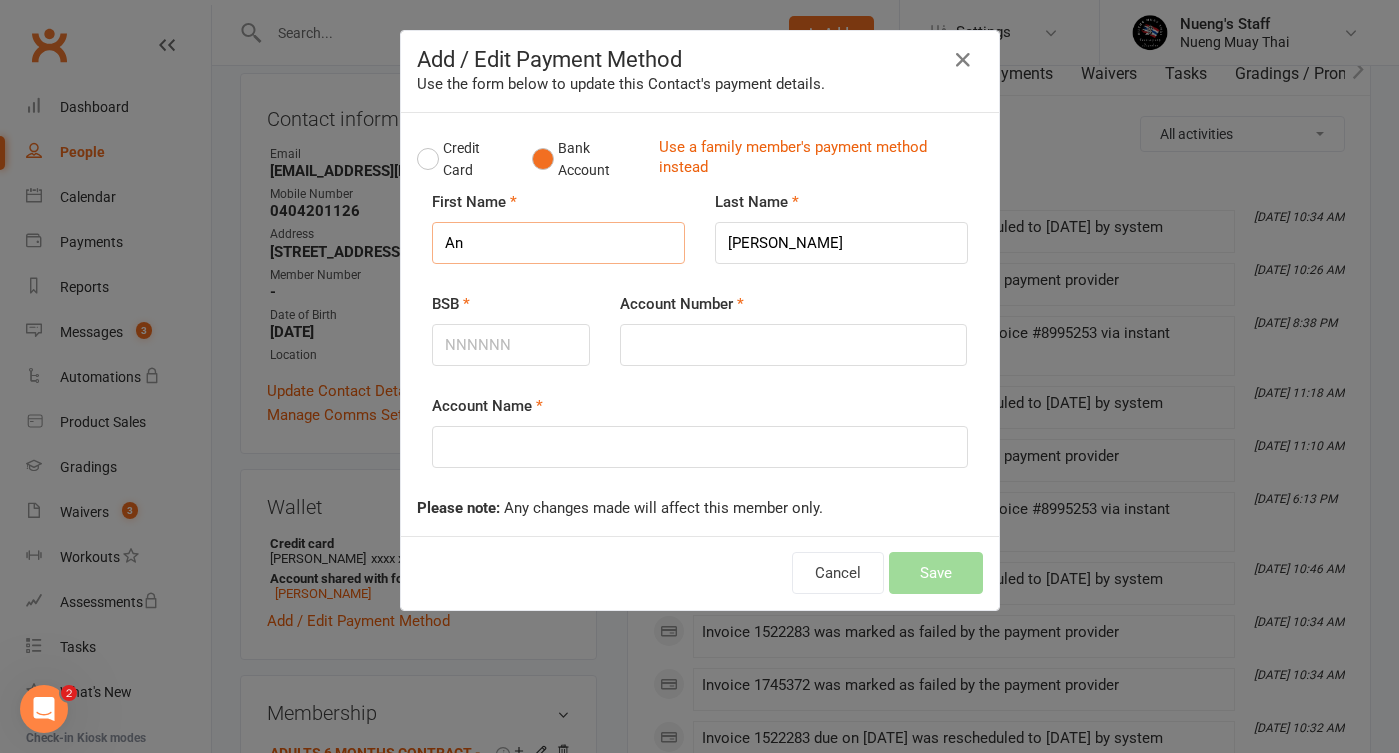 type on "A" 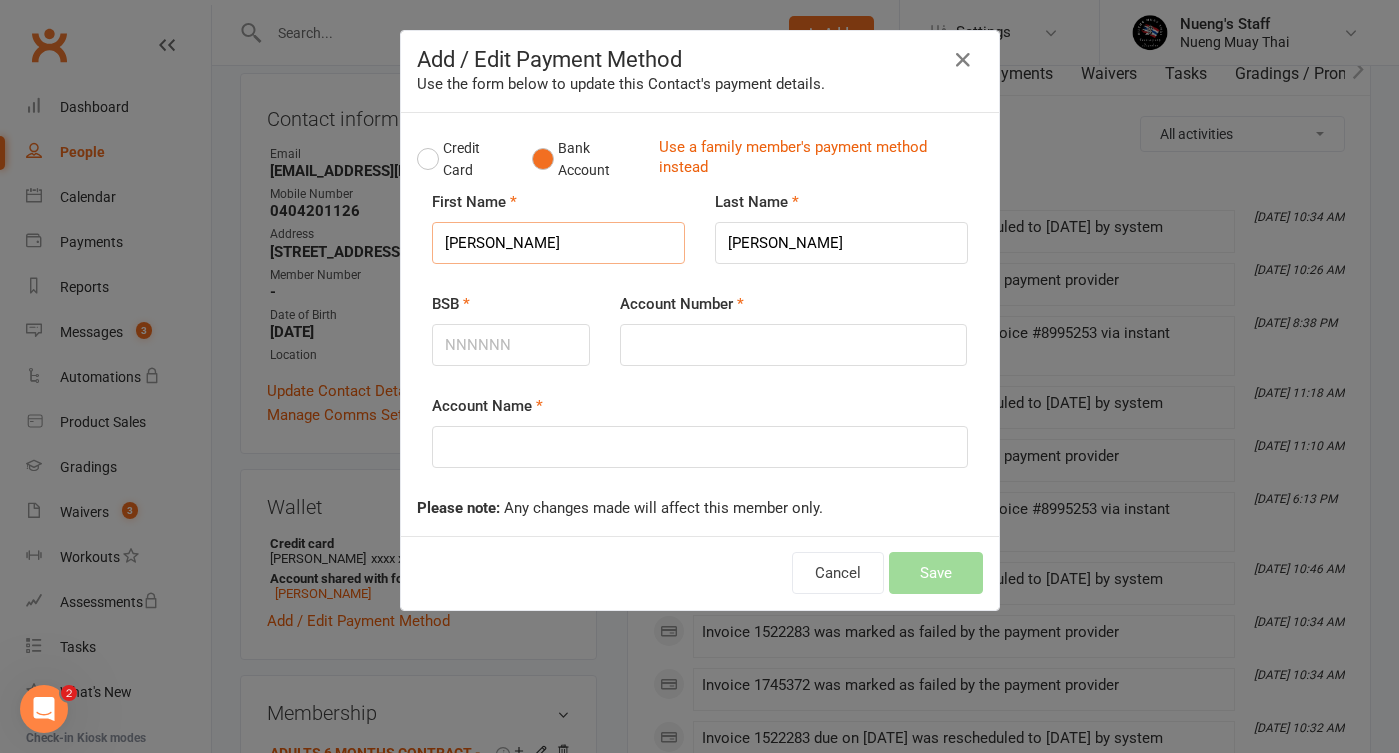 click on "[PERSON_NAME]" at bounding box center [558, 243] 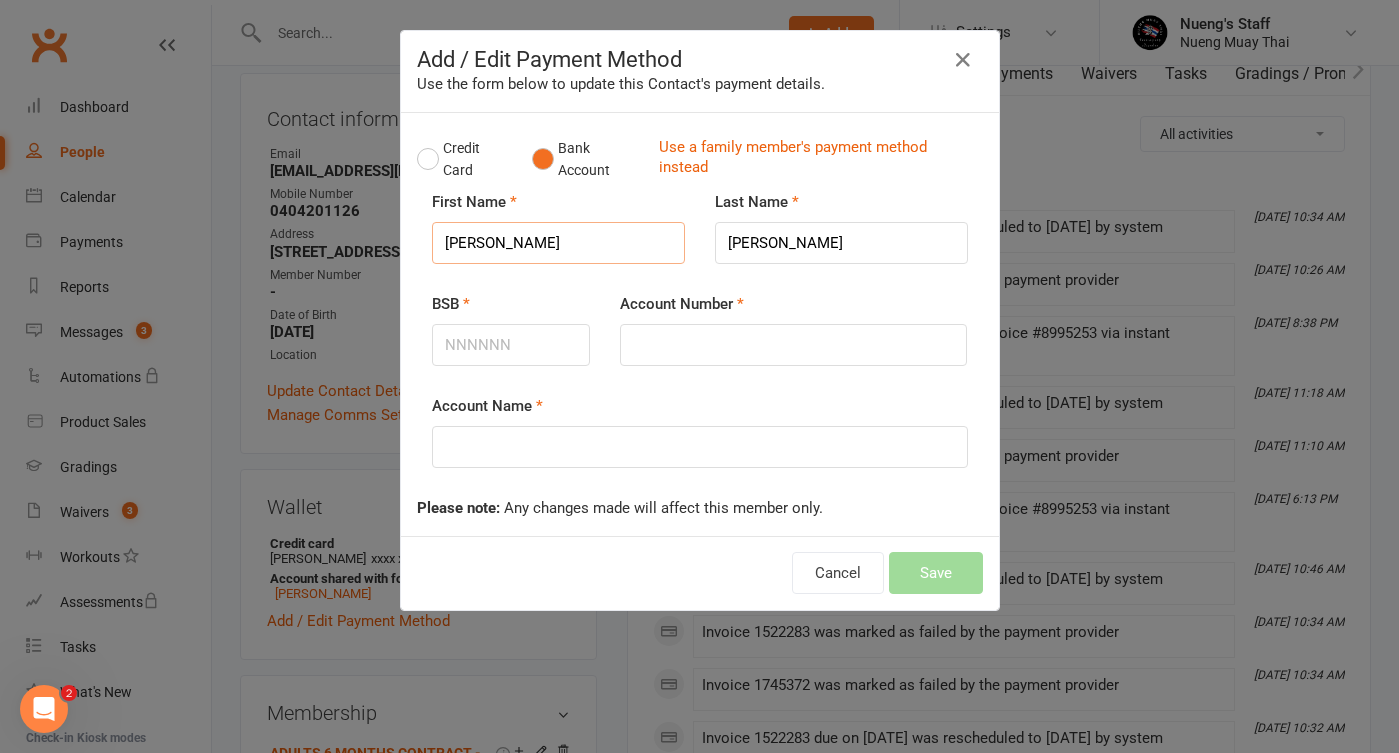 drag, startPoint x: 500, startPoint y: 244, endPoint x: 438, endPoint y: 244, distance: 62 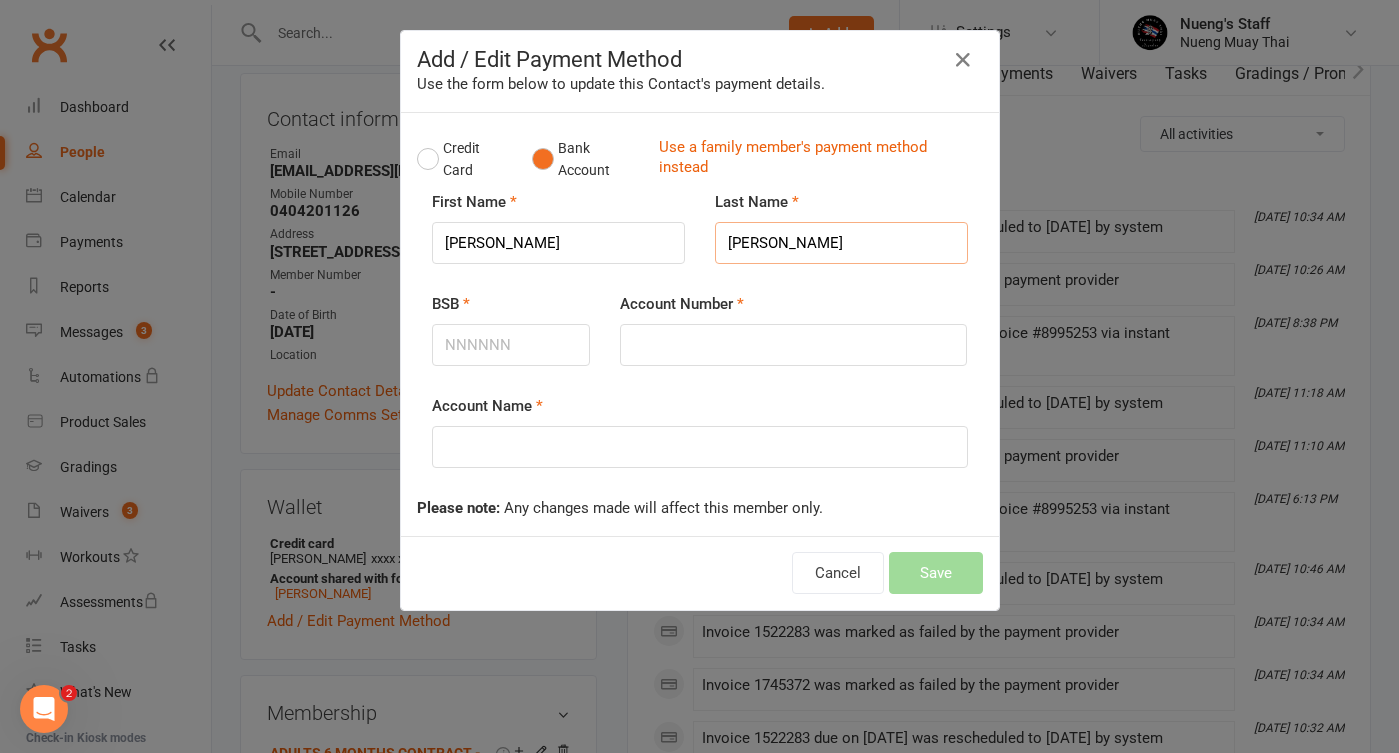 click on "[PERSON_NAME]" at bounding box center [841, 243] 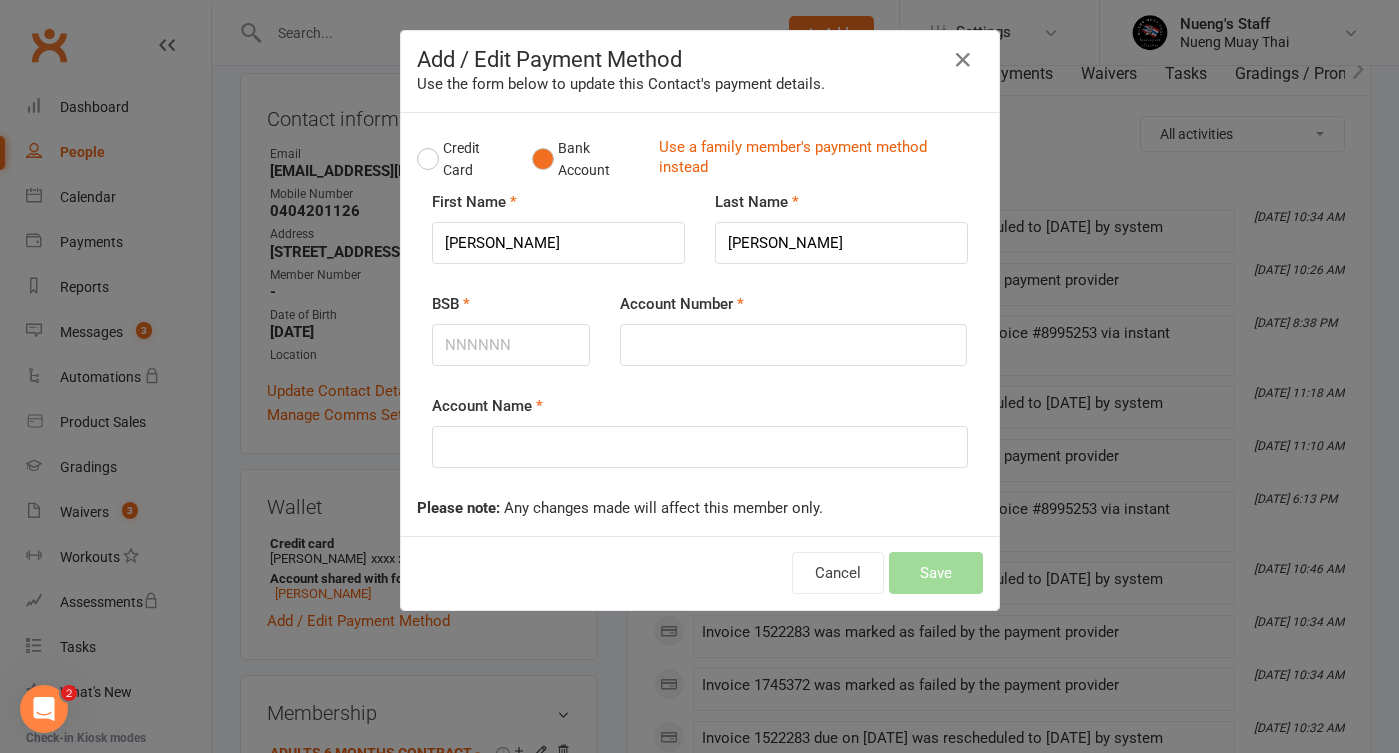 click on "BSB" at bounding box center [511, 329] 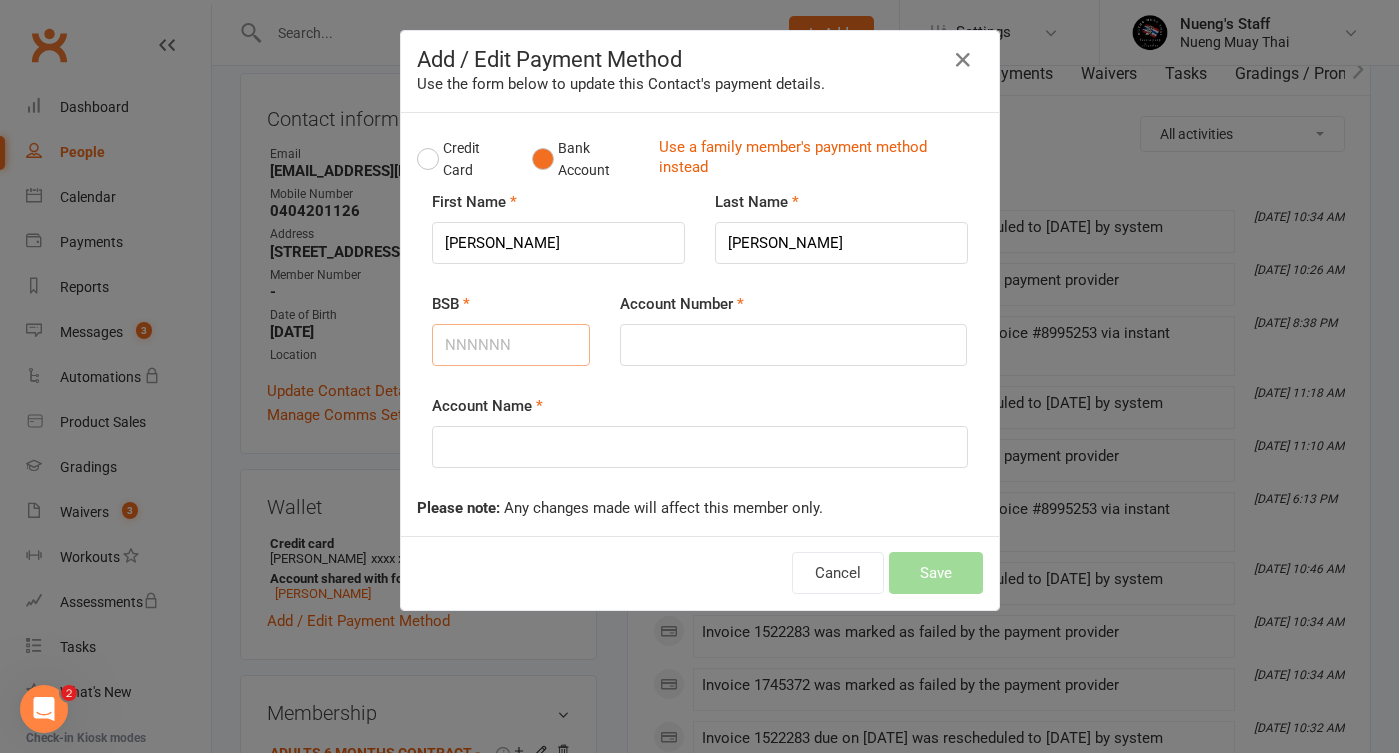 click on "BSB" at bounding box center [511, 345] 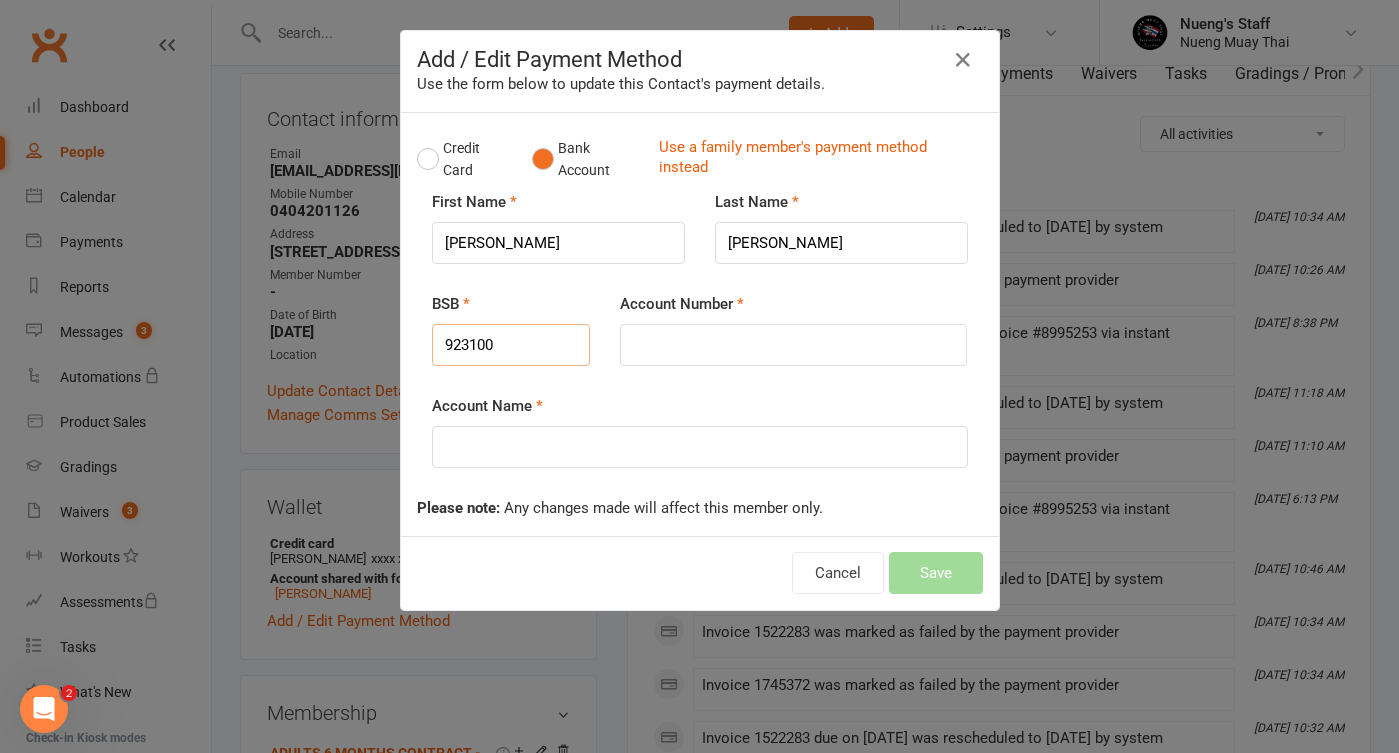 type on "923100" 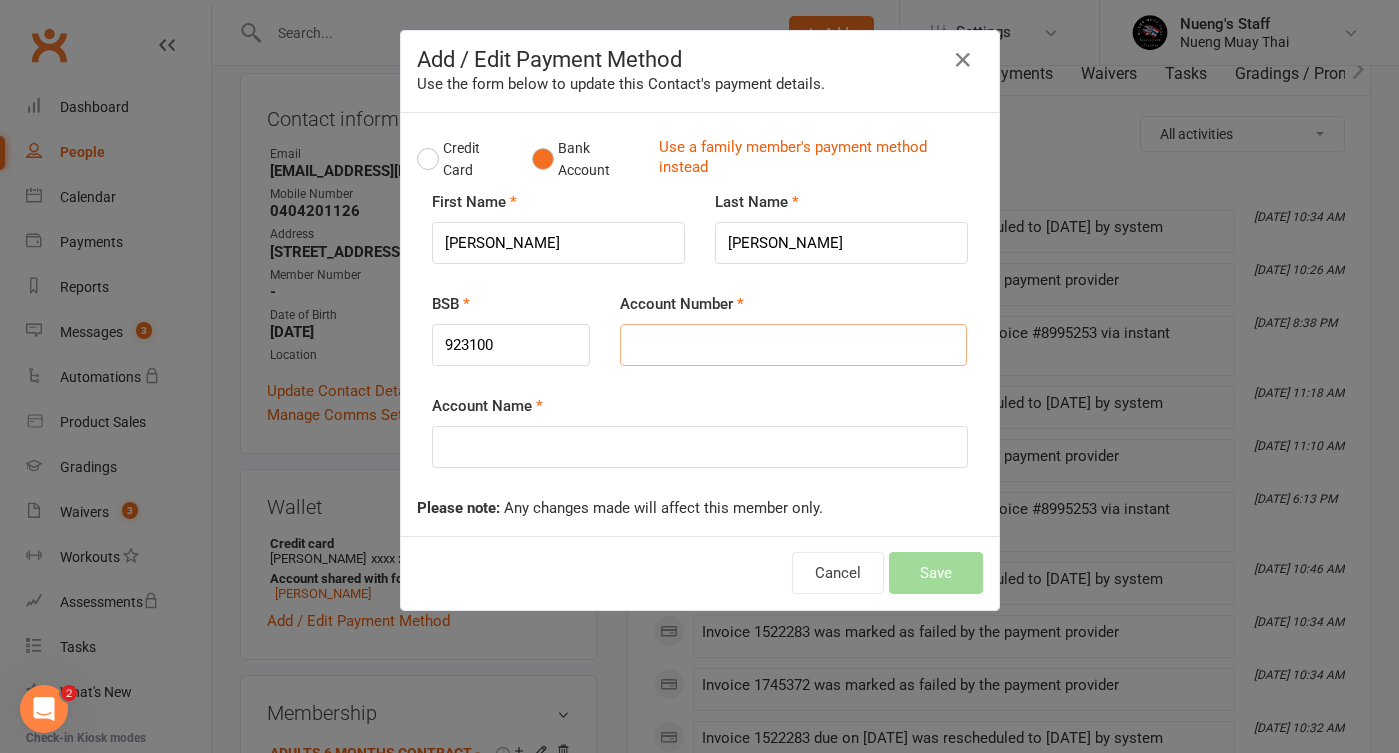 click on "Account Number" at bounding box center [793, 345] 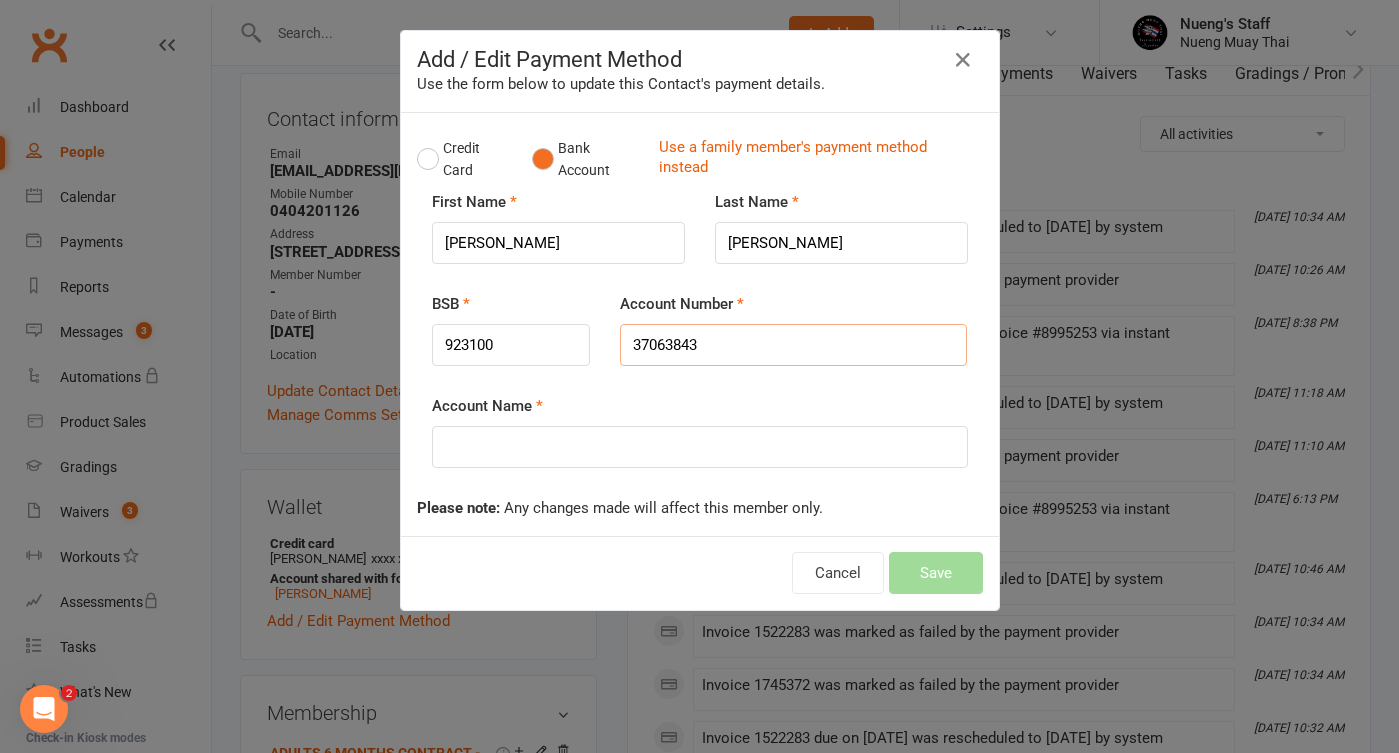 type on "37063843" 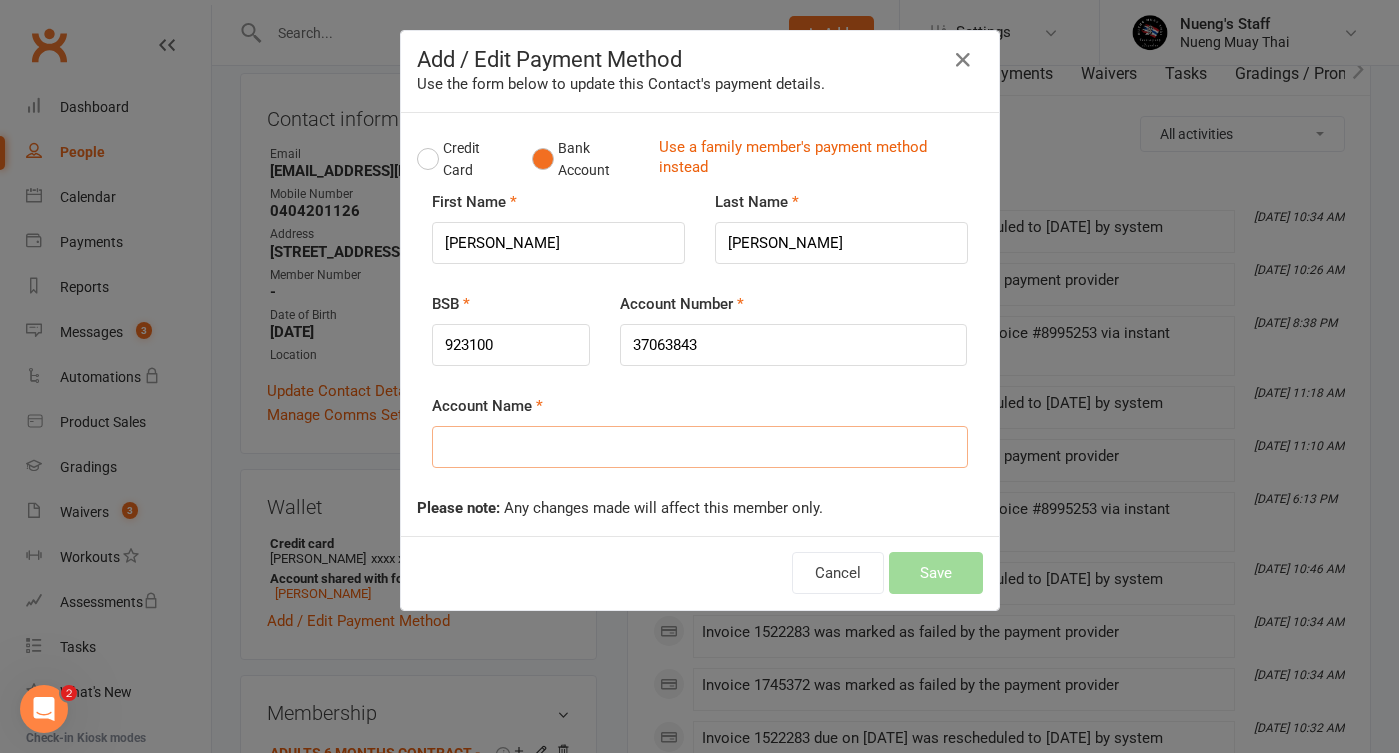 click on "Account Name" at bounding box center (700, 447) 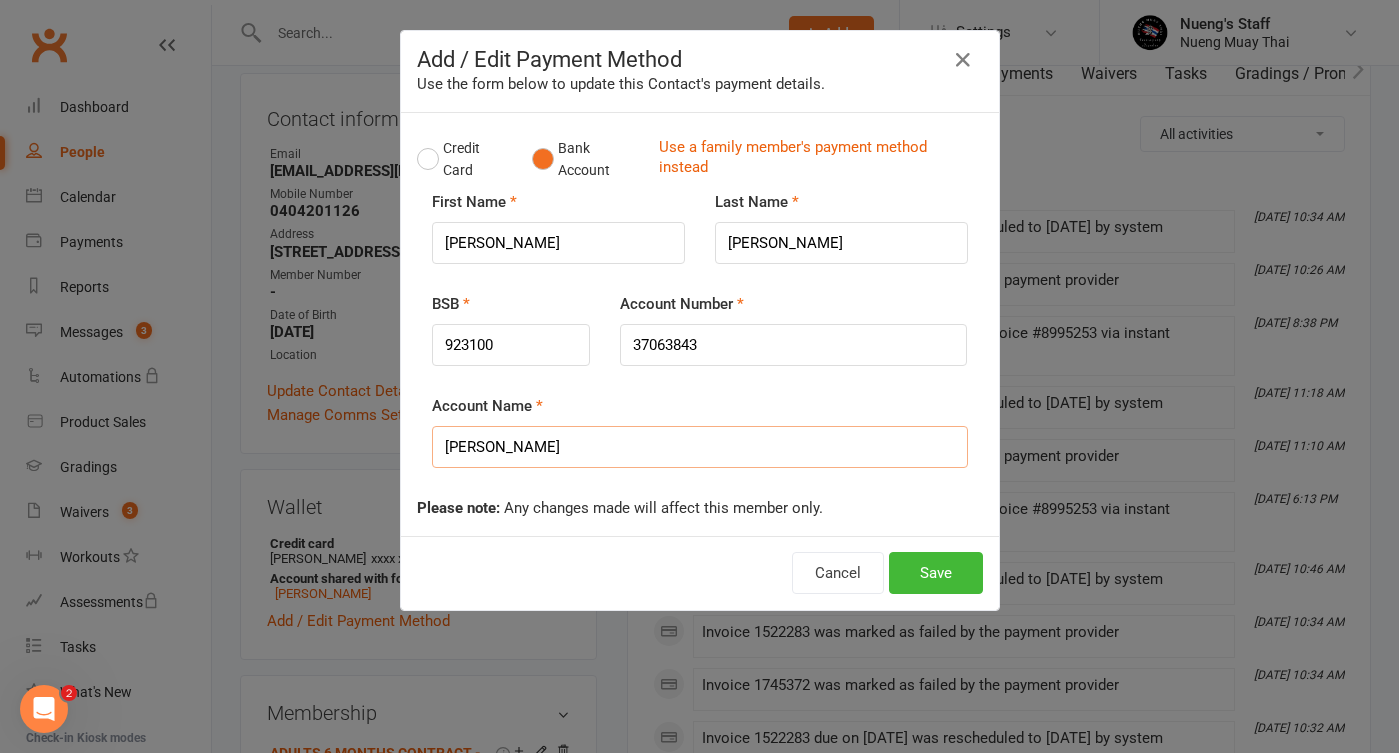 type on "[PERSON_NAME]" 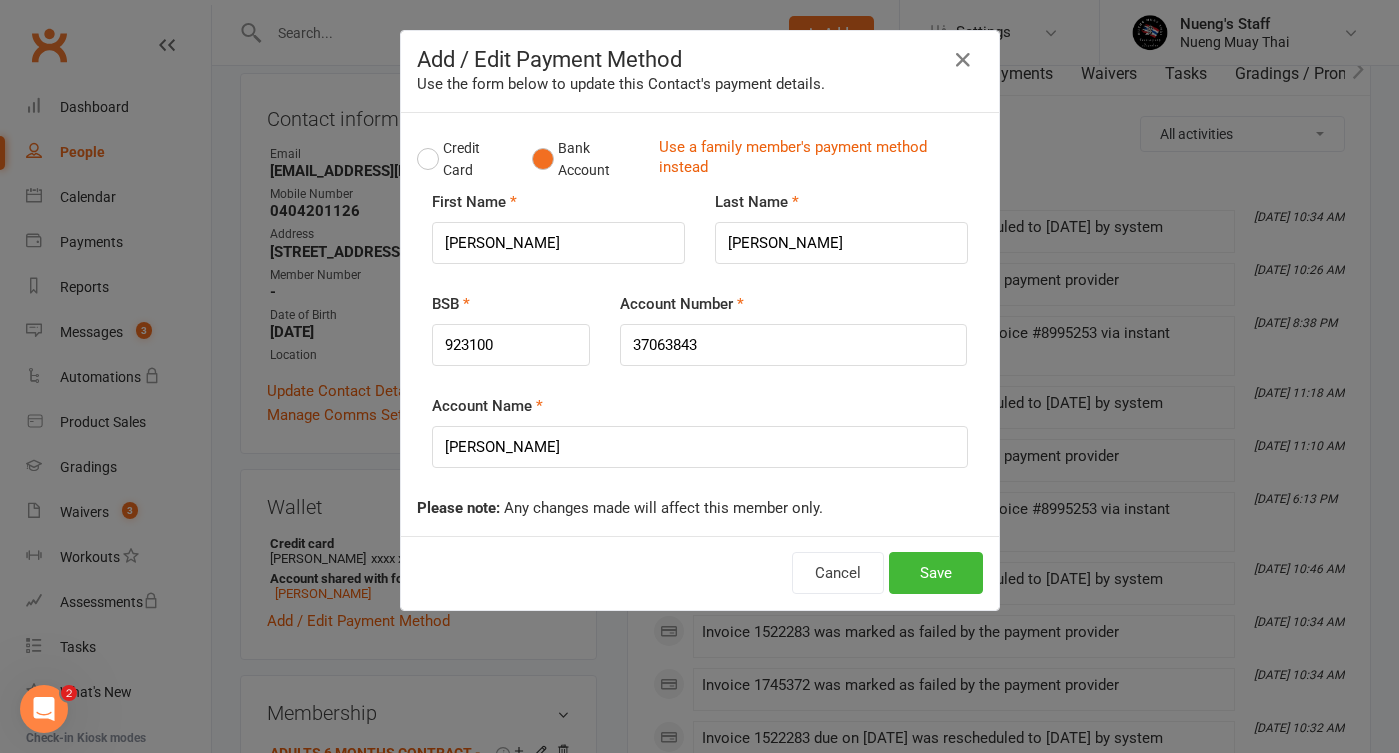 click on "BSB 923100" at bounding box center (511, 329) 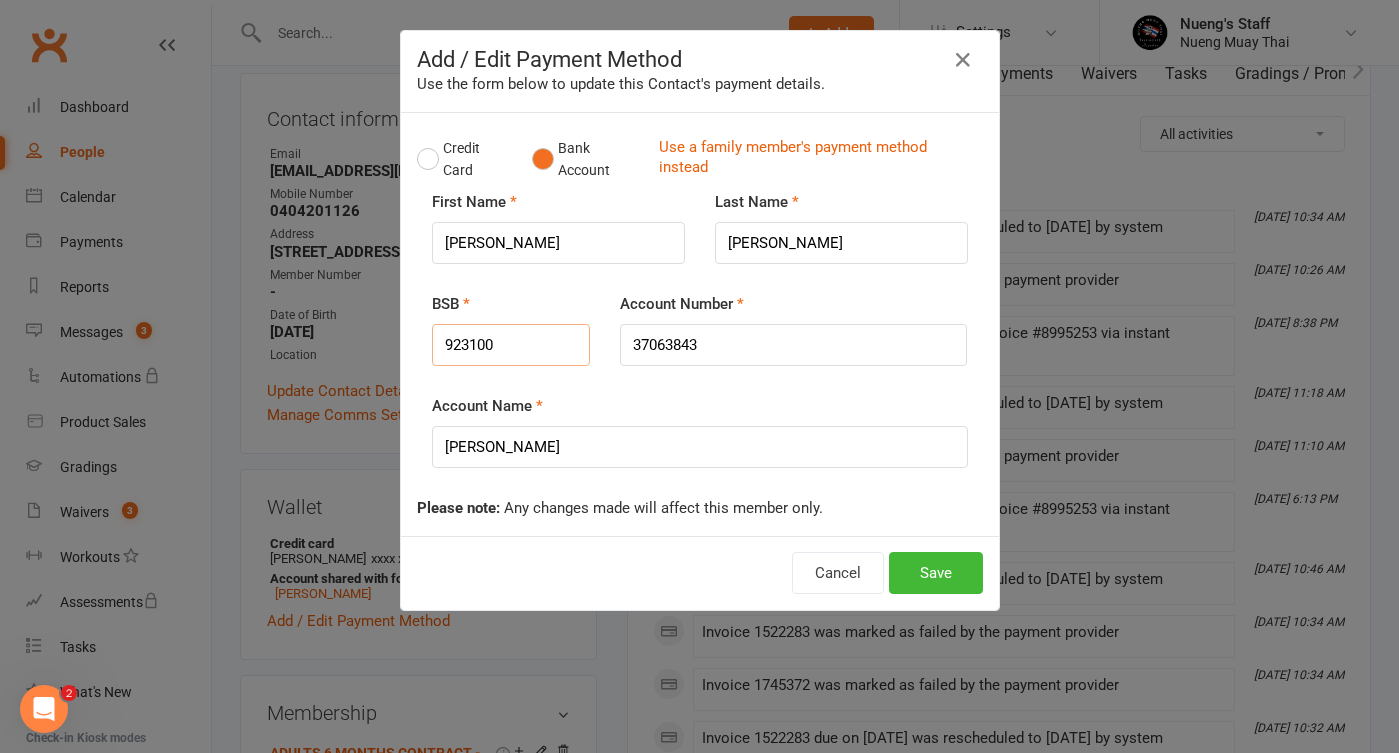click on "923100" at bounding box center (511, 345) 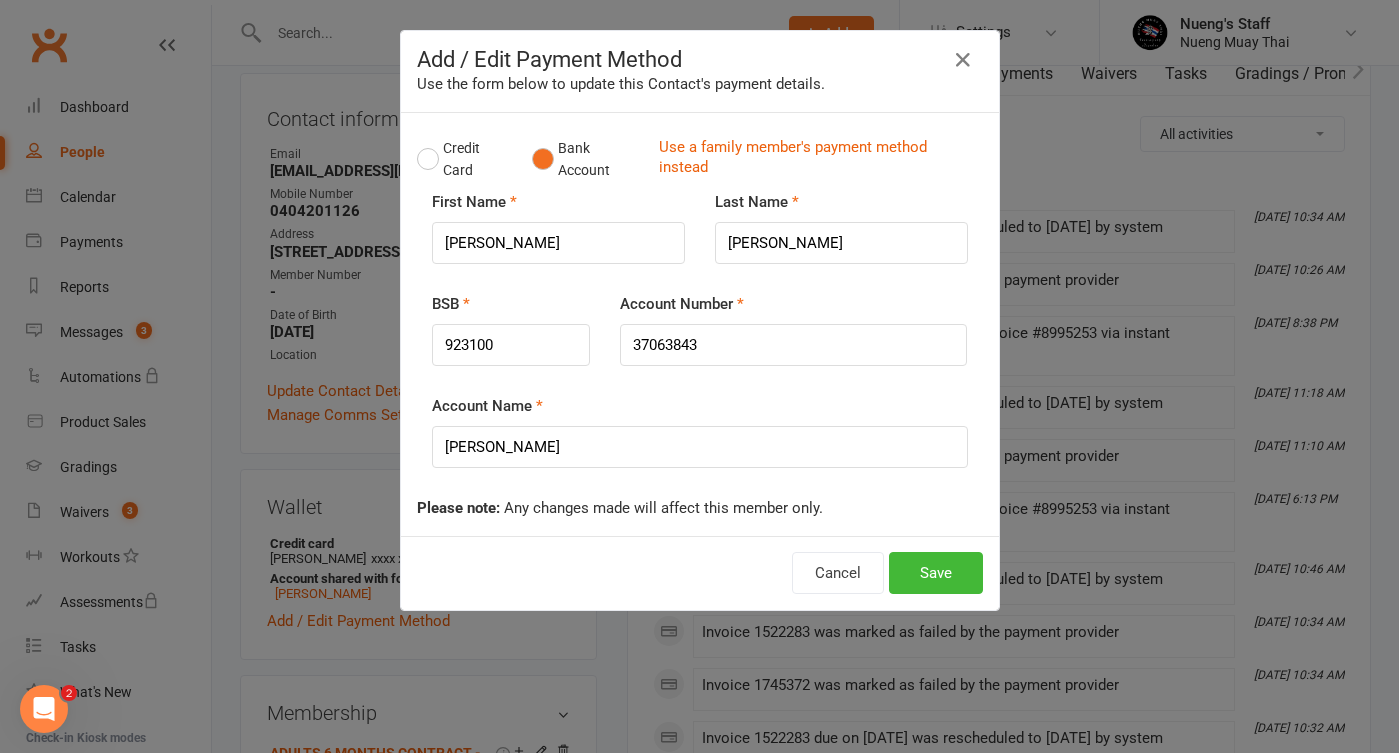 click on "BSB 923100" at bounding box center (511, 329) 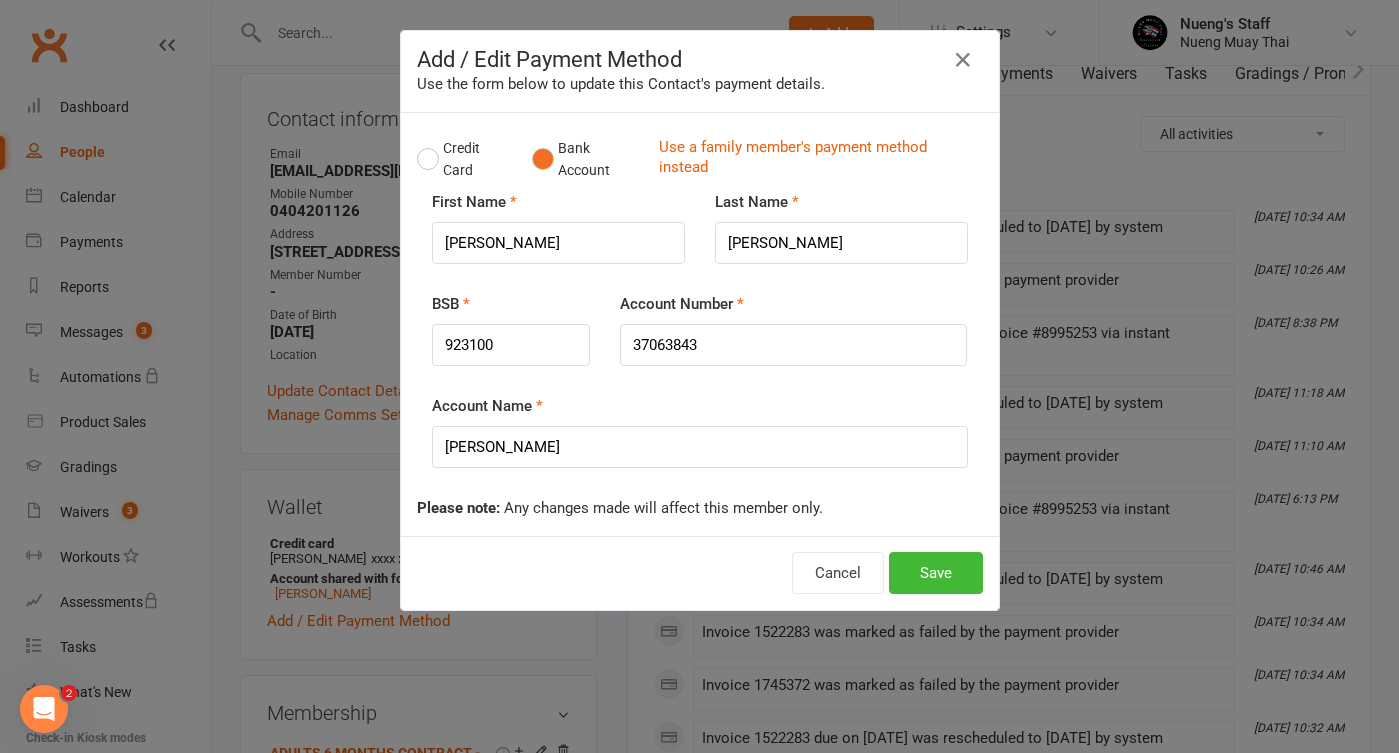click on "Account Number" at bounding box center [682, 304] 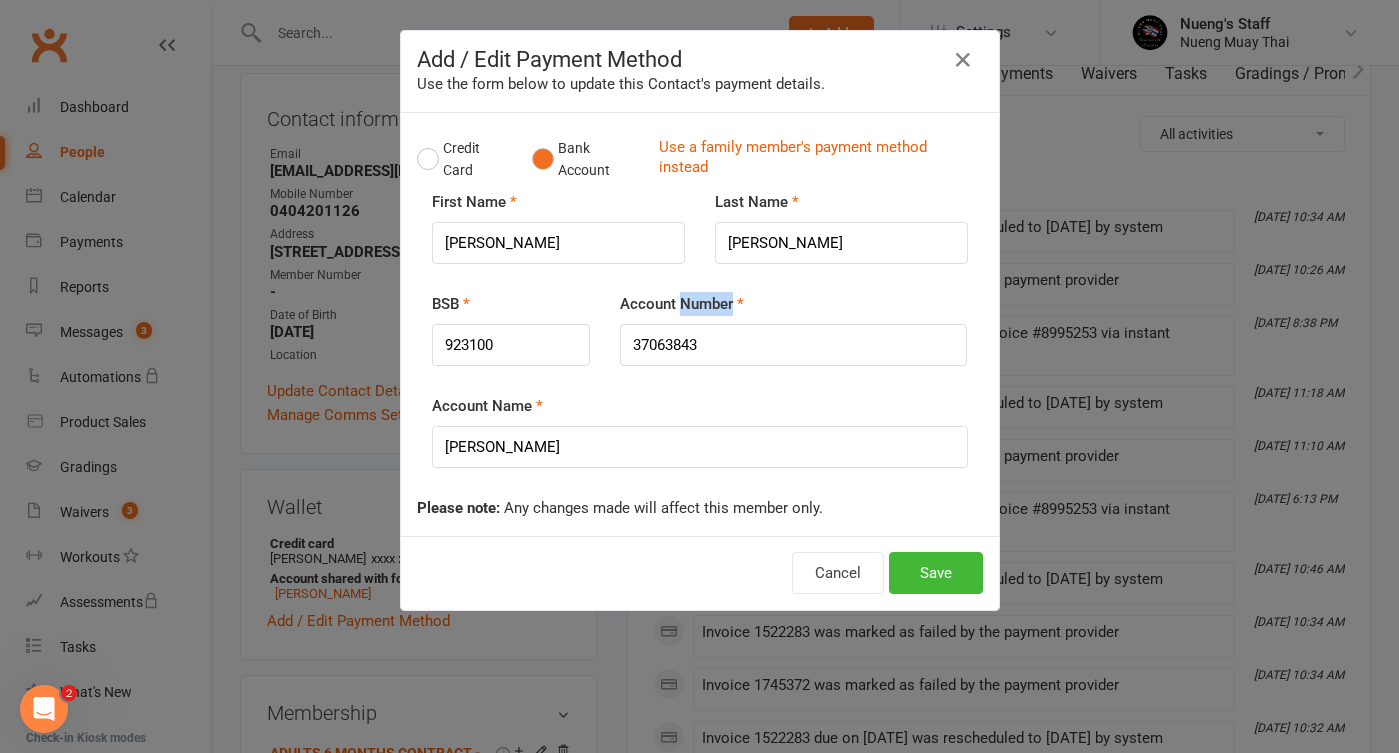 click on "Account Number" at bounding box center [682, 304] 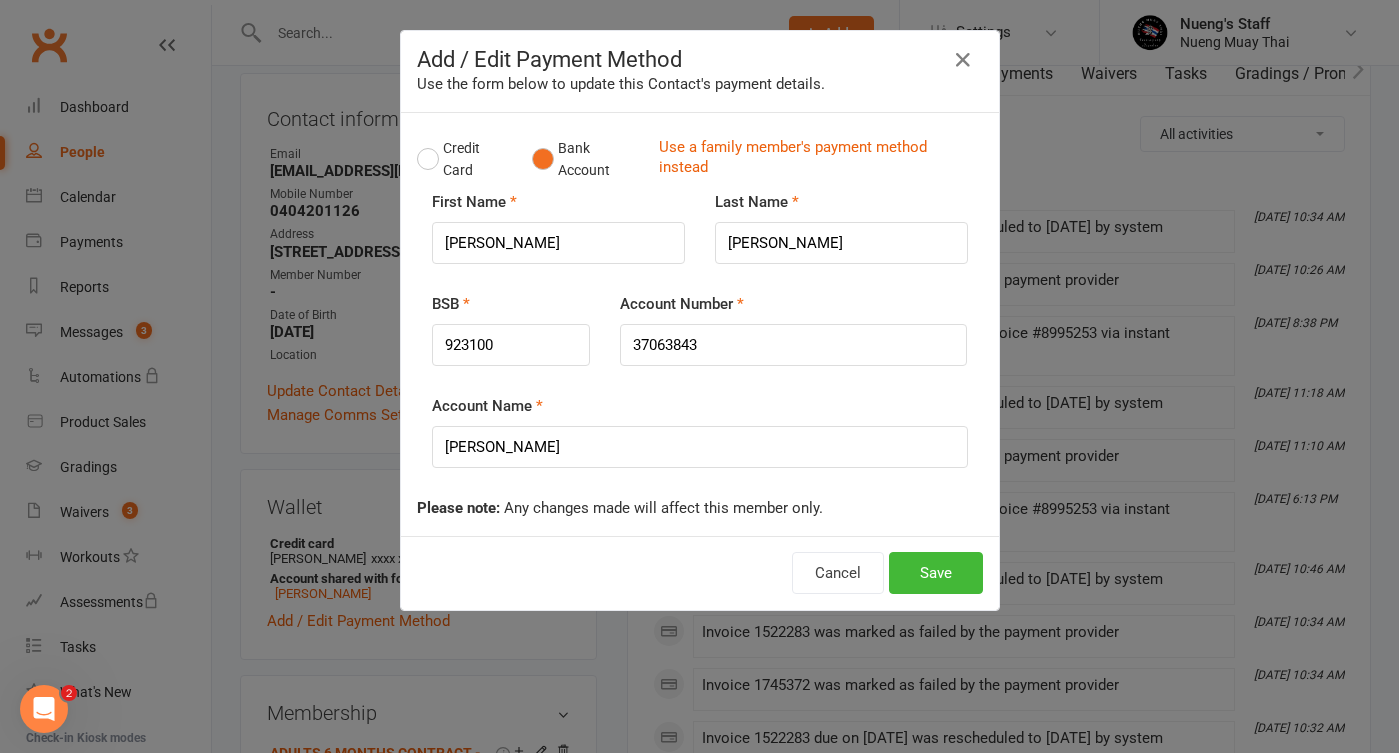 click on "Account Number" at bounding box center (682, 304) 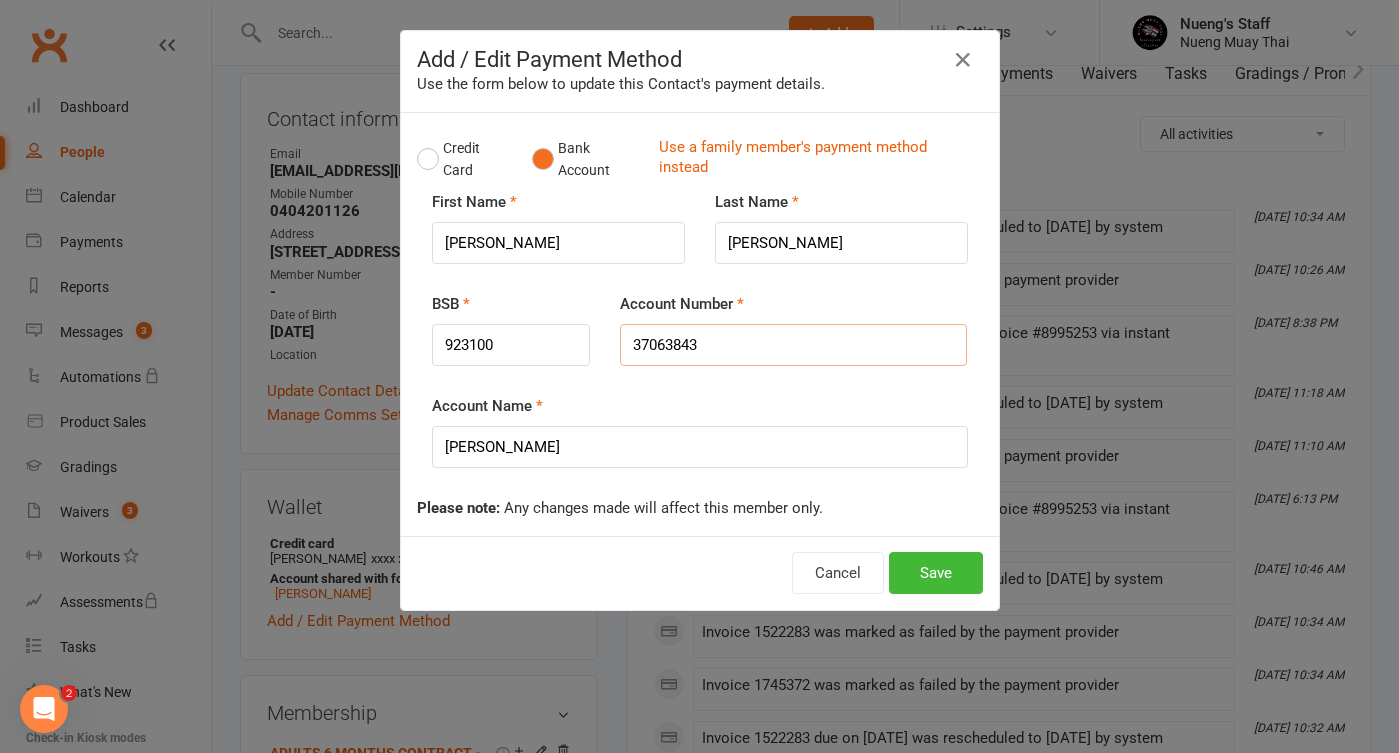 drag, startPoint x: 659, startPoint y: 350, endPoint x: 675, endPoint y: 350, distance: 16 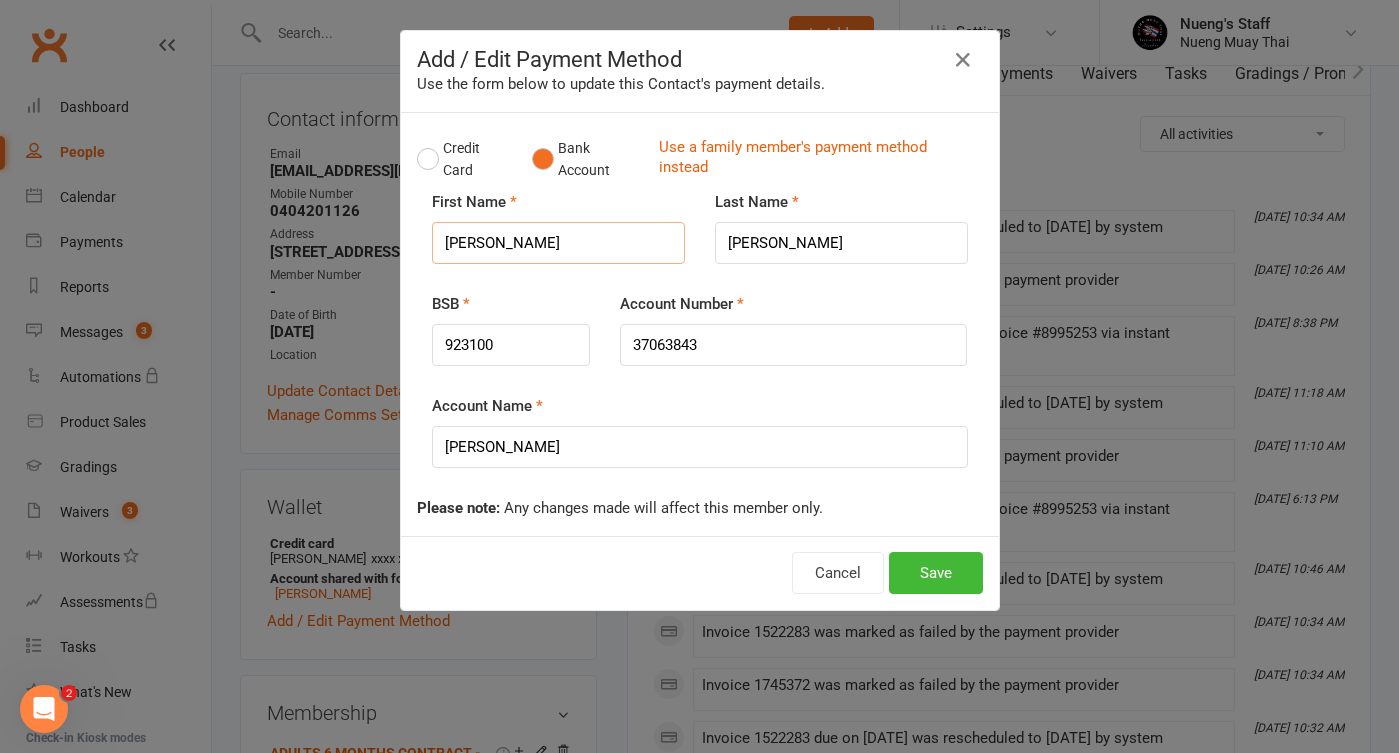 click on "[PERSON_NAME]" at bounding box center (558, 243) 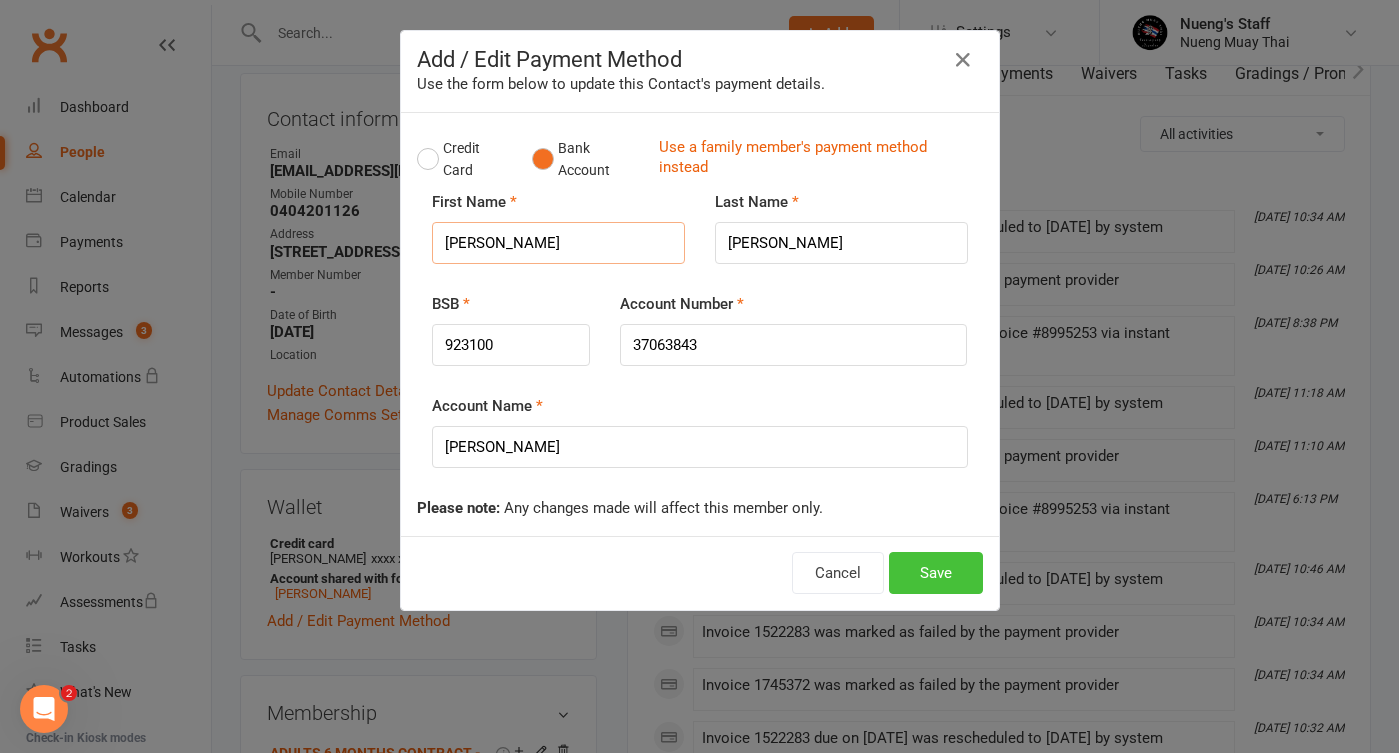 type on "[PERSON_NAME]" 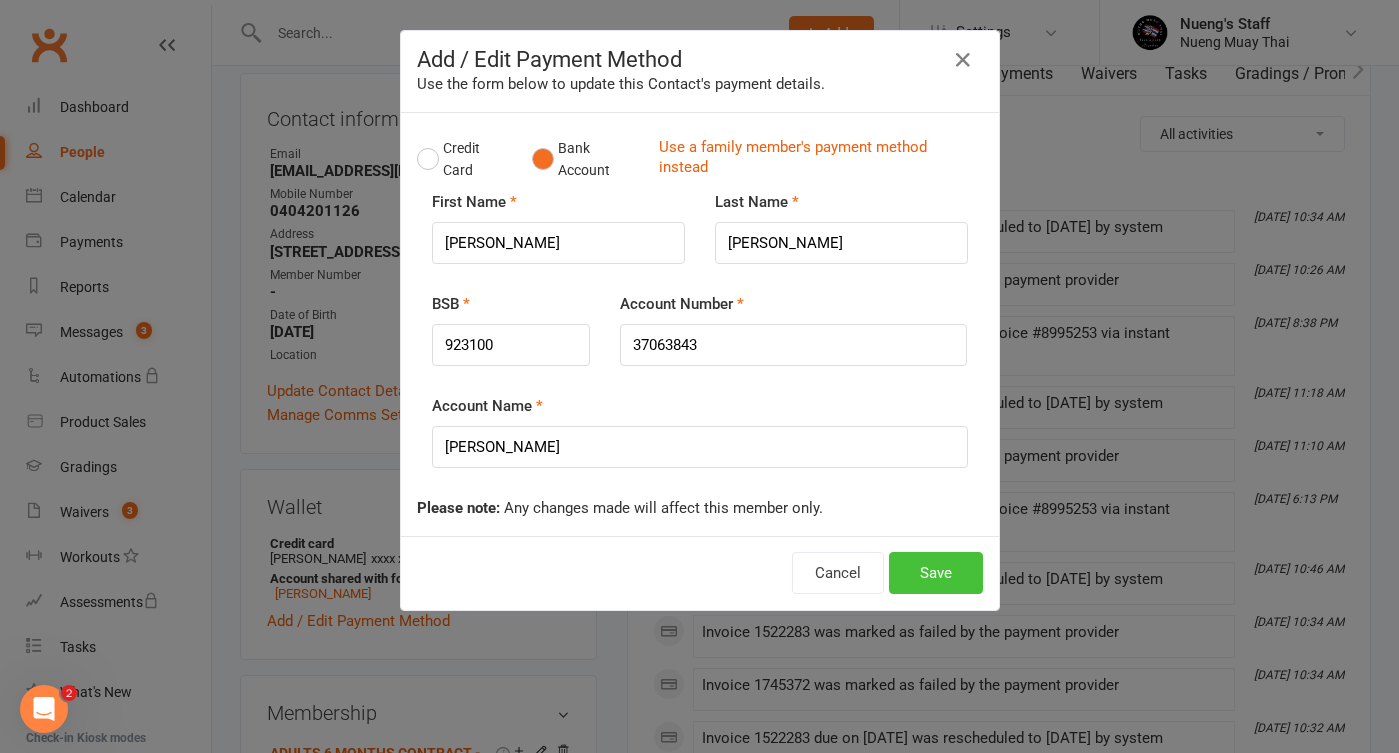 click on "Save" at bounding box center (936, 573) 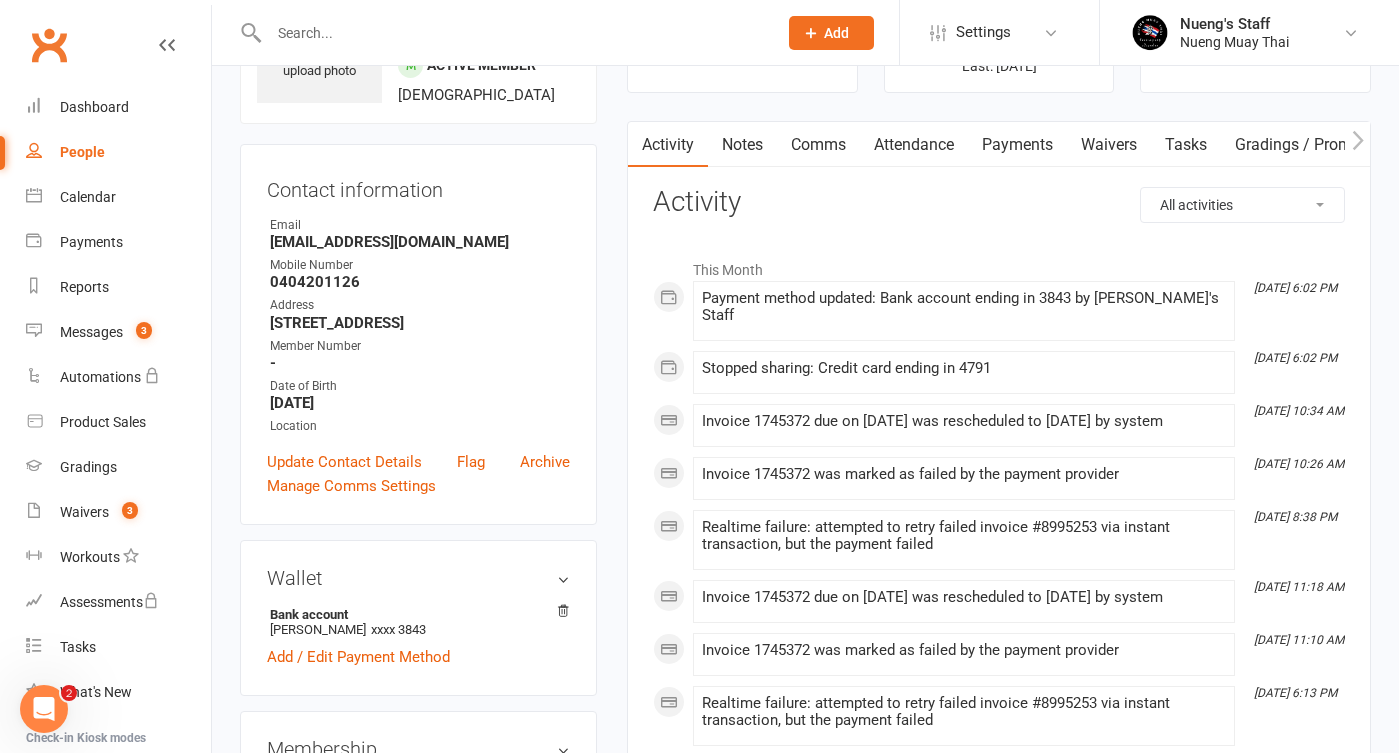 scroll, scrollTop: 125, scrollLeft: 0, axis: vertical 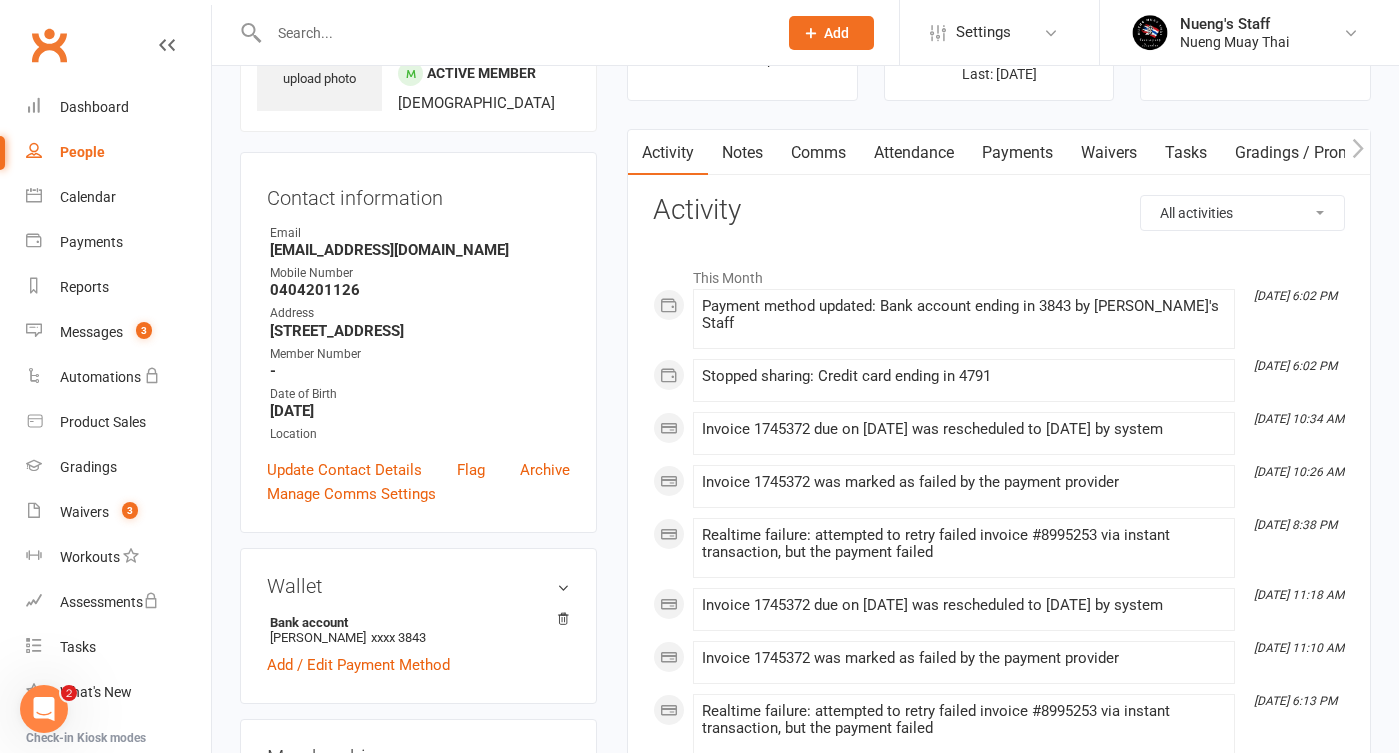 click on "Payments" at bounding box center (1017, 153) 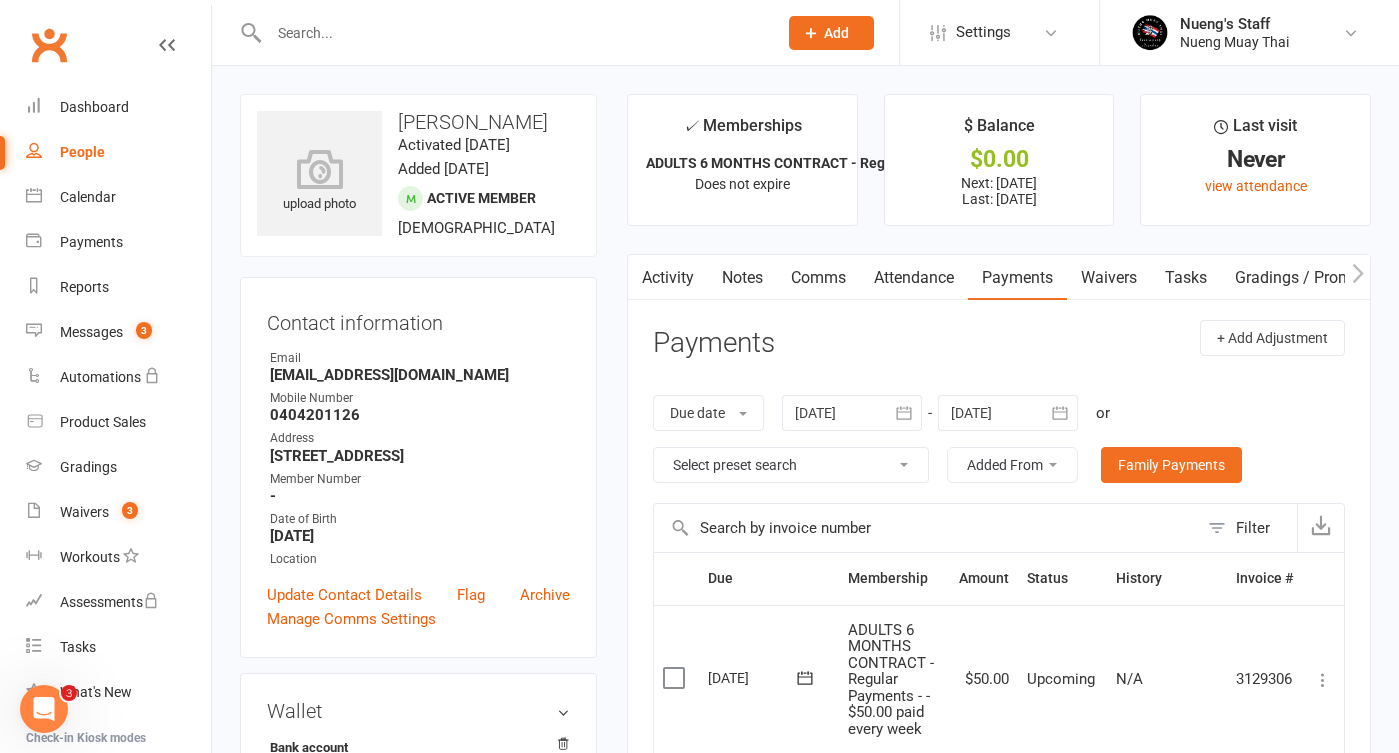 scroll, scrollTop: 0, scrollLeft: 0, axis: both 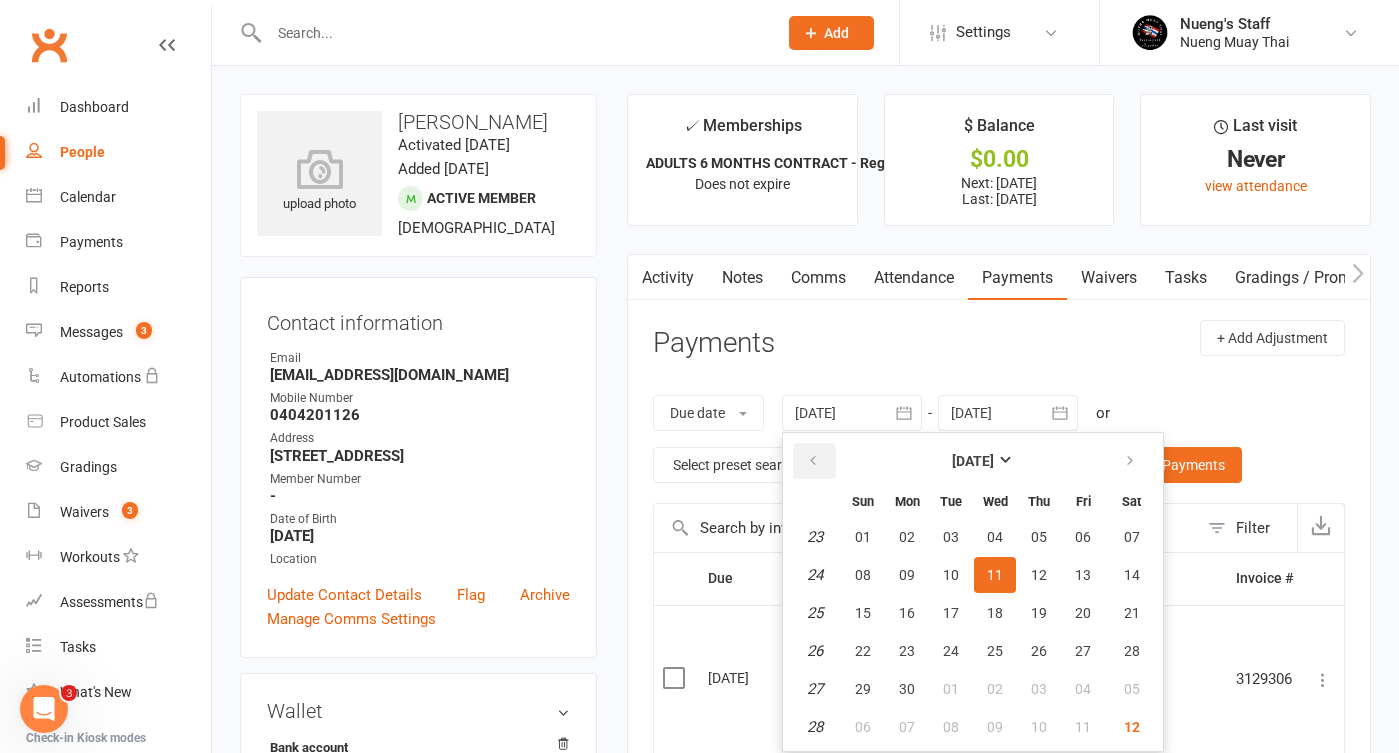 click at bounding box center (813, 461) 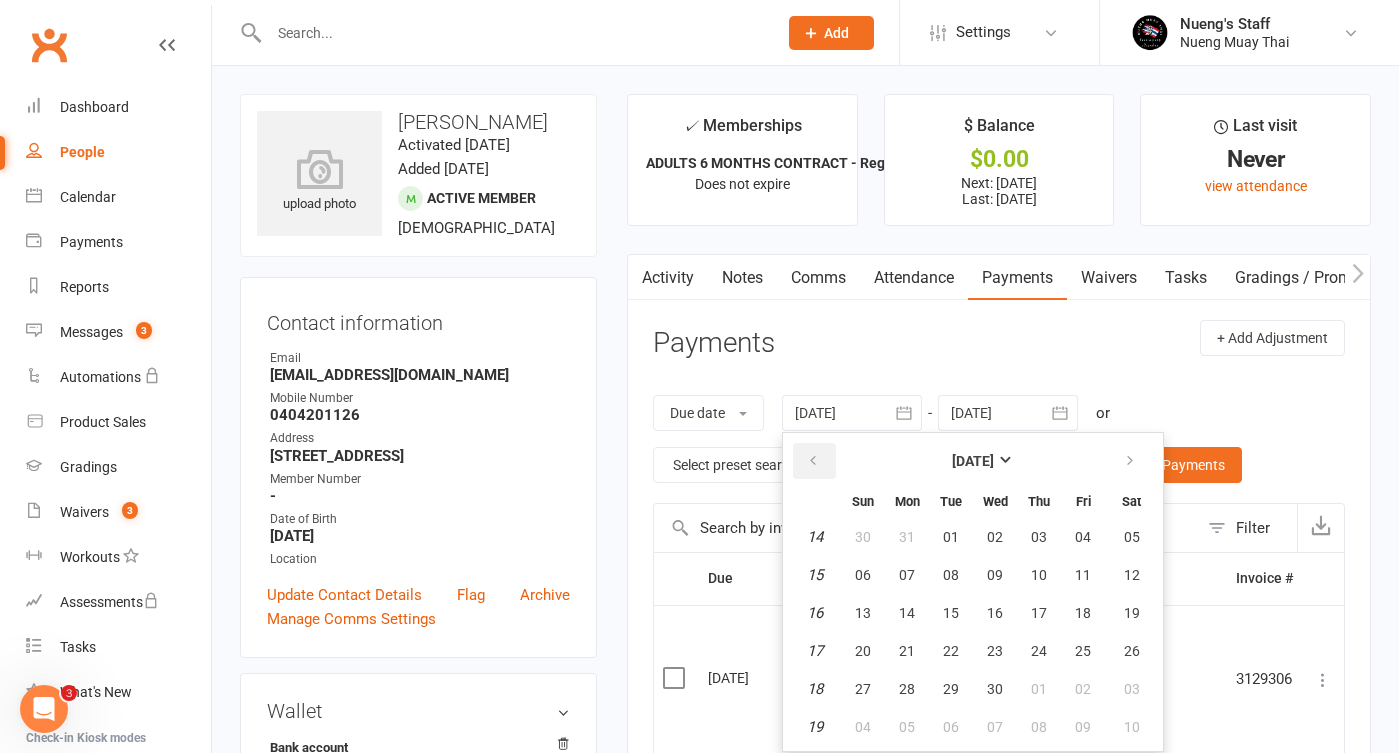 click at bounding box center (813, 461) 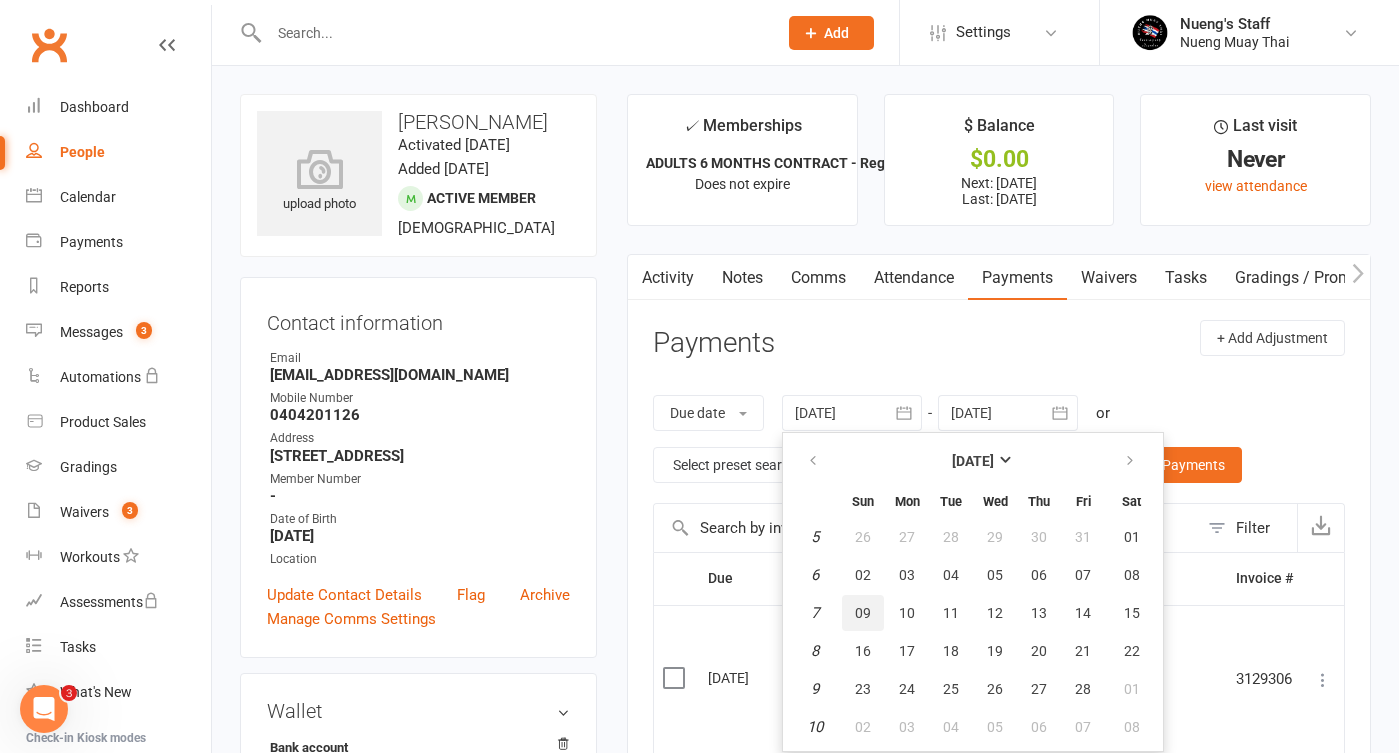 click on "09" at bounding box center [863, 613] 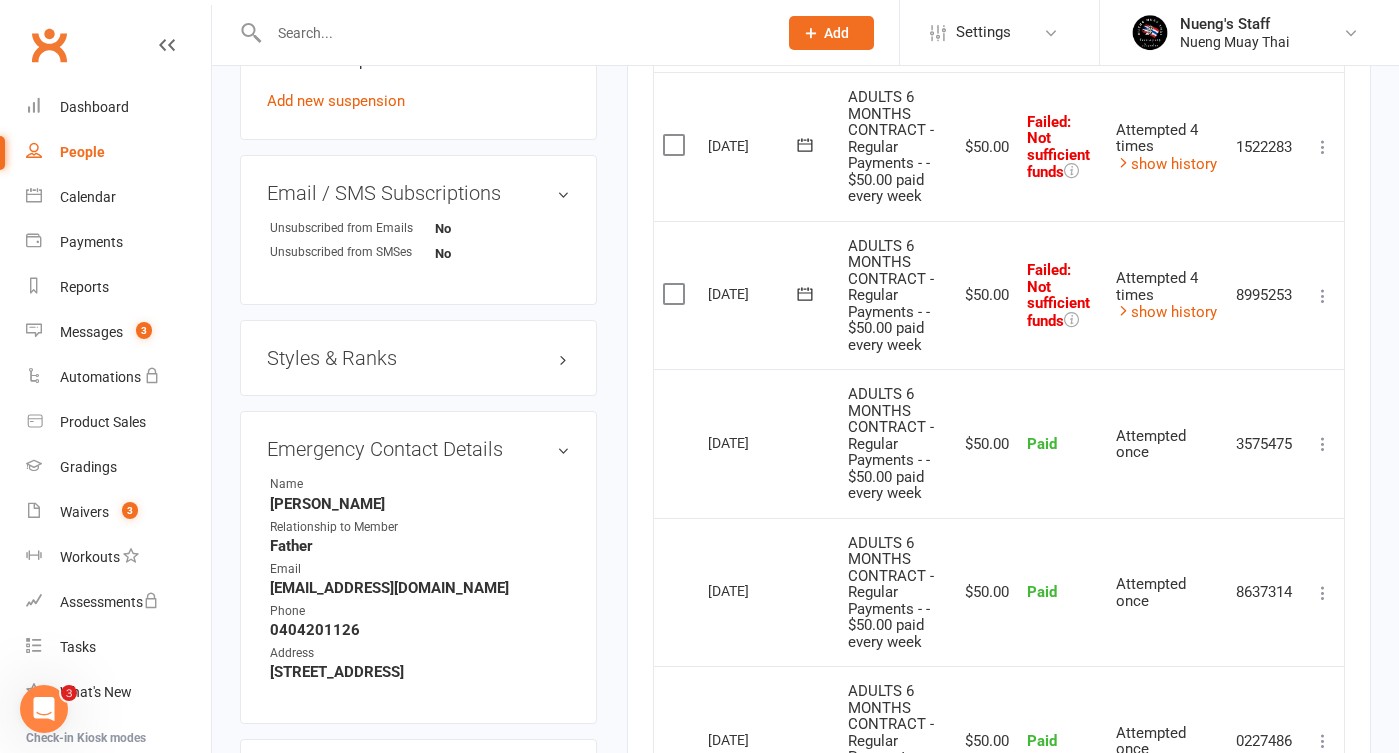 scroll, scrollTop: 1224, scrollLeft: 0, axis: vertical 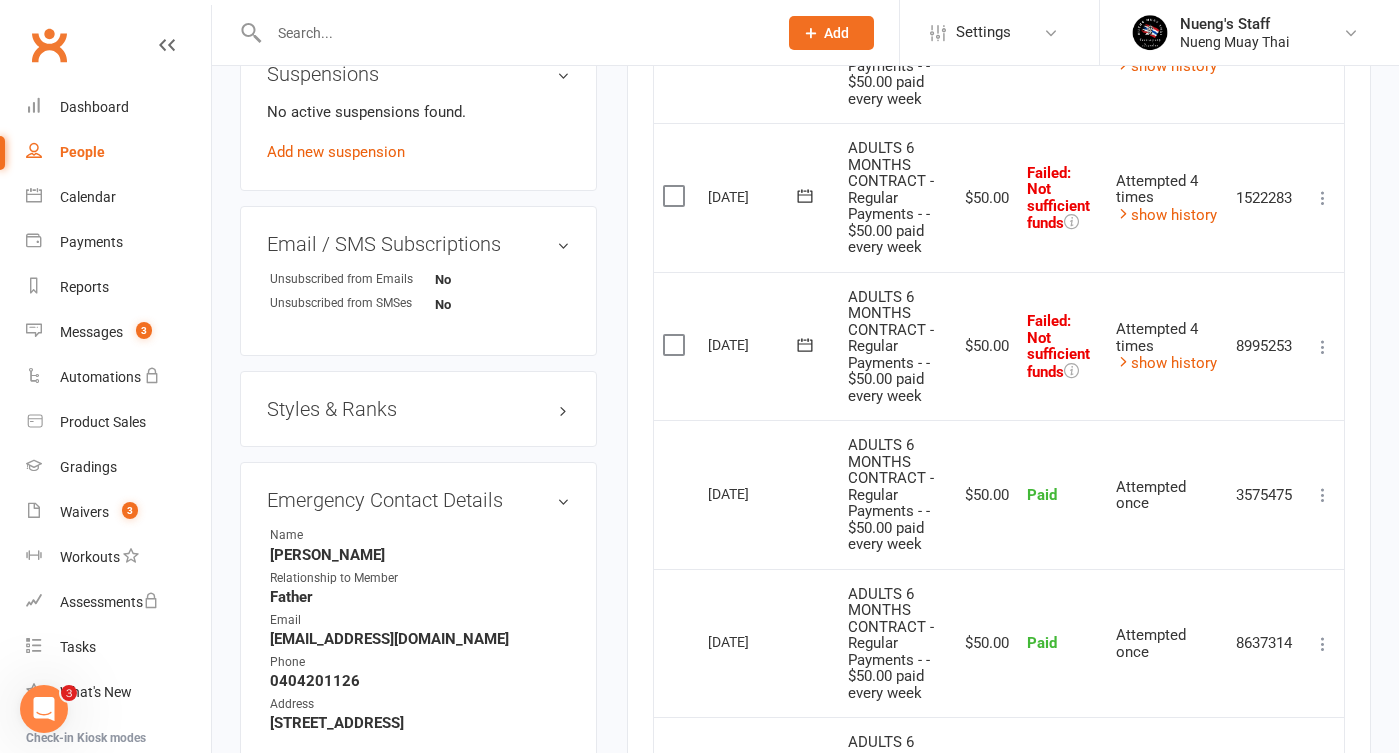 click at bounding box center [1323, 347] 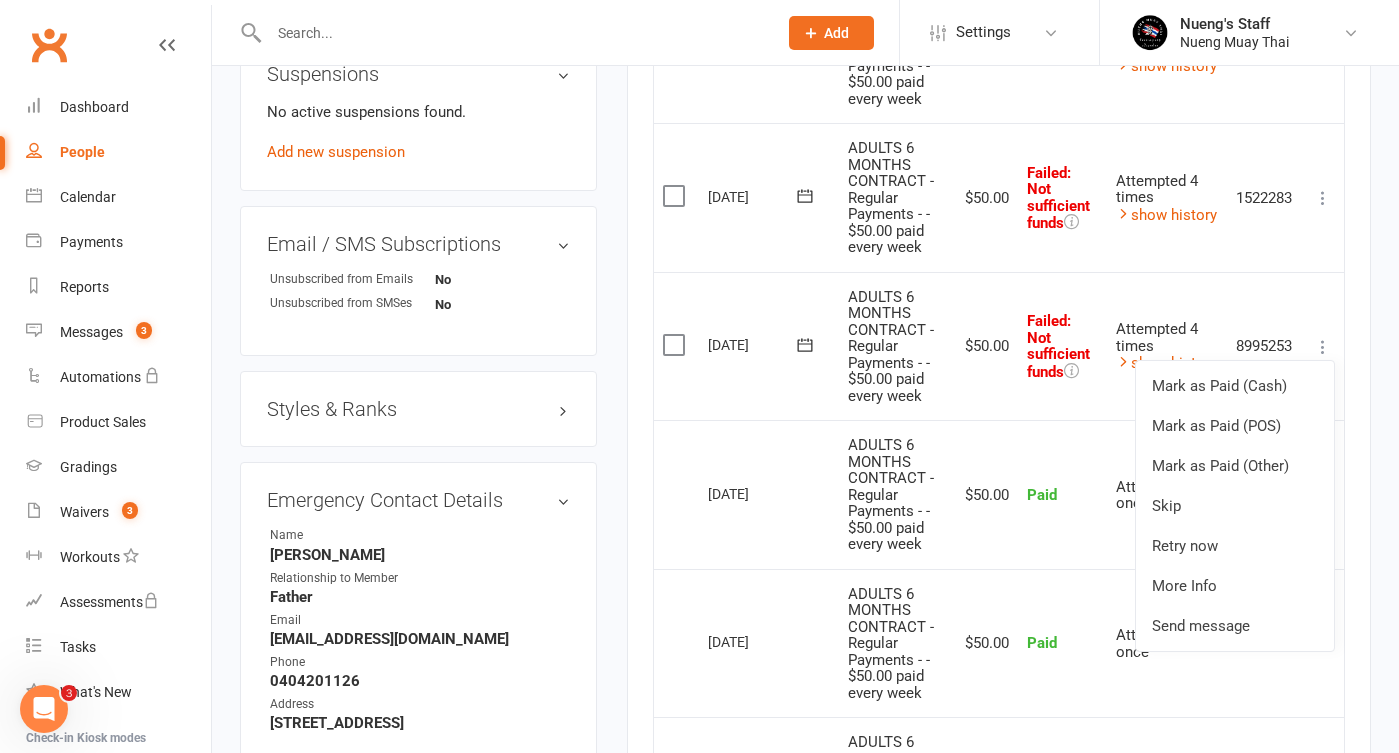 click on "Failed : Not sufficient funds" at bounding box center (1063, 346) 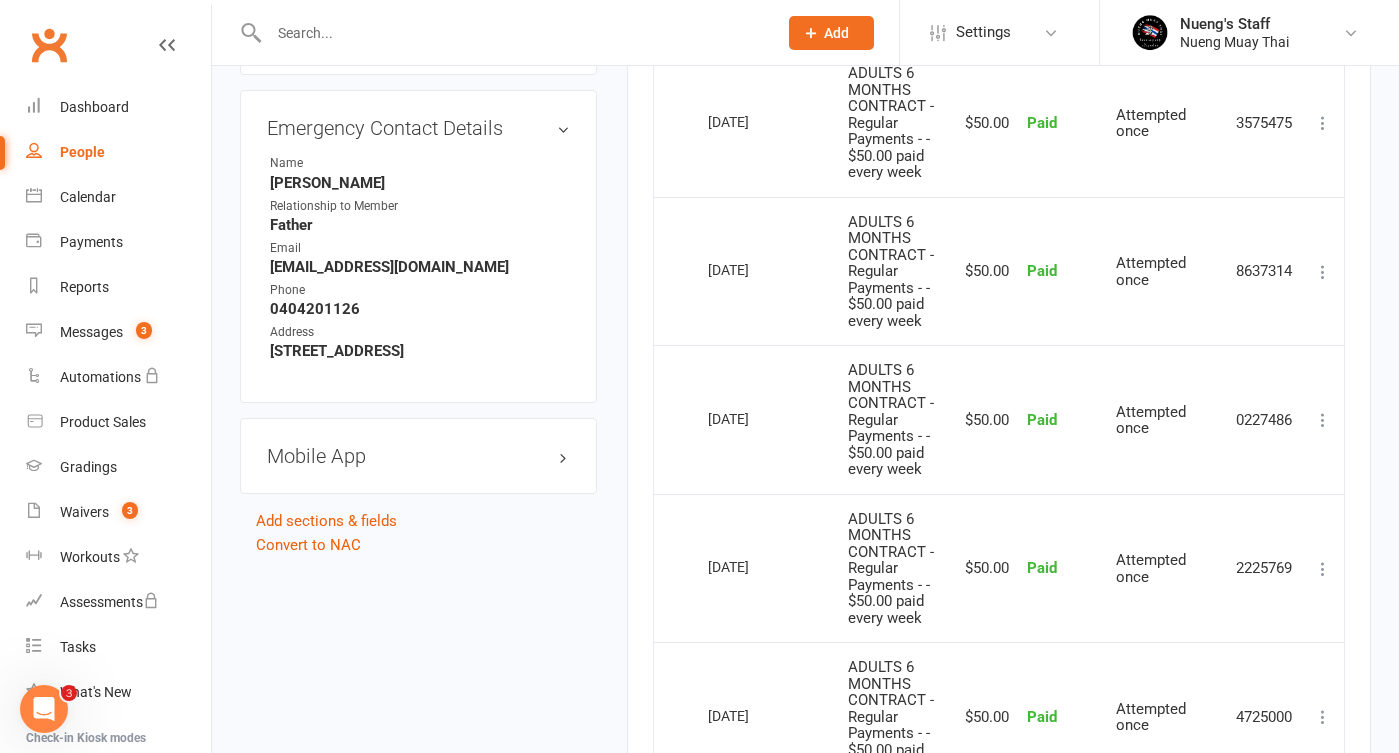 scroll, scrollTop: 1595, scrollLeft: 0, axis: vertical 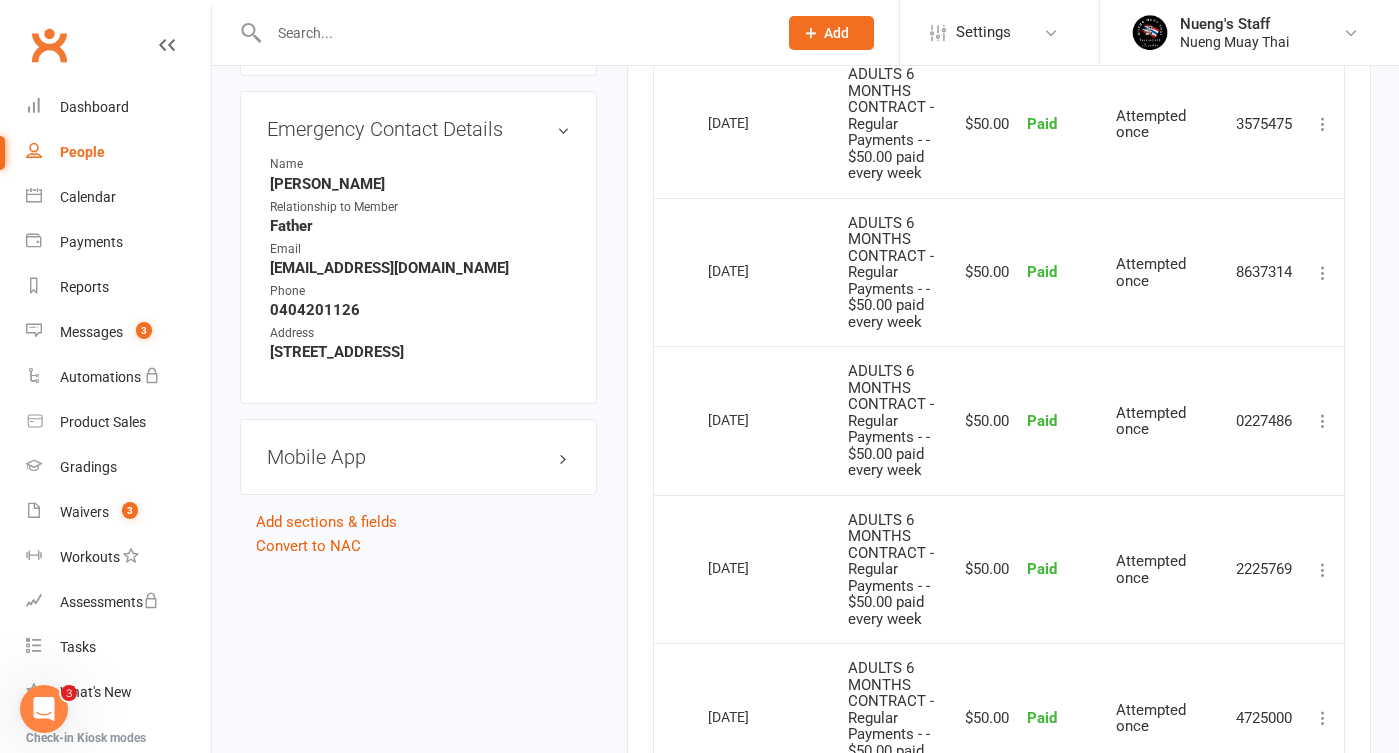 click on "Mobile App" at bounding box center [418, 457] 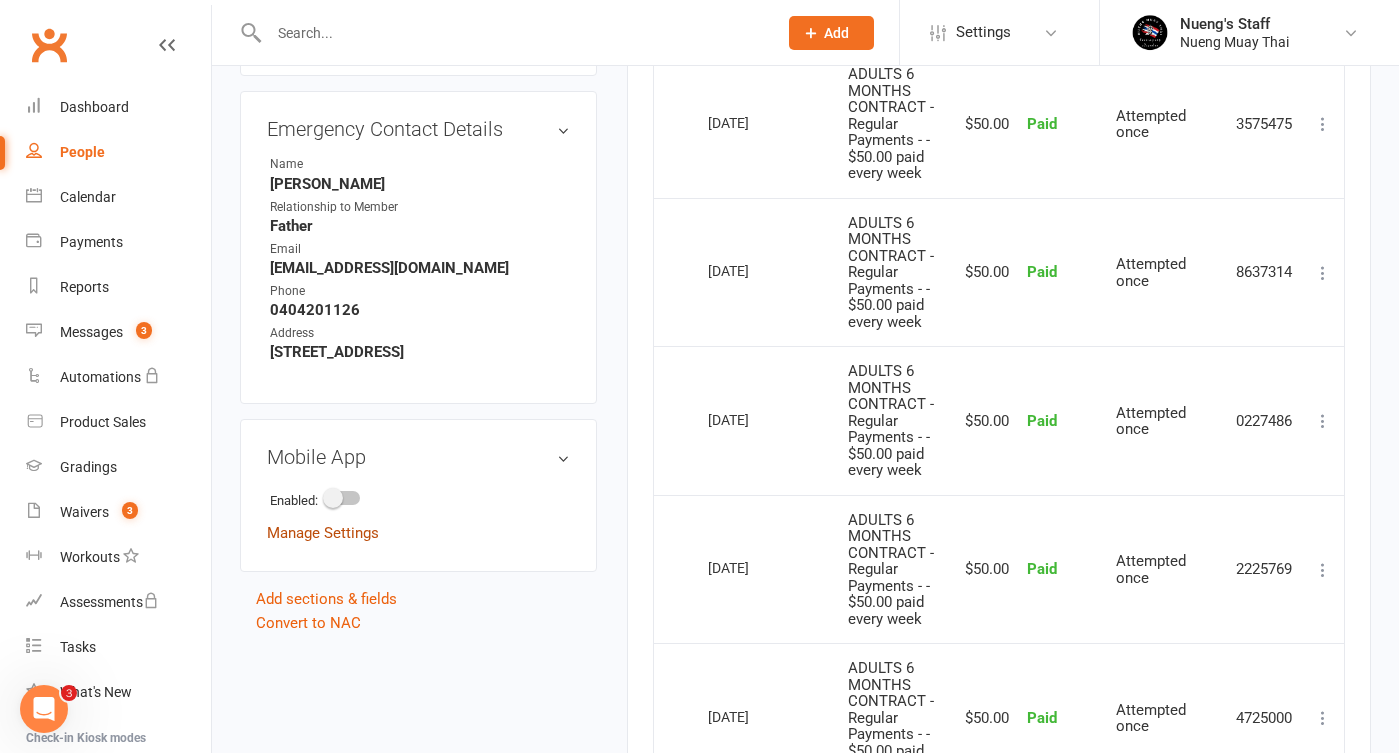 click on "Manage Settings" at bounding box center (323, 533) 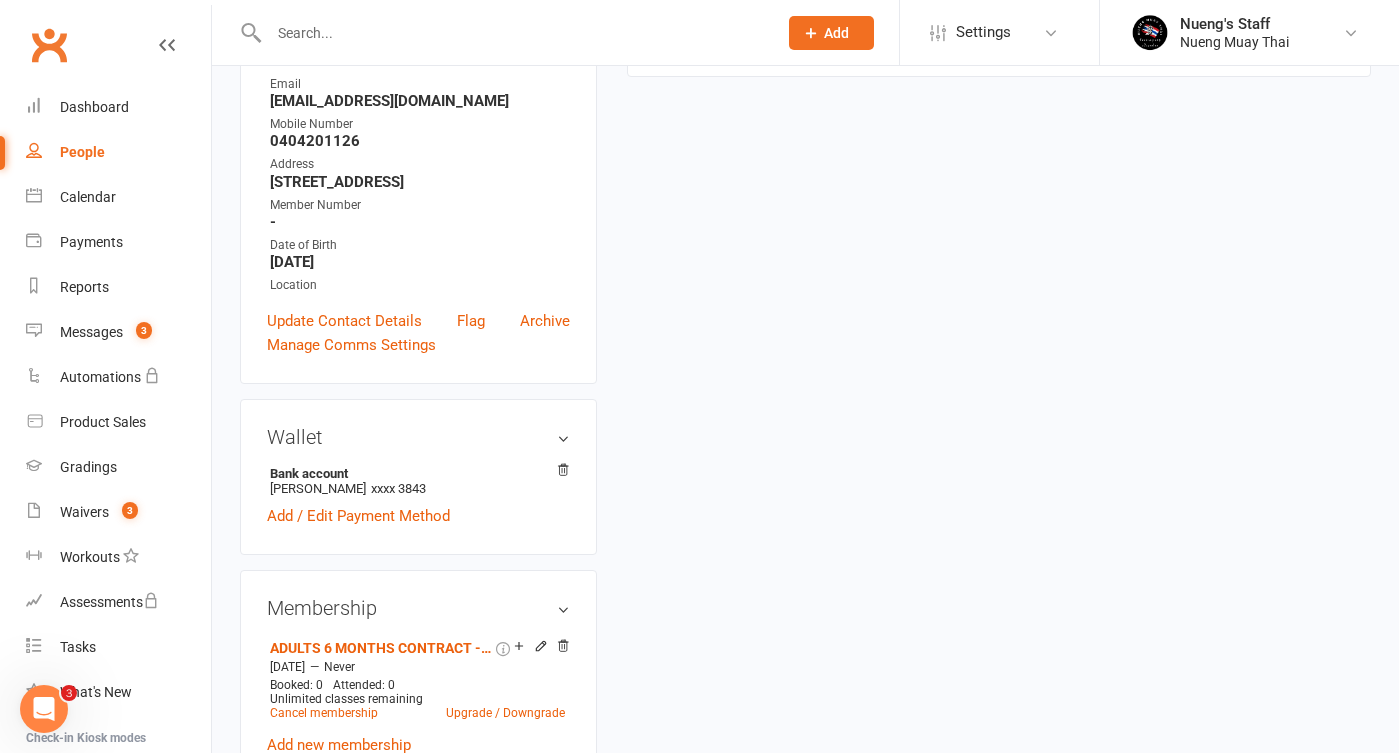 scroll, scrollTop: 153, scrollLeft: 0, axis: vertical 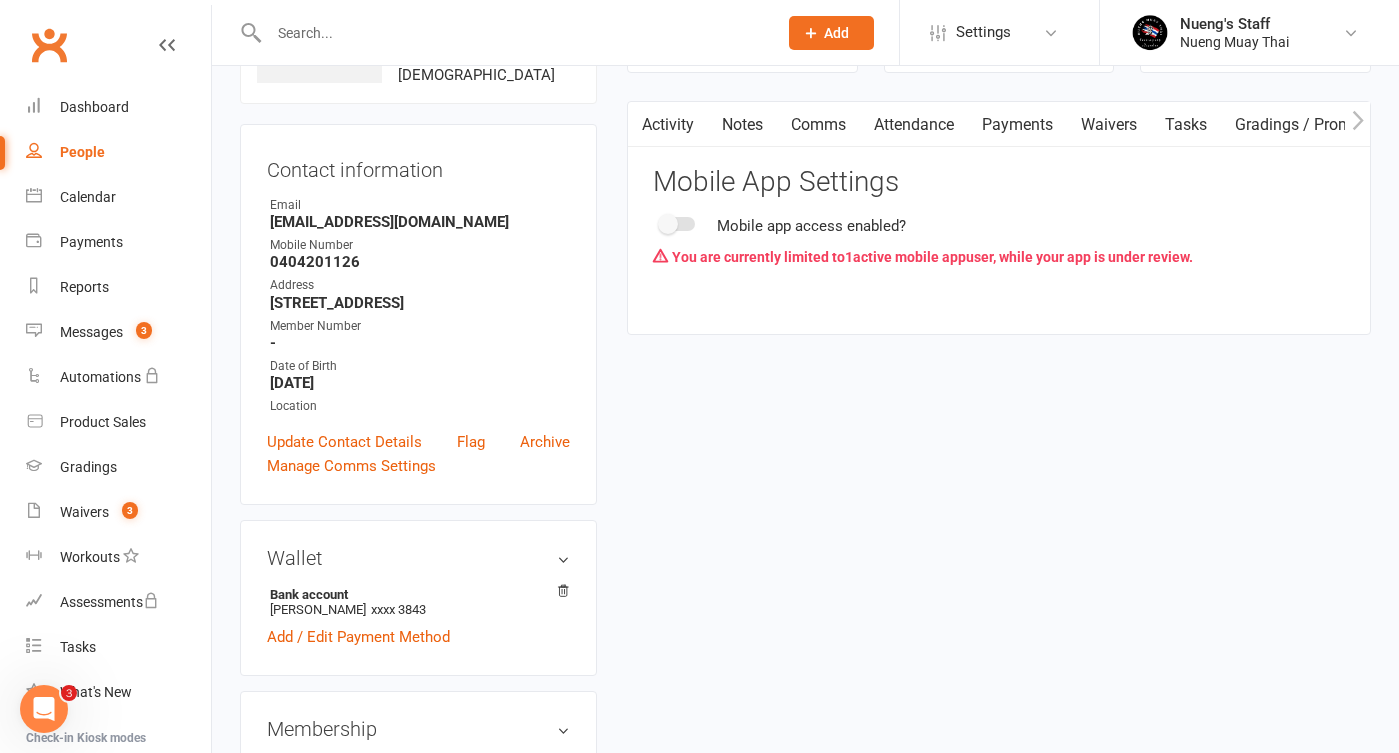 click on "People" at bounding box center (118, 152) 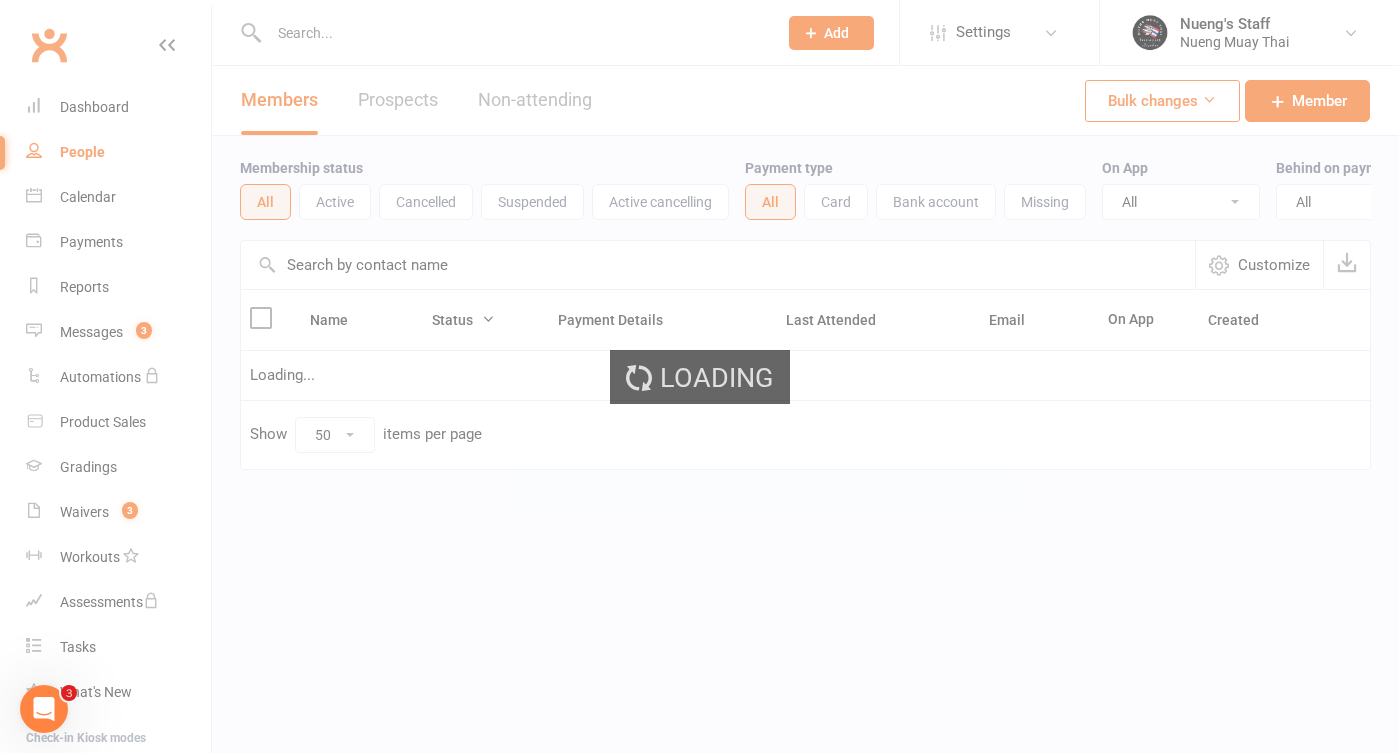 scroll, scrollTop: 0, scrollLeft: 0, axis: both 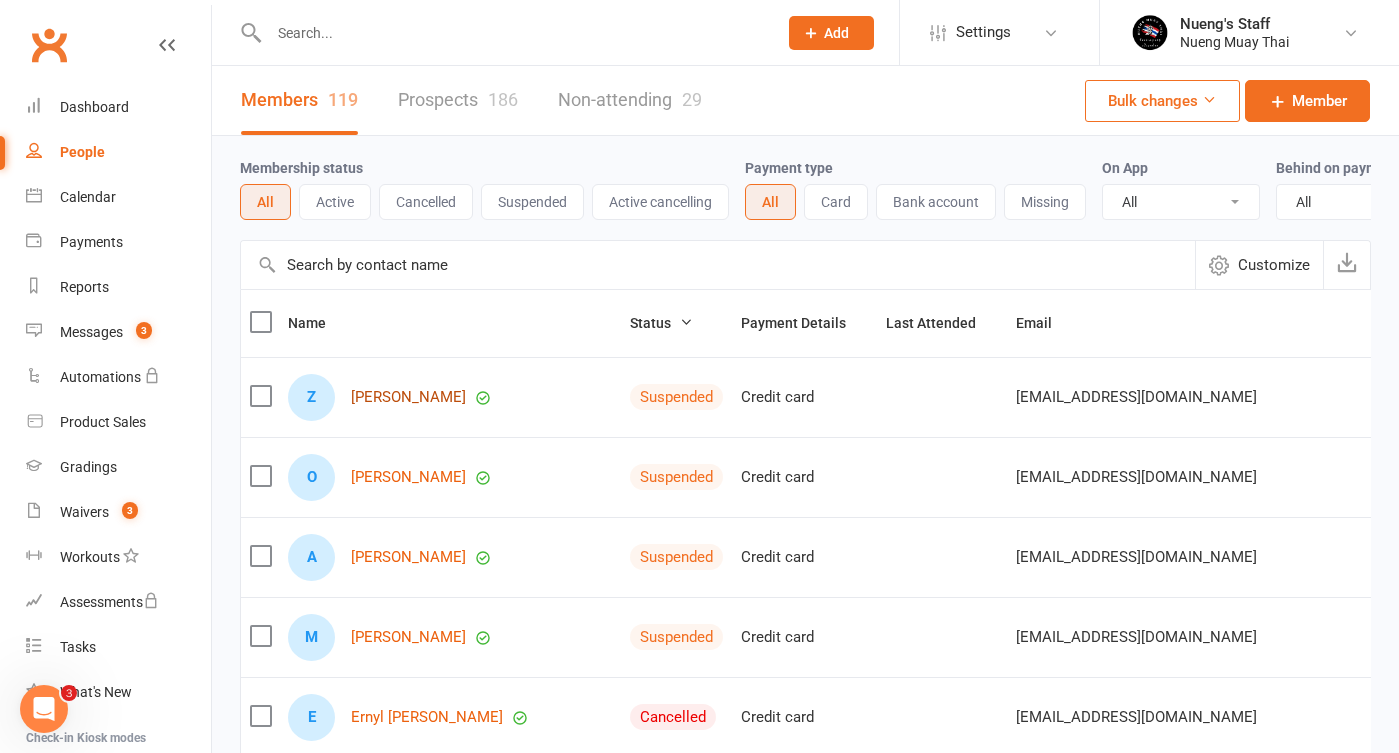 click on "[PERSON_NAME]" at bounding box center [408, 397] 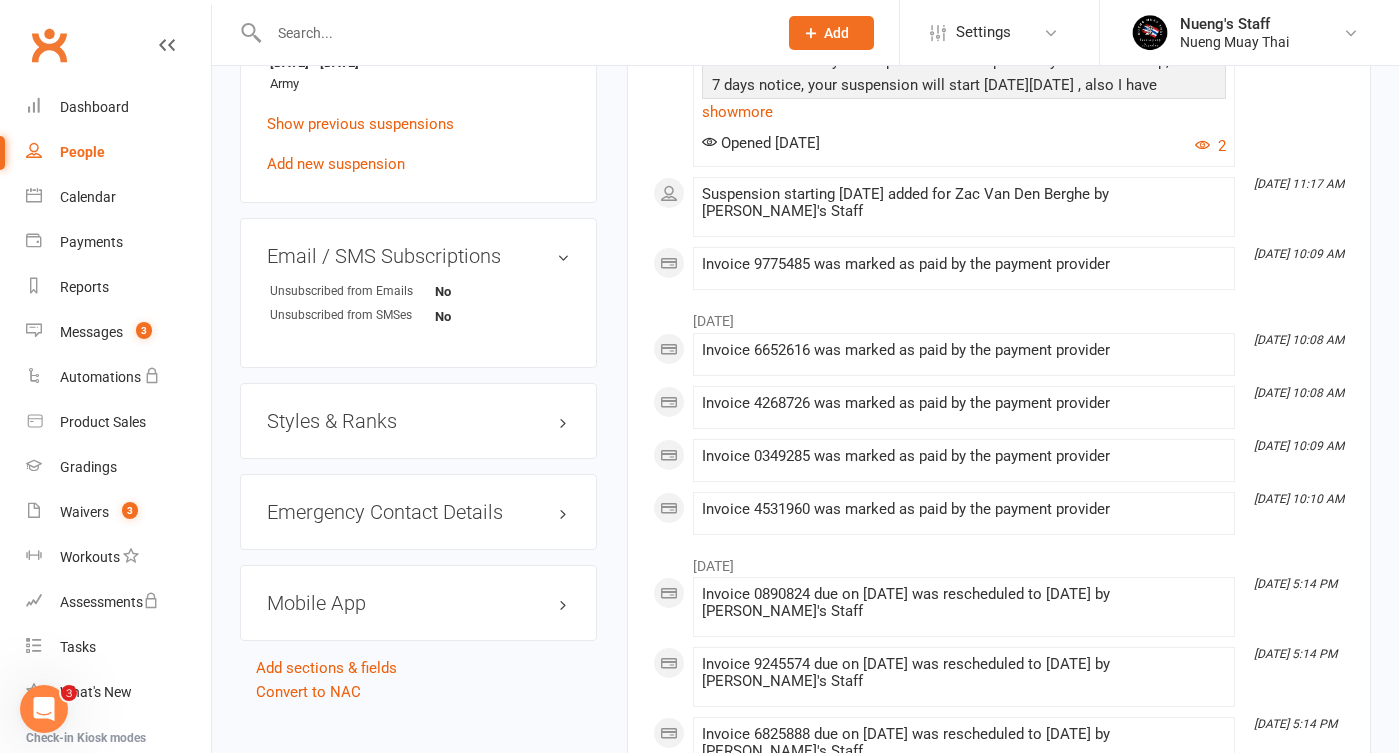 scroll, scrollTop: 1676, scrollLeft: 0, axis: vertical 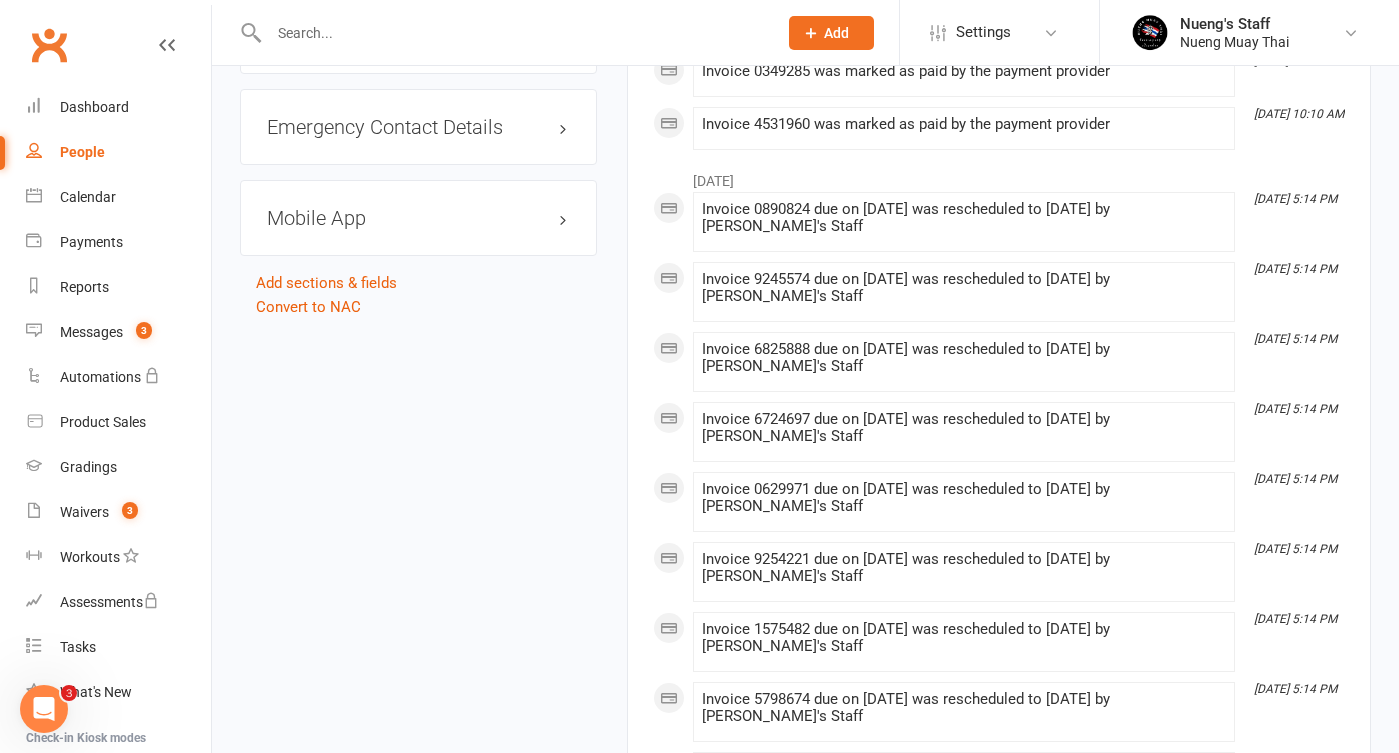 click on "upload photo [PERSON_NAME] Activated [DATE] Added [DATE]   Suspended member [DEMOGRAPHIC_DATA]  Contact information Owner   Email  [EMAIL_ADDRESS][DOMAIN_NAME]
Mobile Number  [PHONE_NUMBER]
Address  [STREET_ADDRESS]
Member Number  -
Date of Birth  [DEMOGRAPHIC_DATA]
Location
Update Contact Details Flag Archive Manage Comms Settings
Wallet Credit card ZAC VAN DEN BERGHE  xxxx xxxx xxxx 7888  11/2026
Add / Edit Payment Method
Membership      ADULTS MORNING SESSION ONLY - Regular Payments - - $35.00 paid every week [DATE] — Never Booked: 0 Attended: 0 Unlimited classes remaining   Cancel membership Upgrade / Downgrade Add new membership
Family Members  No relationships found. Add link to existing contact  Add link to new contact
Suspensions  [DATE] - [DATE] Army Show previous suspensions Add new suspension
Email / SMS Subscriptions  edit Unsubscribed from Emails No
Unsubscribed from SMSes No
Styles & Ranks  edit Mobile App" at bounding box center [418, -632] 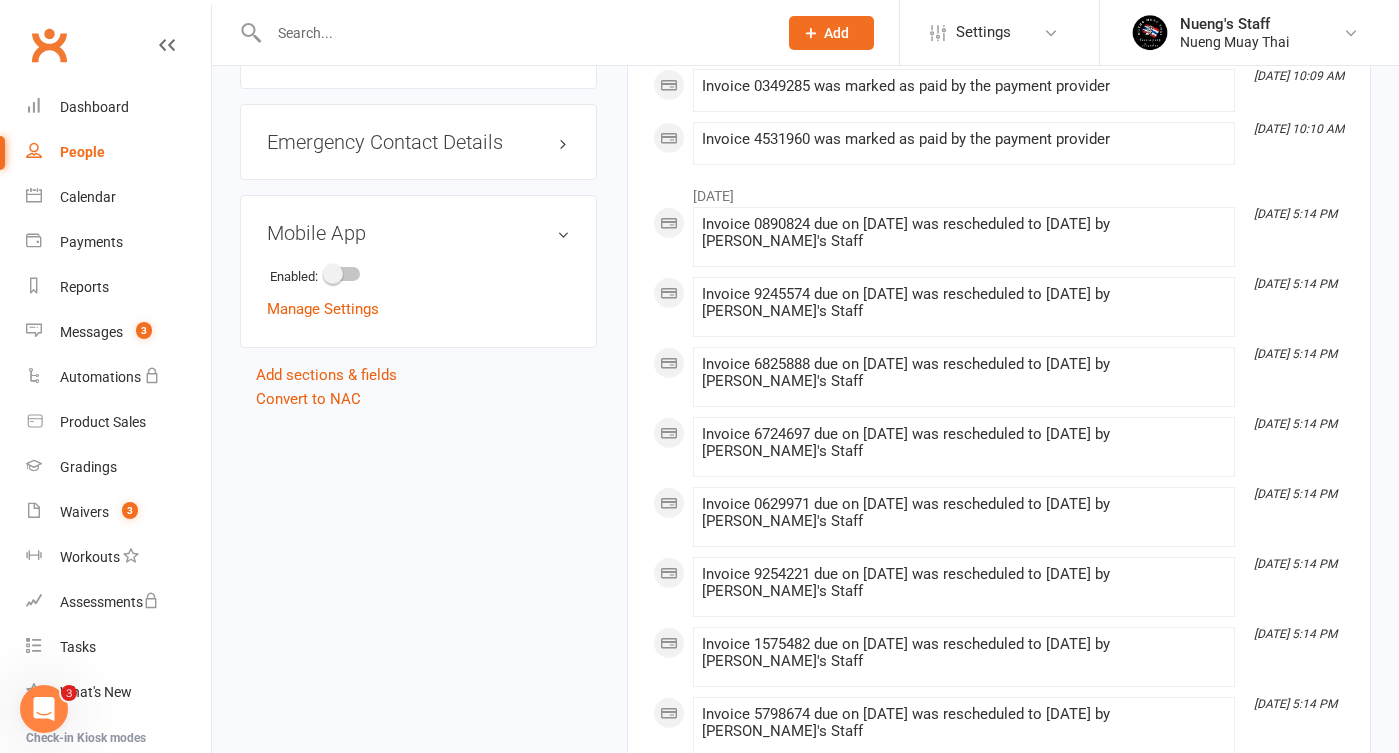 scroll, scrollTop: 1659, scrollLeft: 0, axis: vertical 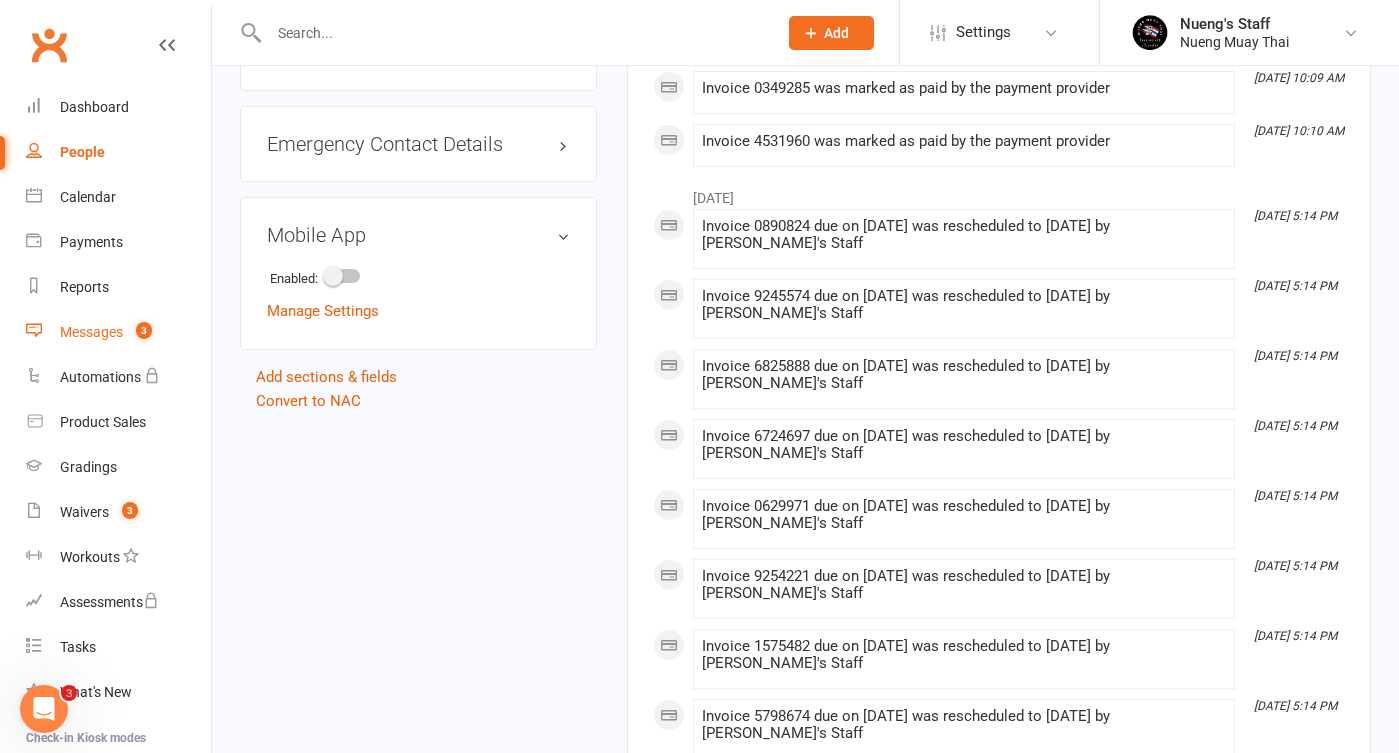 click on "Messages   3" at bounding box center [118, 332] 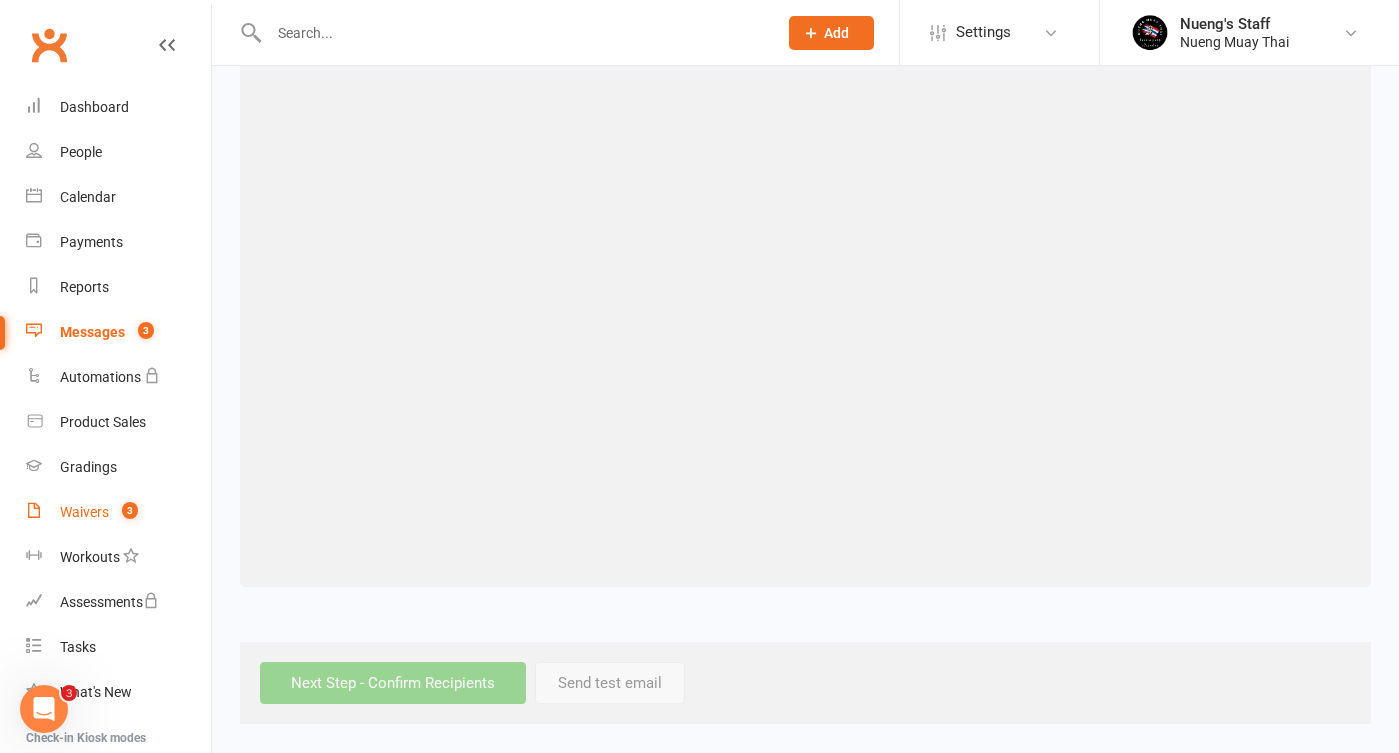 scroll, scrollTop: 0, scrollLeft: 0, axis: both 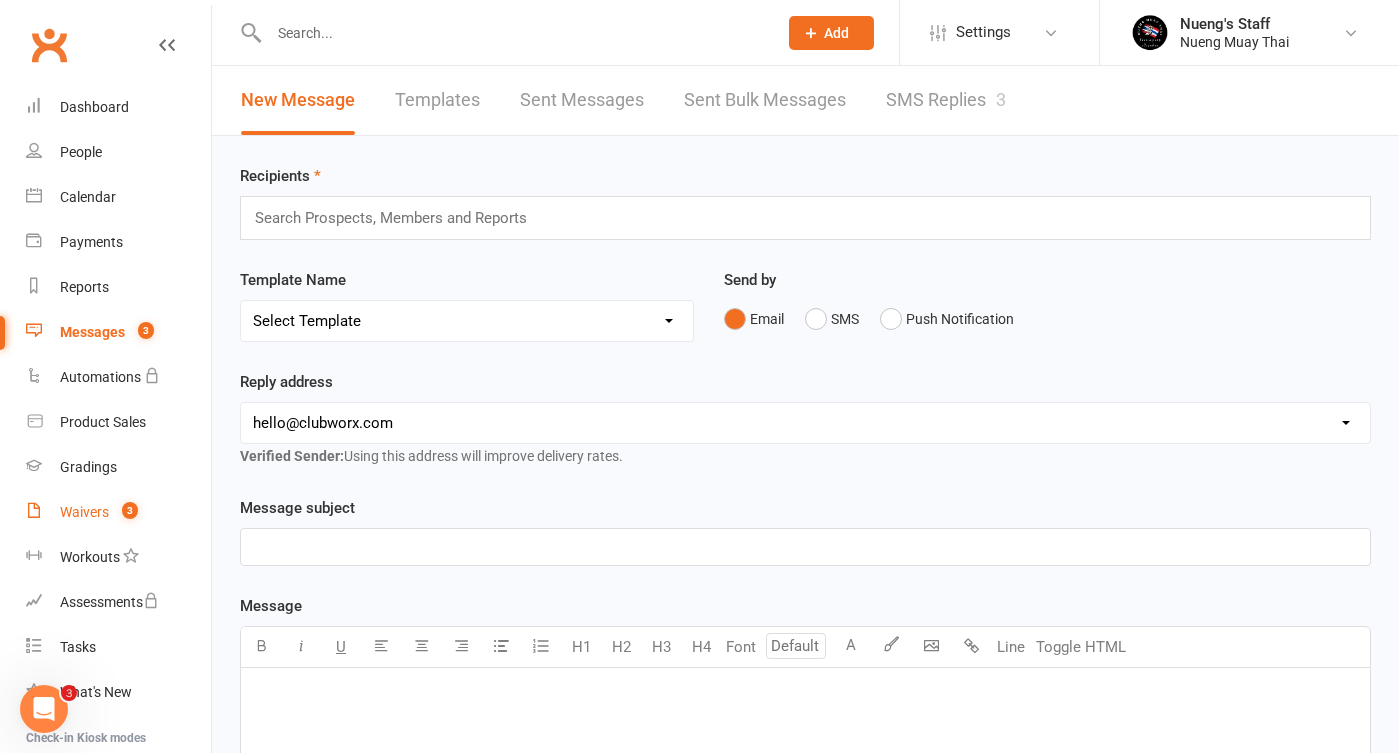 click on "Waivers   3" at bounding box center (118, 512) 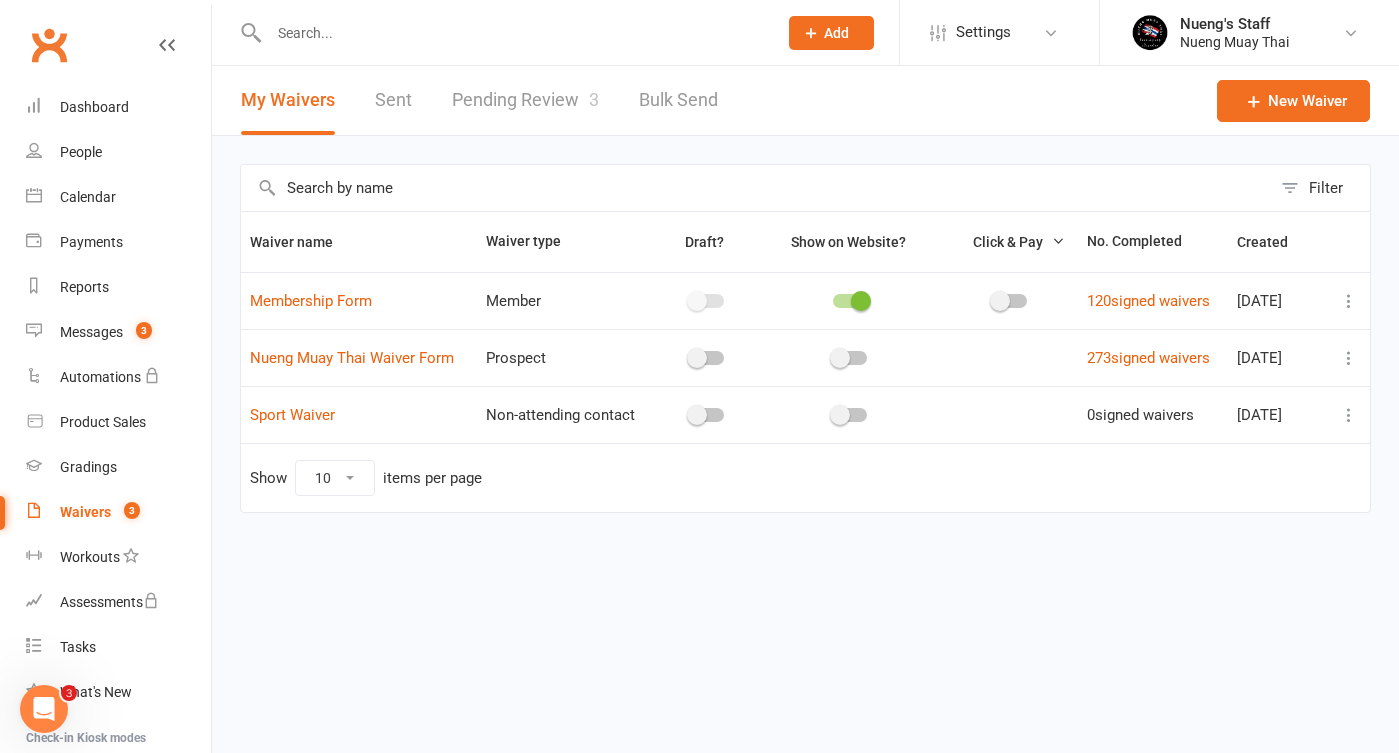 click on "Pending Review 3" at bounding box center [525, 100] 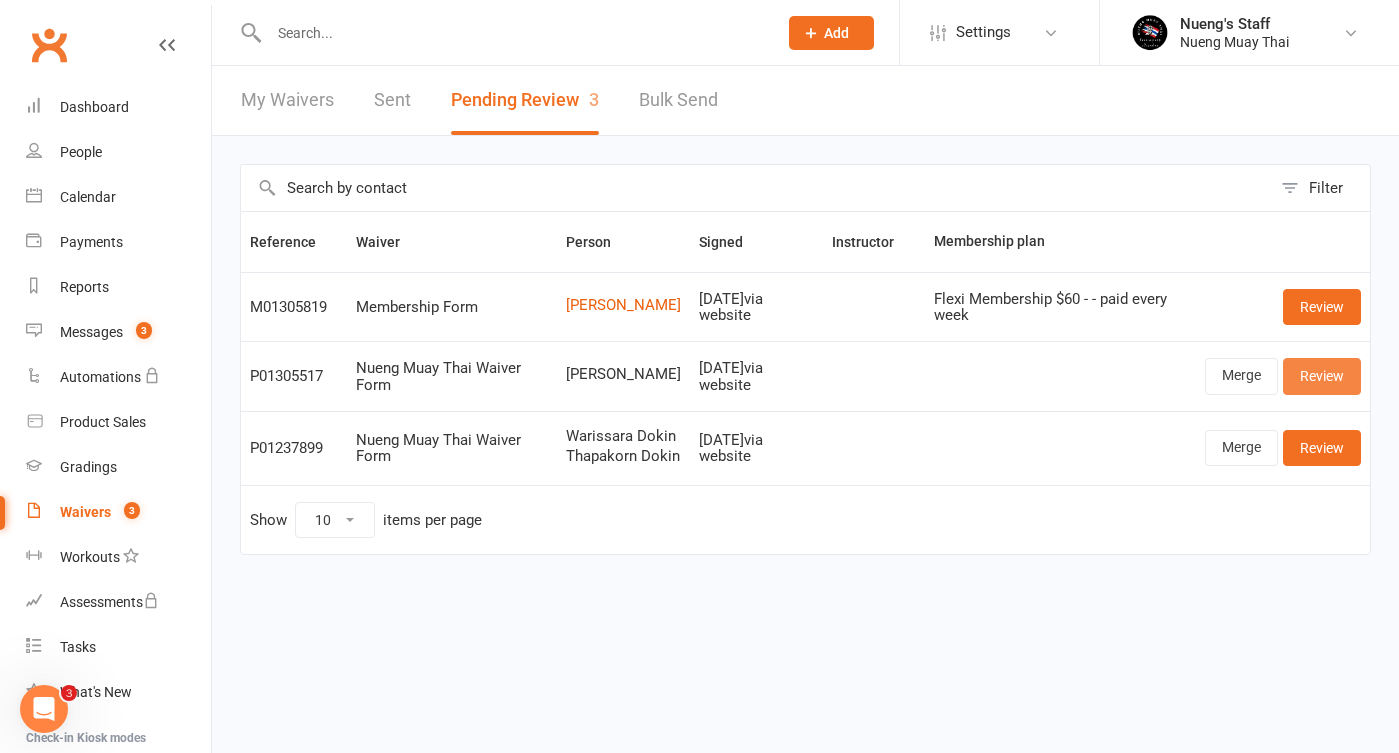 click on "Review" at bounding box center [1322, 376] 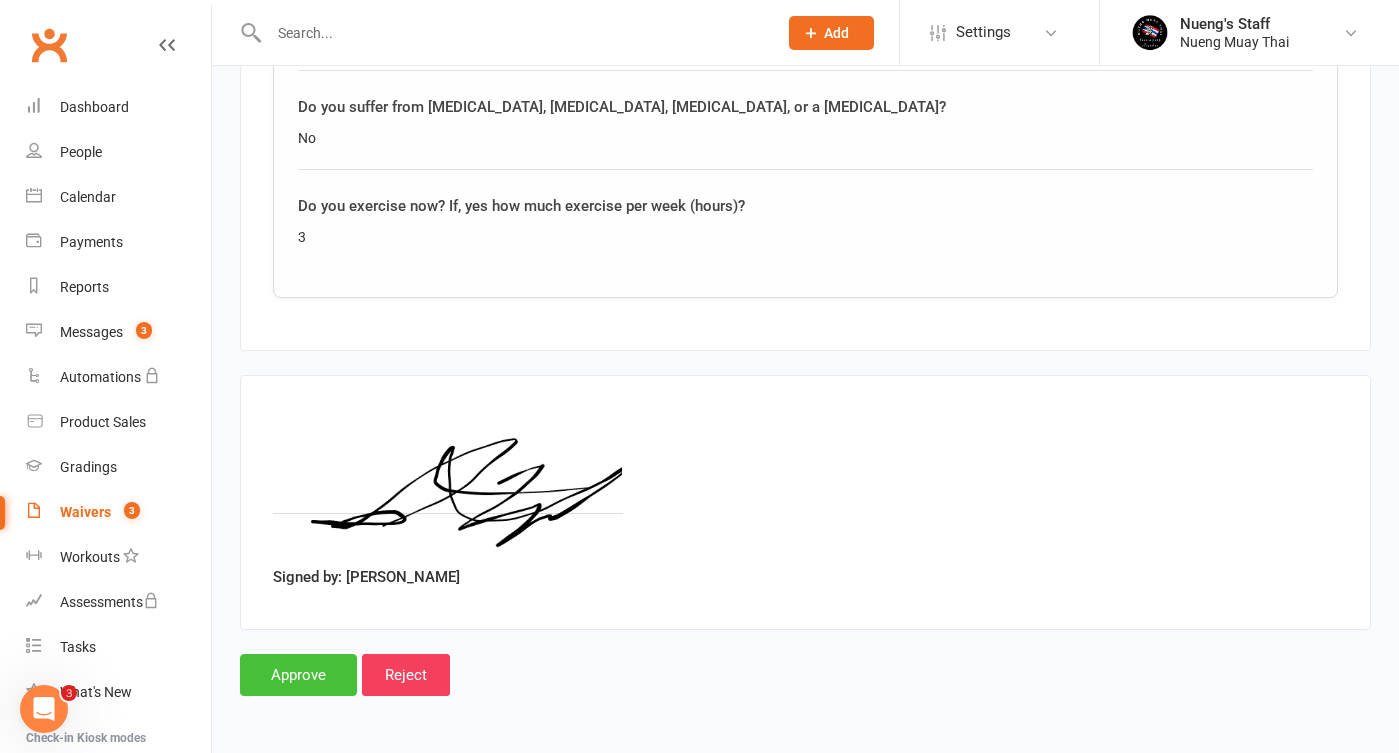 scroll, scrollTop: 2051, scrollLeft: 0, axis: vertical 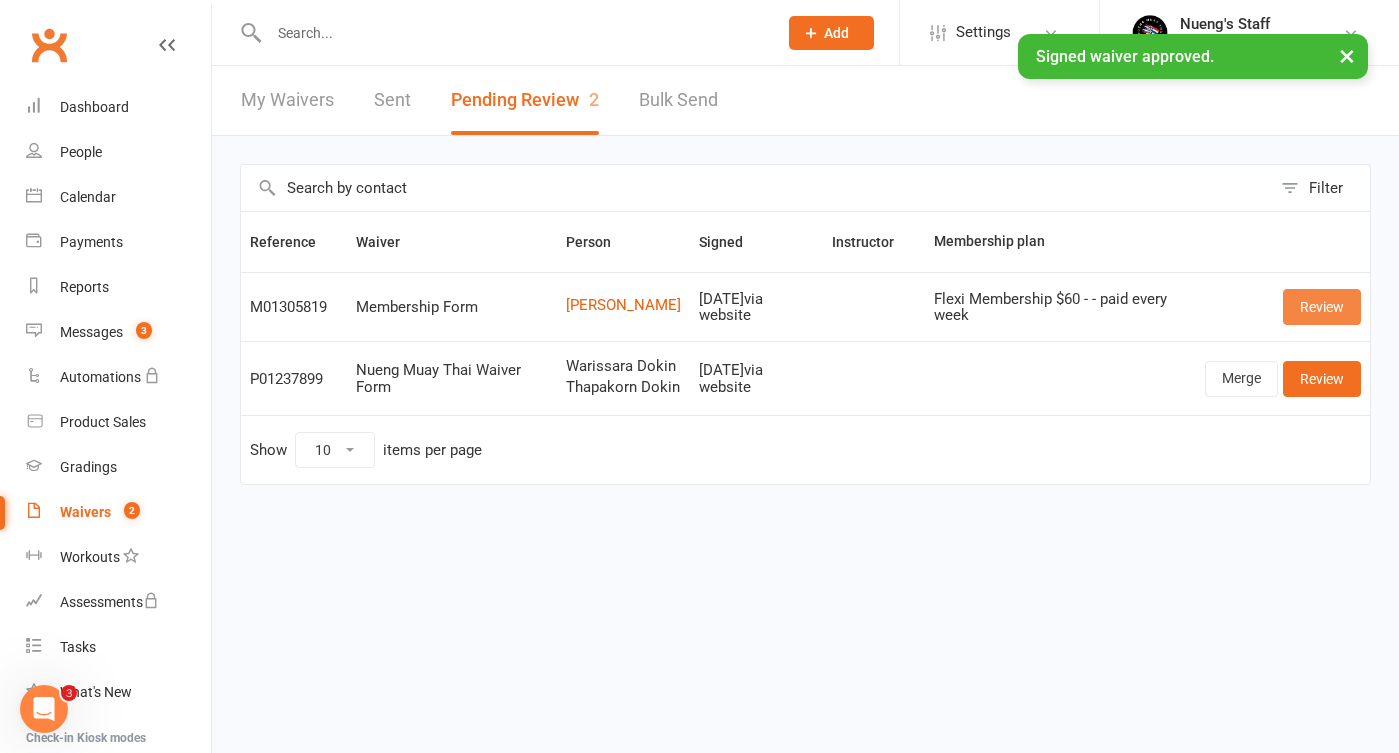 click on "Review" at bounding box center [1322, 307] 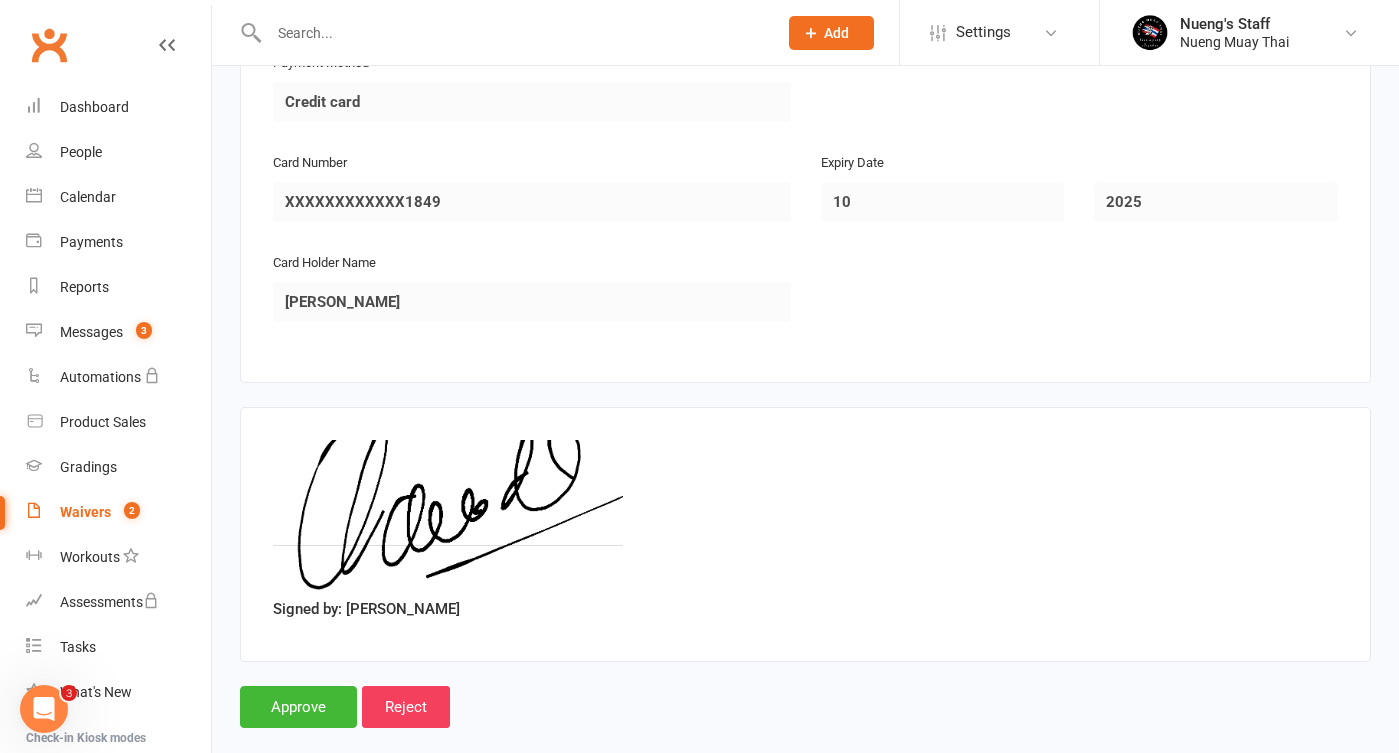 scroll, scrollTop: 1854, scrollLeft: 0, axis: vertical 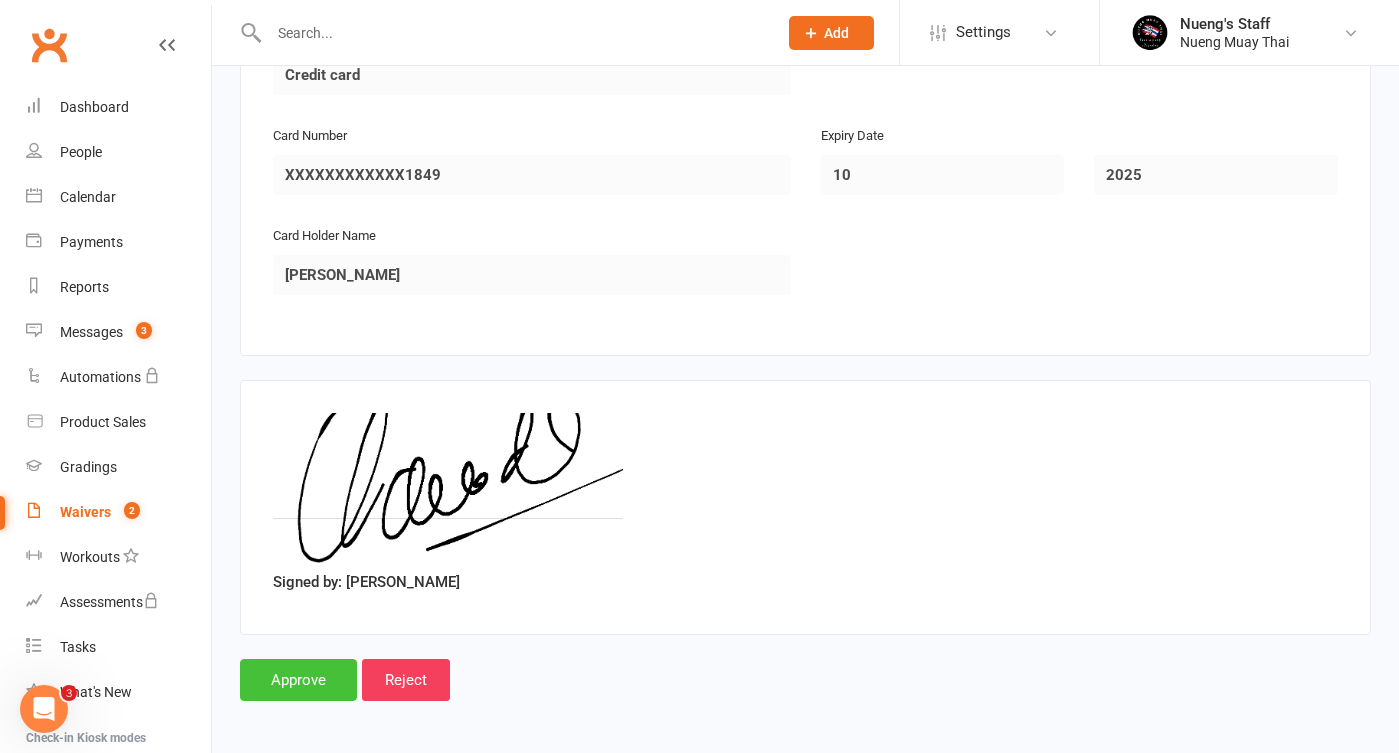 click on "Approve" at bounding box center [298, 680] 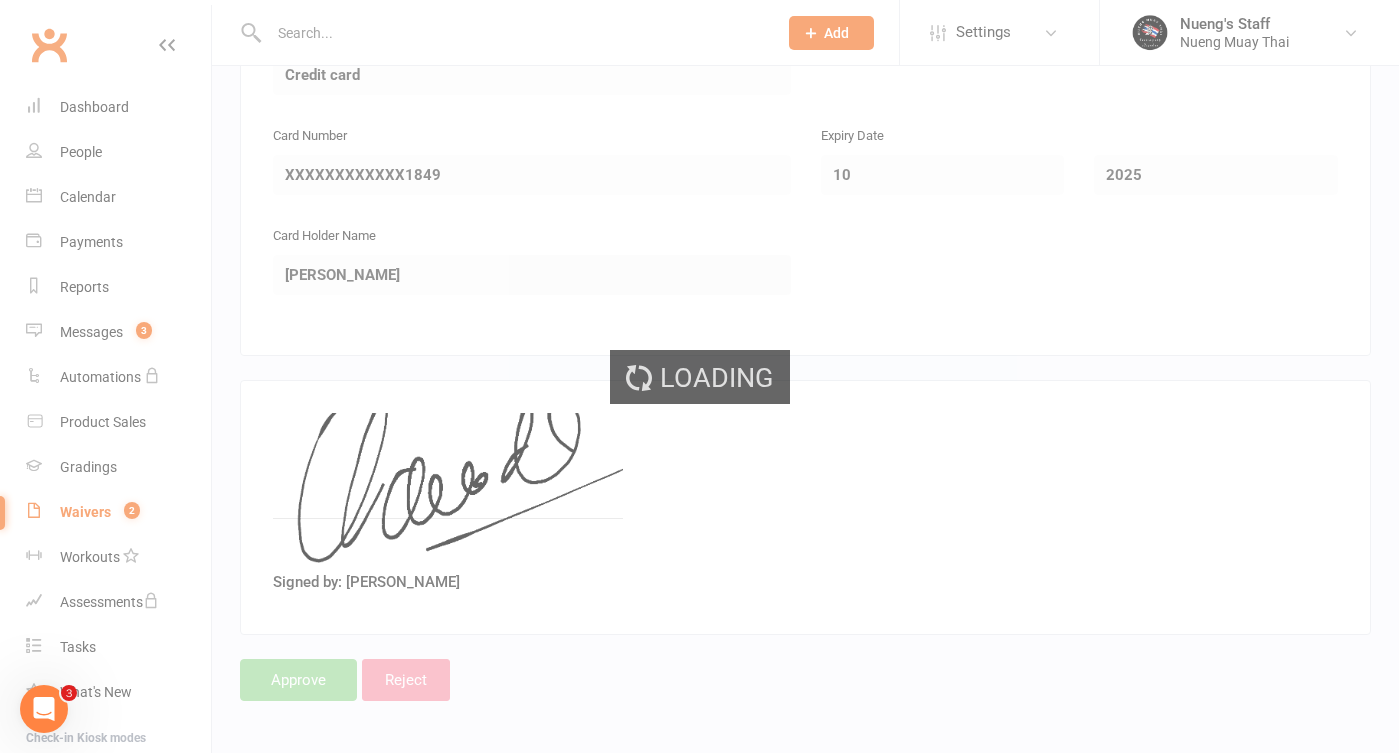 scroll, scrollTop: 0, scrollLeft: 0, axis: both 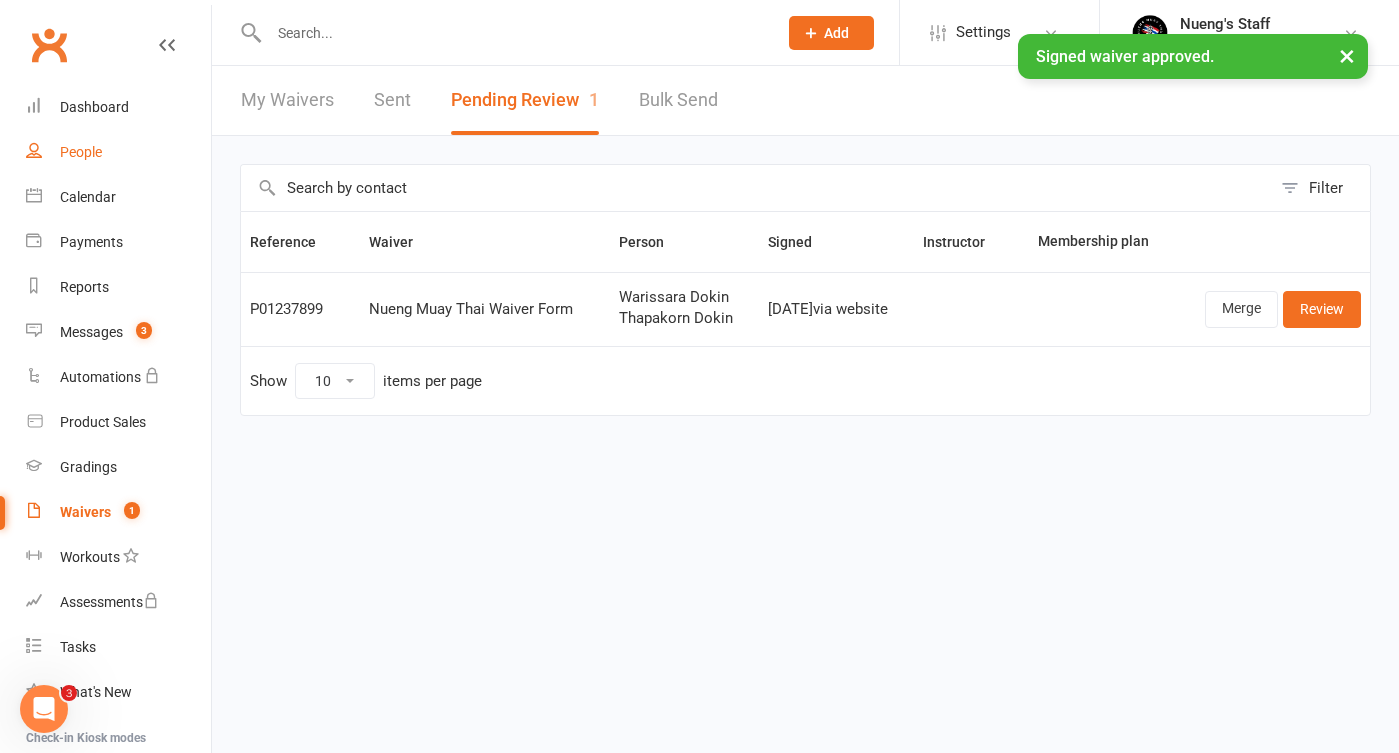 click on "People" at bounding box center (118, 152) 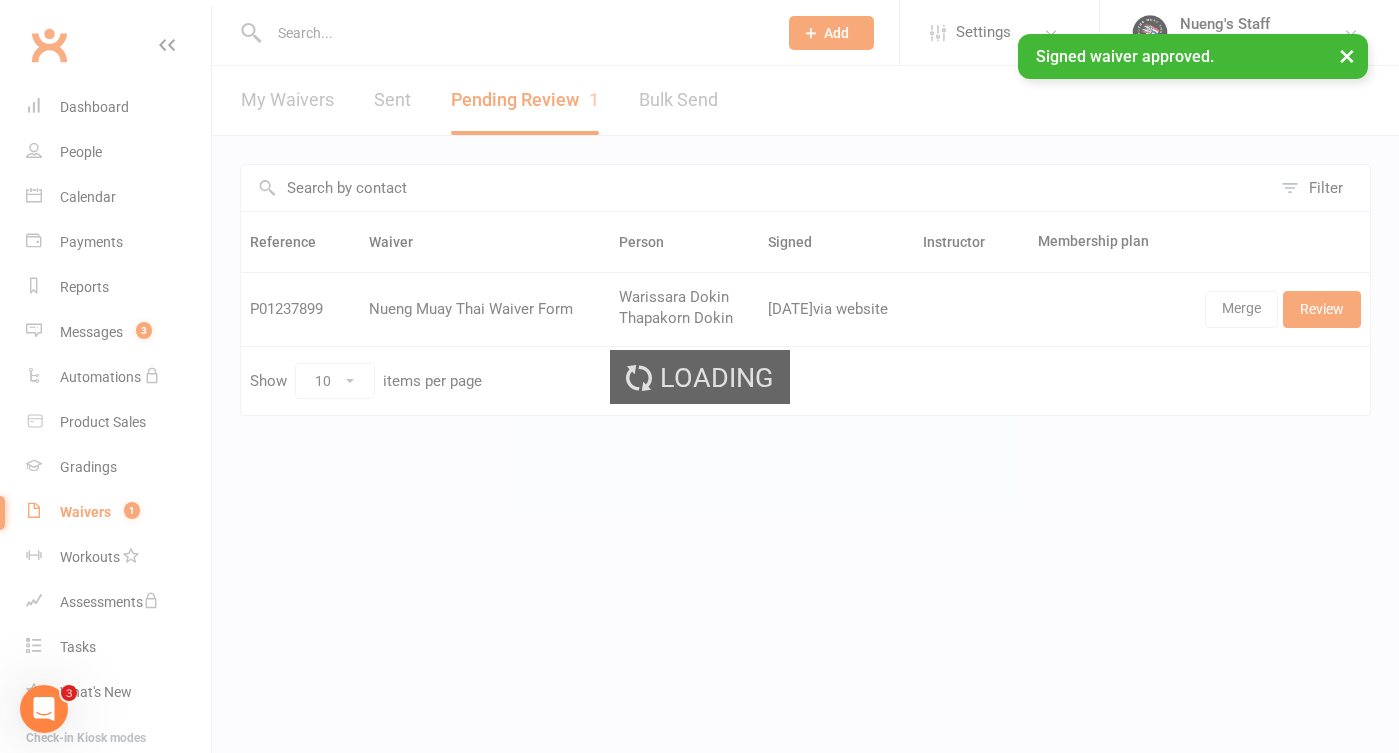 select on "50" 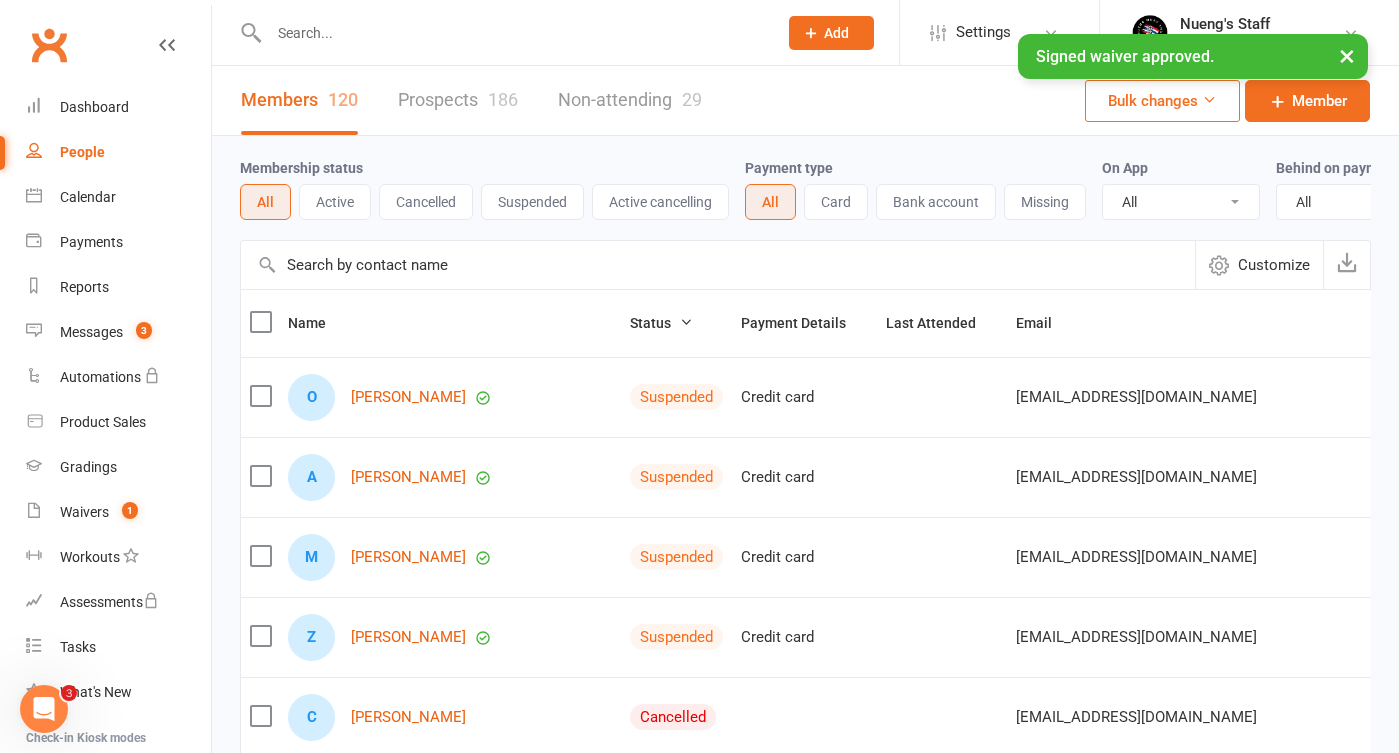 click at bounding box center [513, 33] 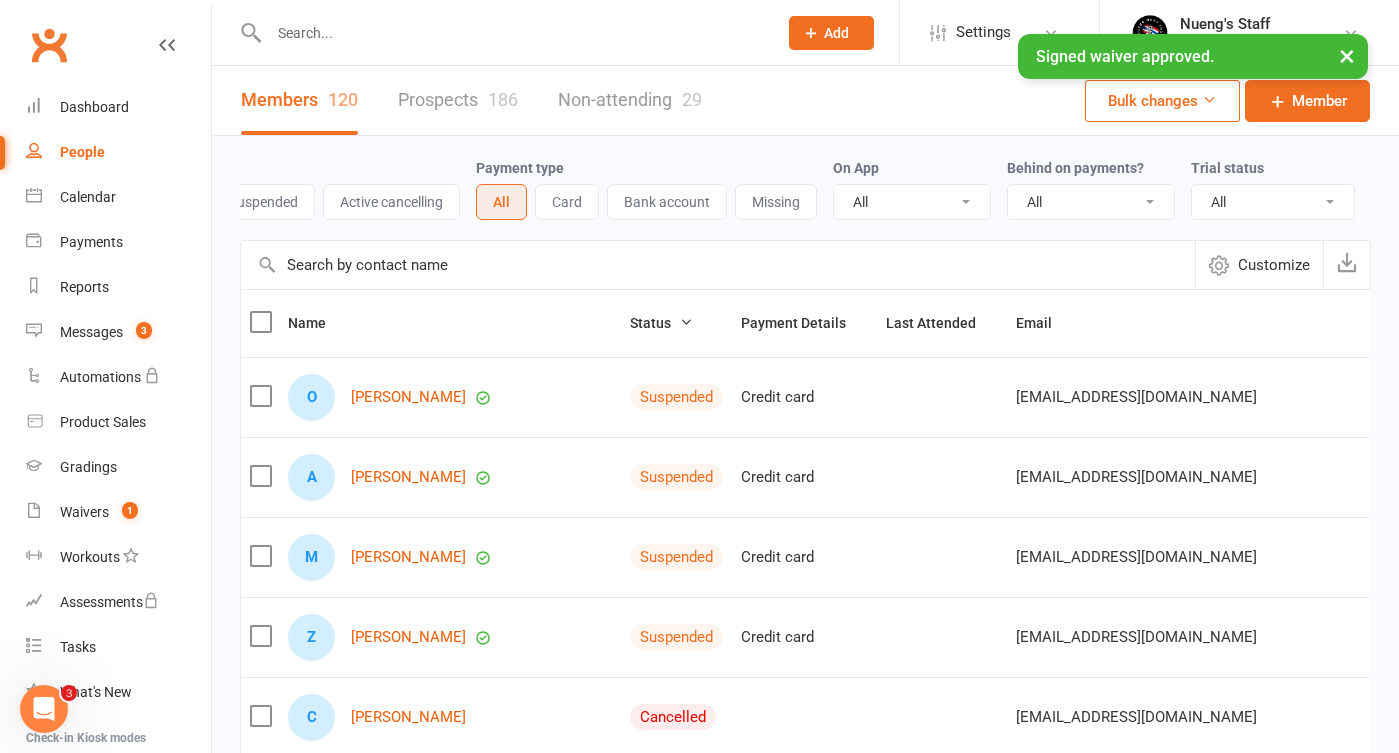 scroll, scrollTop: 0, scrollLeft: 272, axis: horizontal 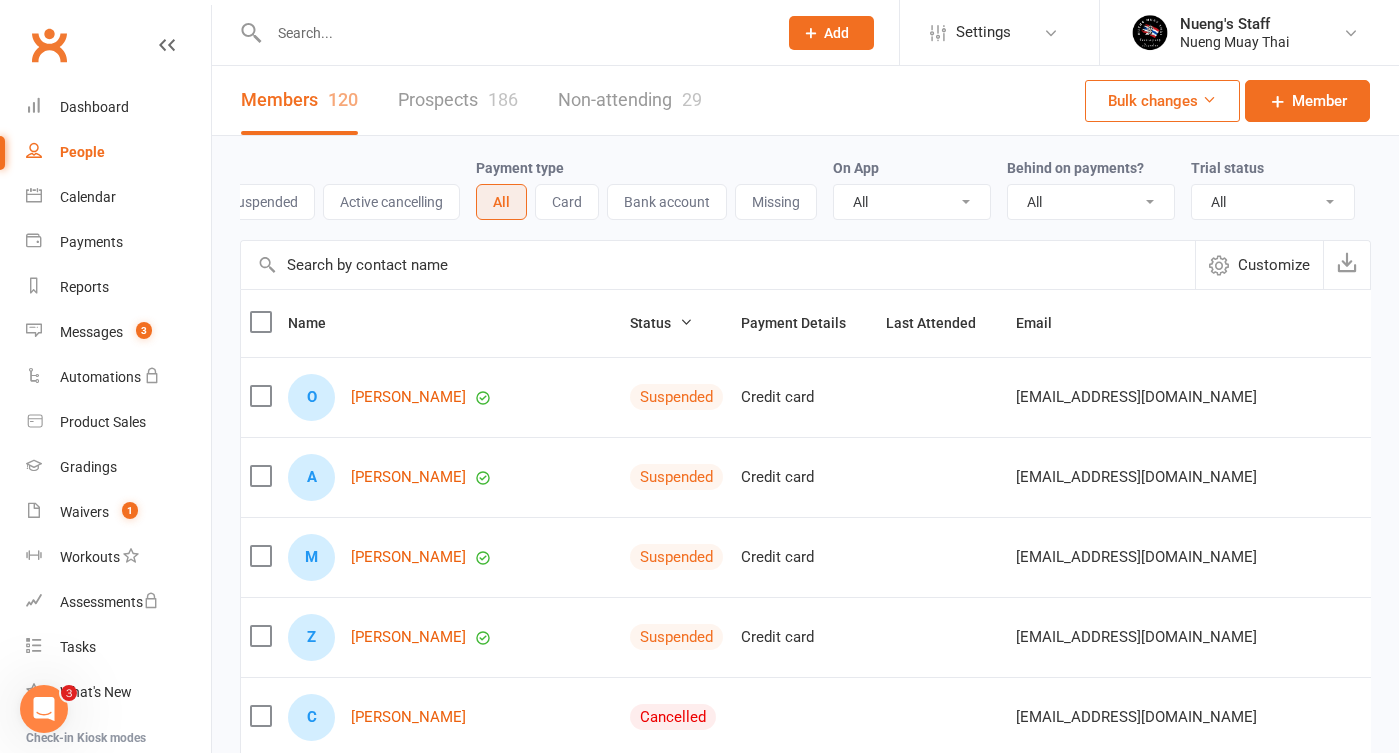 select on "true" 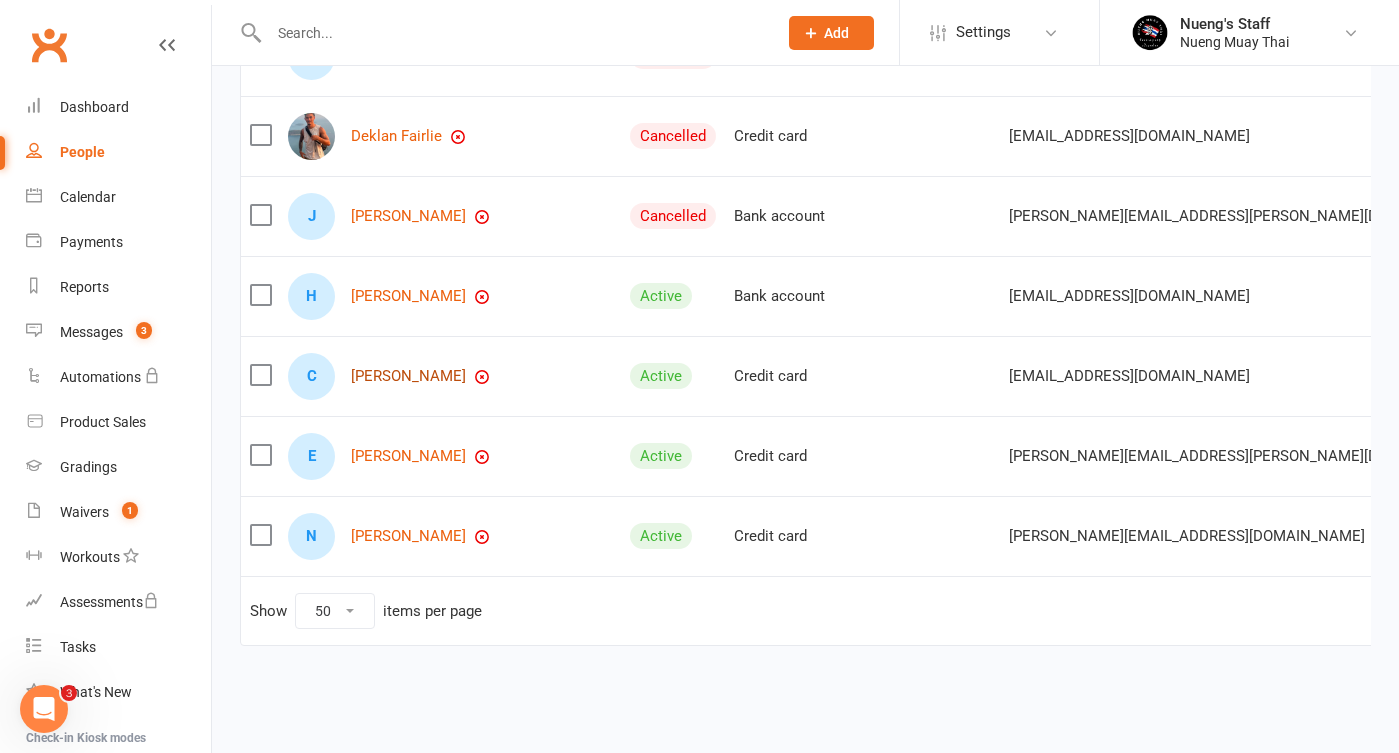 scroll, scrollTop: 437, scrollLeft: 0, axis: vertical 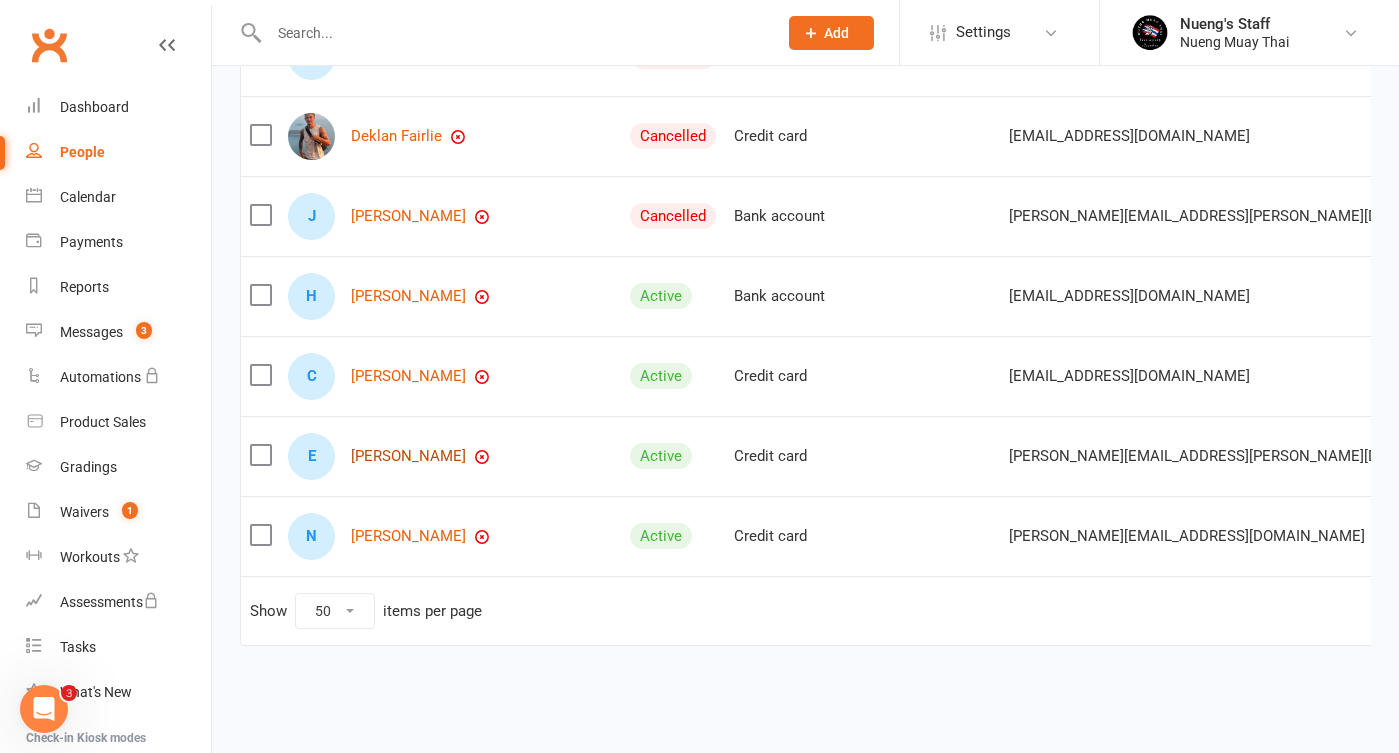 click on "[PERSON_NAME]" at bounding box center [408, 456] 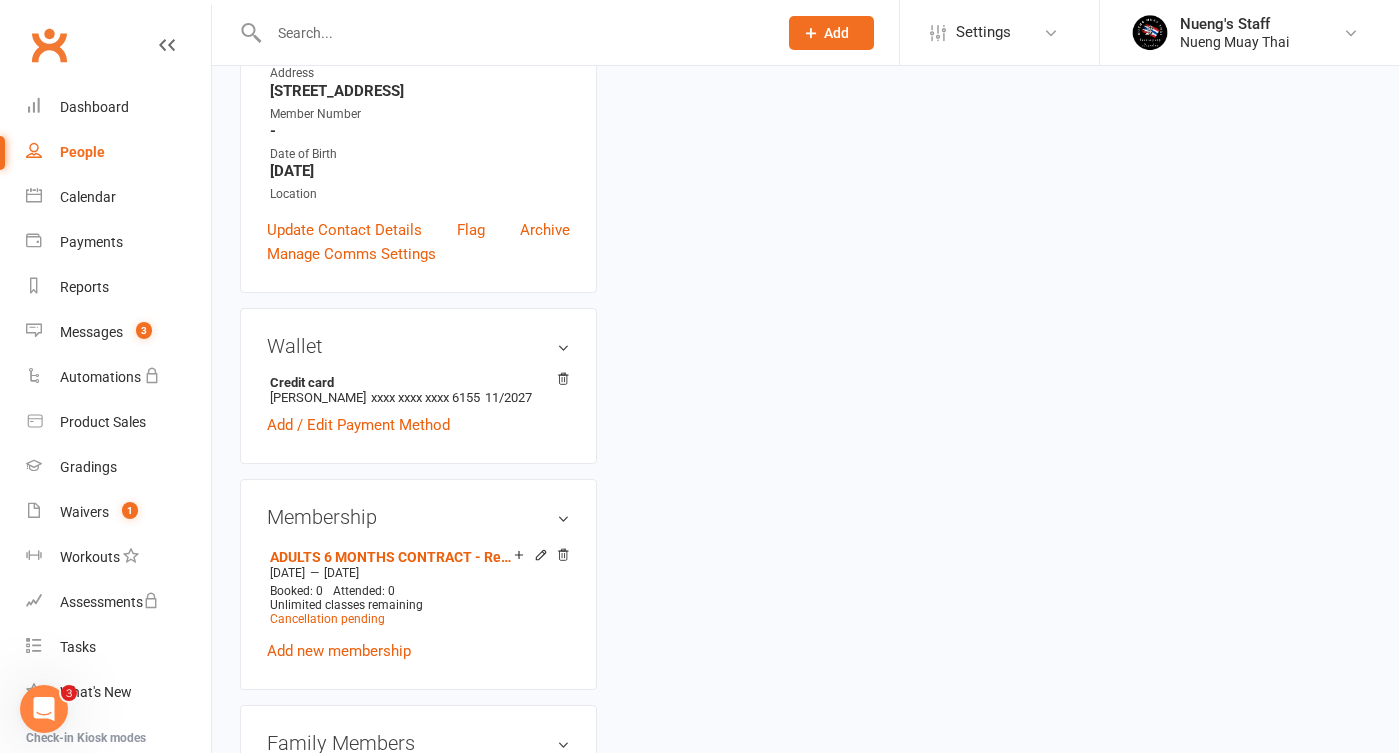 scroll, scrollTop: 0, scrollLeft: 0, axis: both 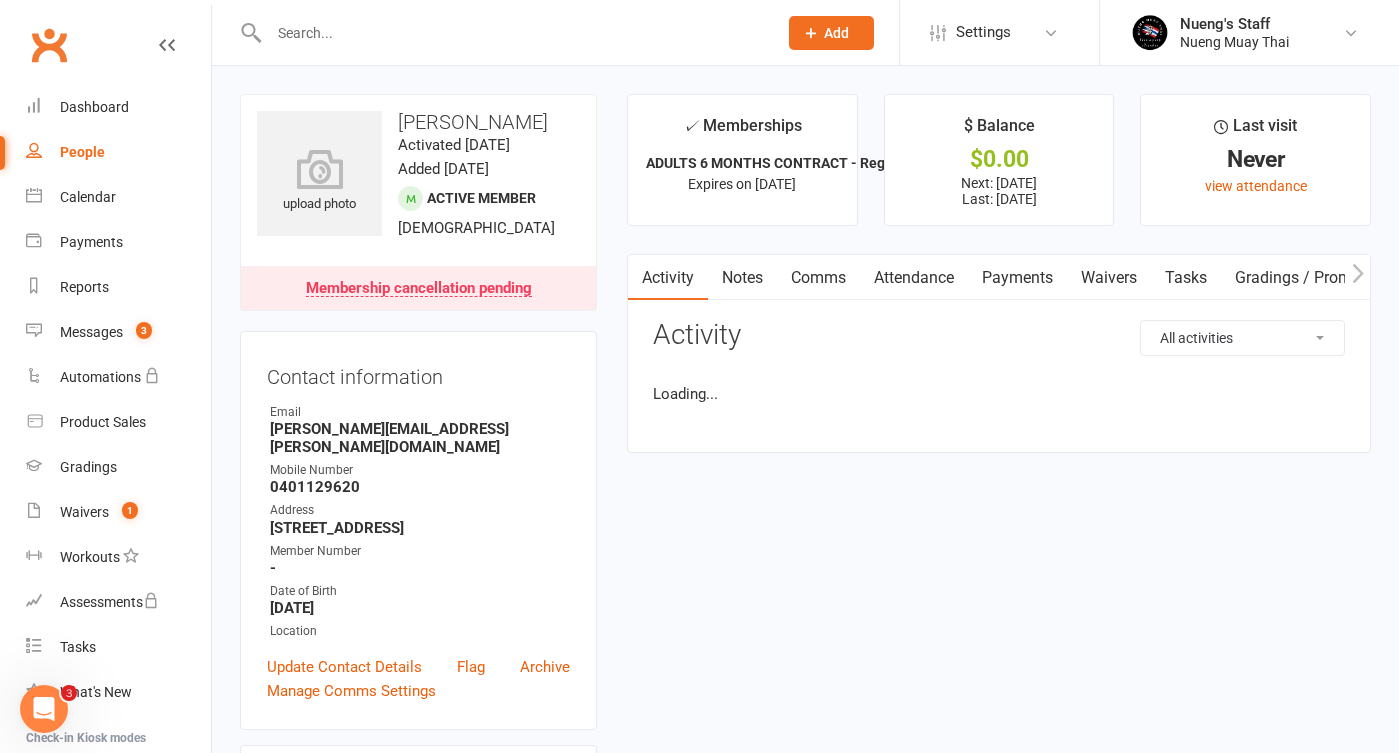 click on "Payments" at bounding box center (1017, 278) 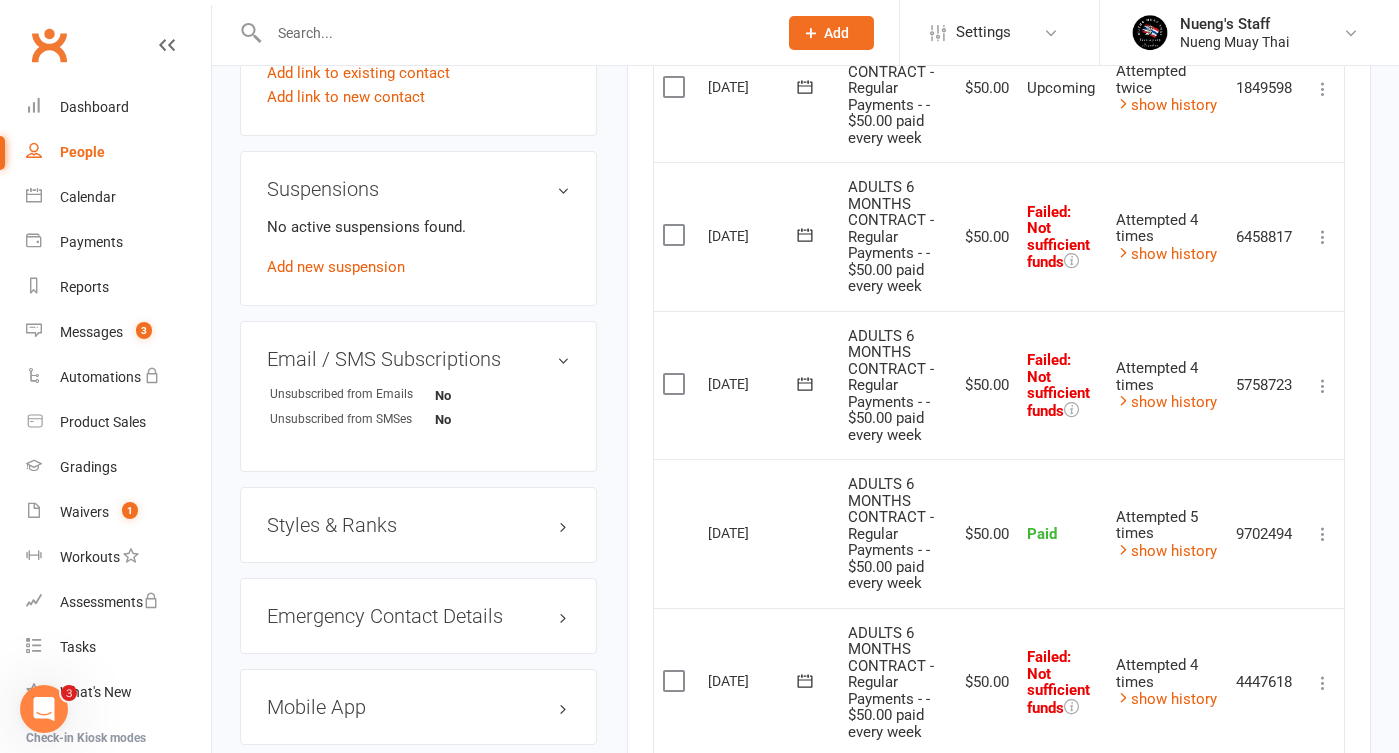 scroll, scrollTop: 1153, scrollLeft: 0, axis: vertical 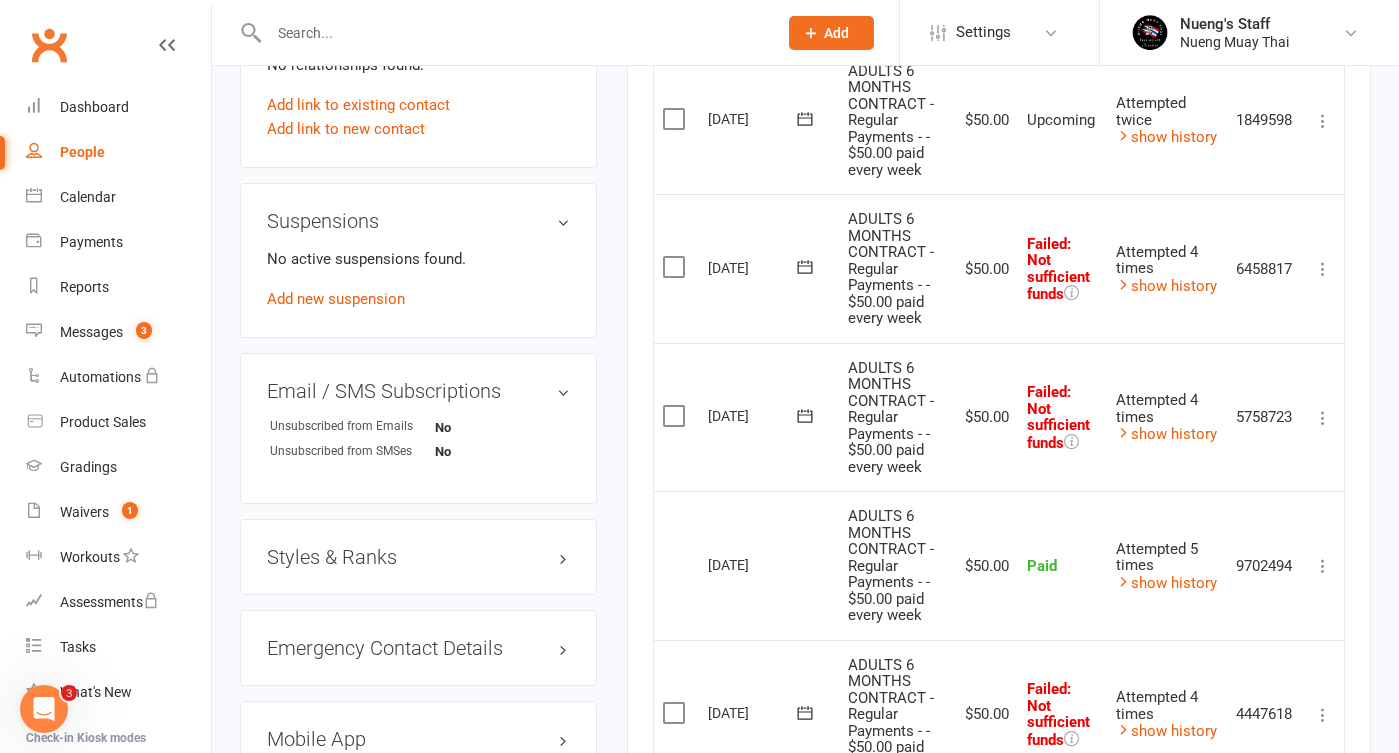 click at bounding box center [1323, 418] 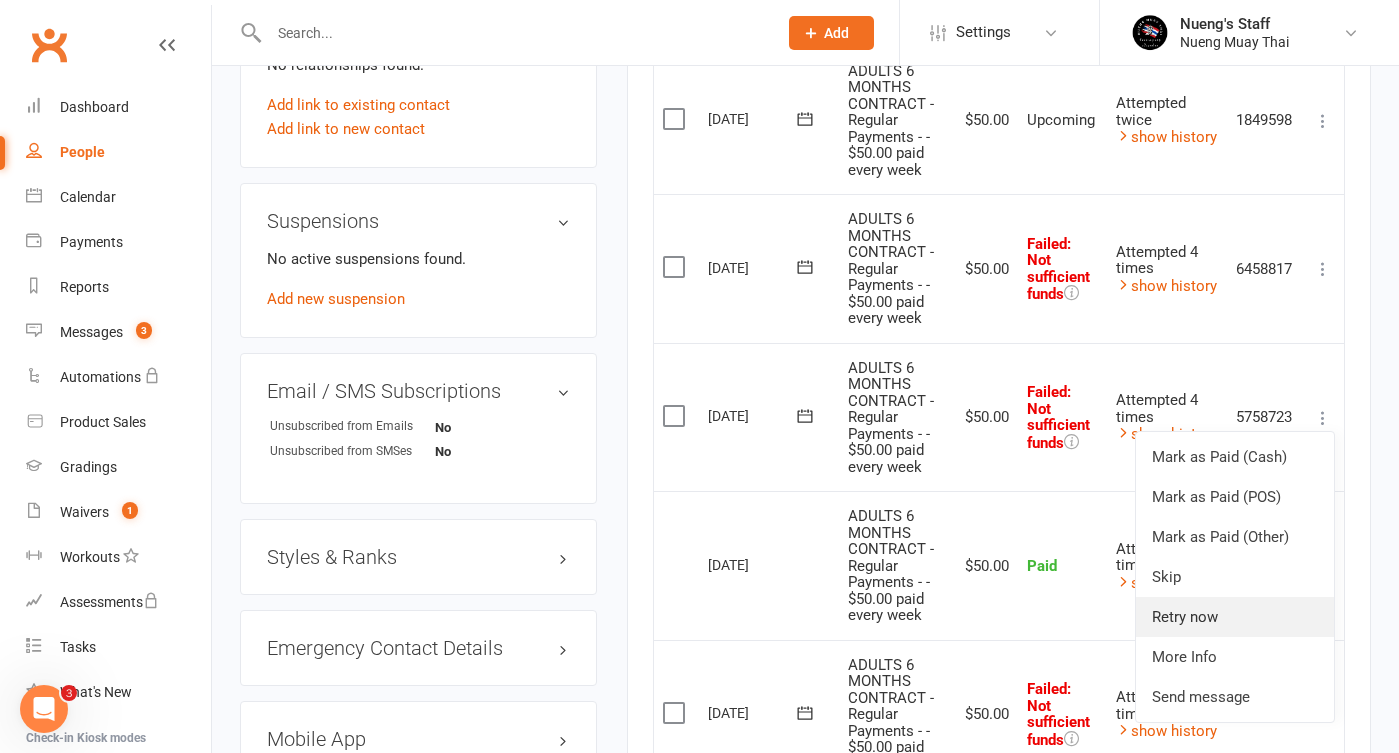 click on "Retry now" at bounding box center [1235, 617] 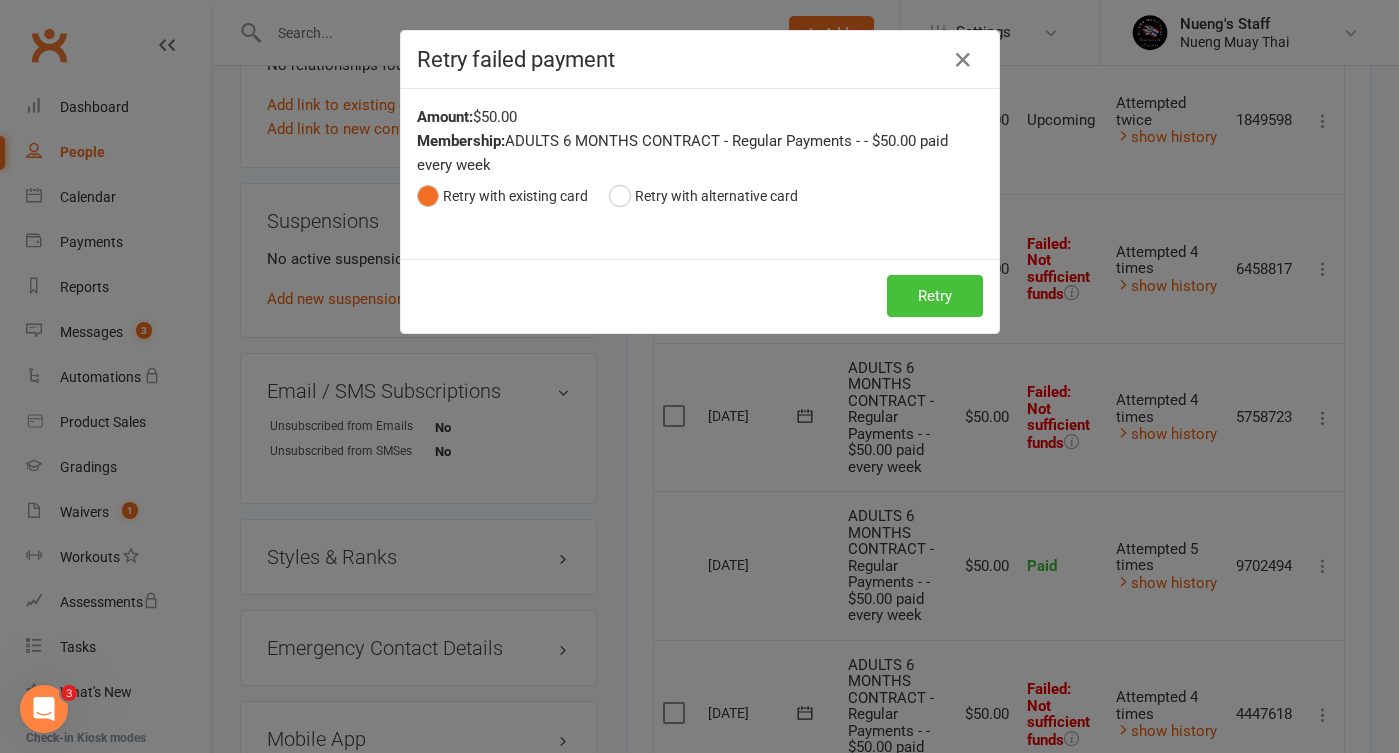 click on "Retry" at bounding box center [935, 296] 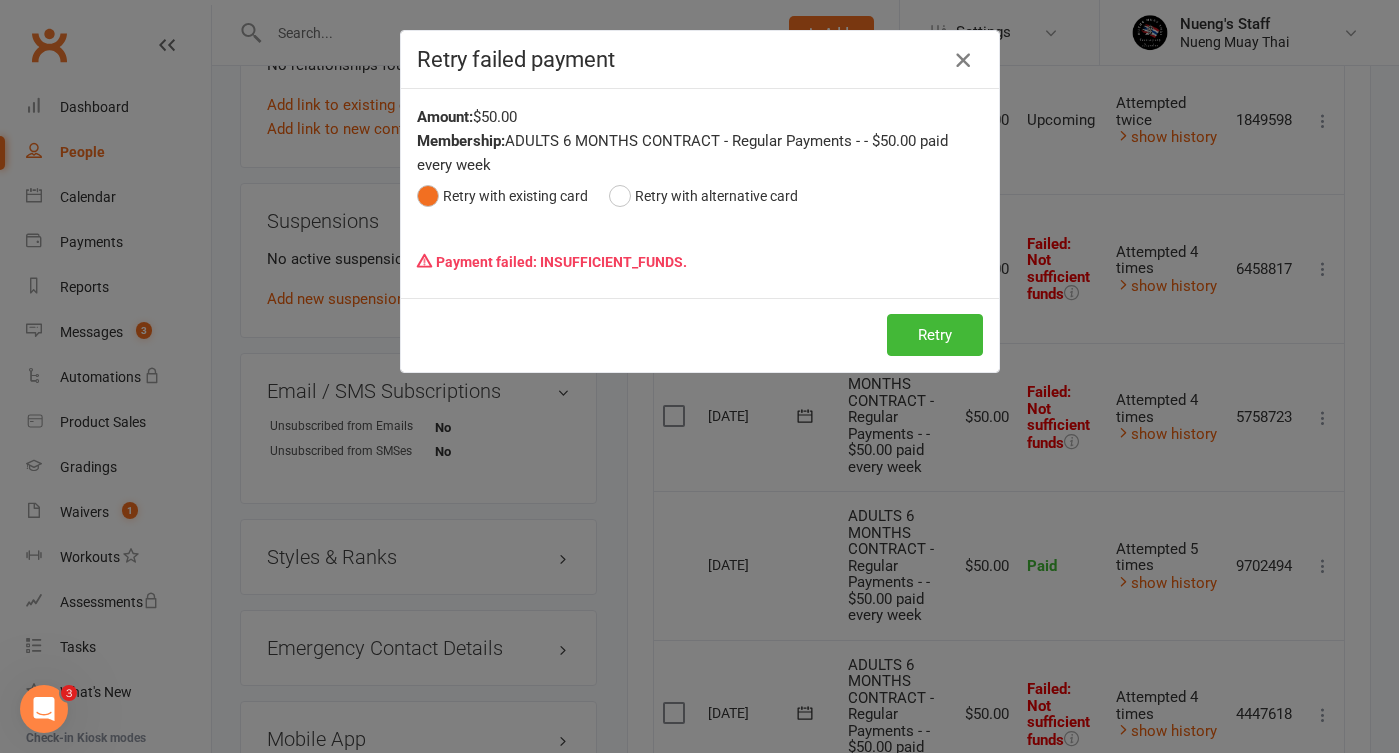 click at bounding box center (963, 60) 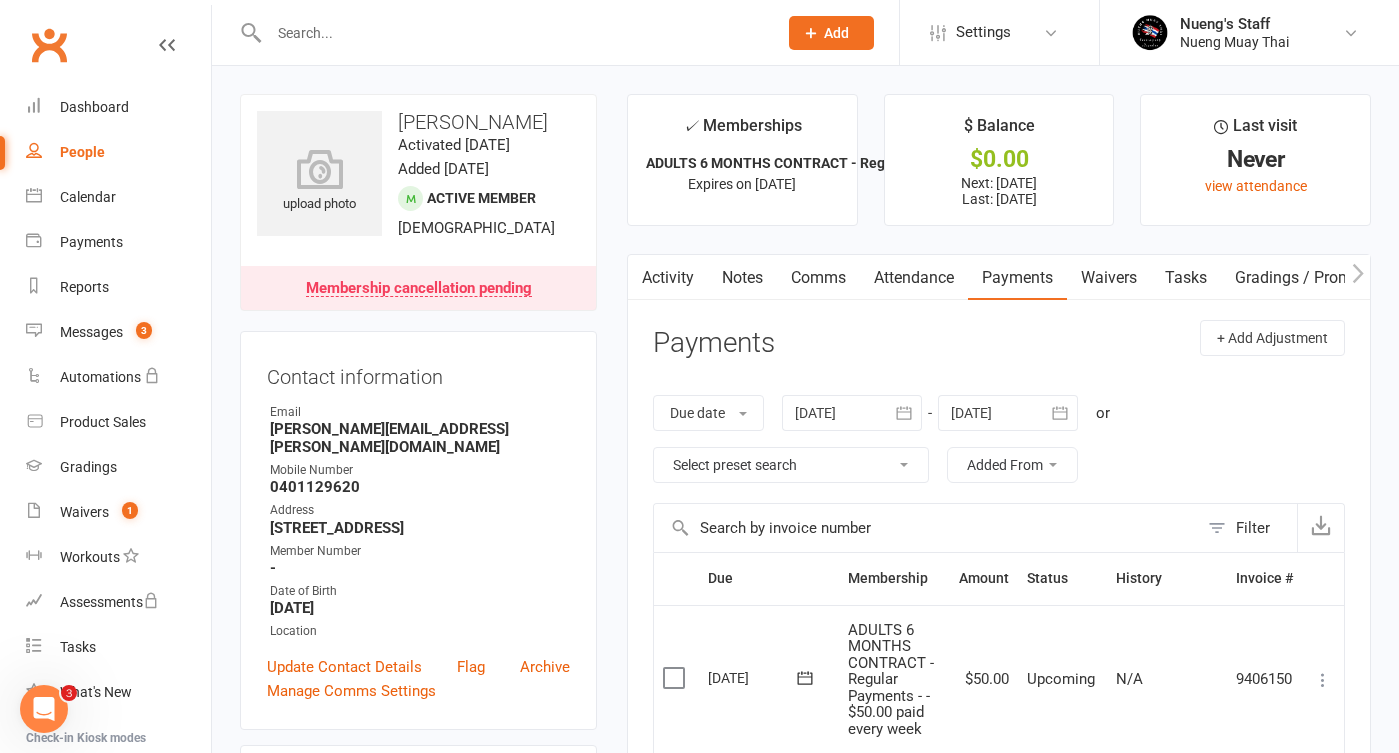 scroll, scrollTop: 0, scrollLeft: 0, axis: both 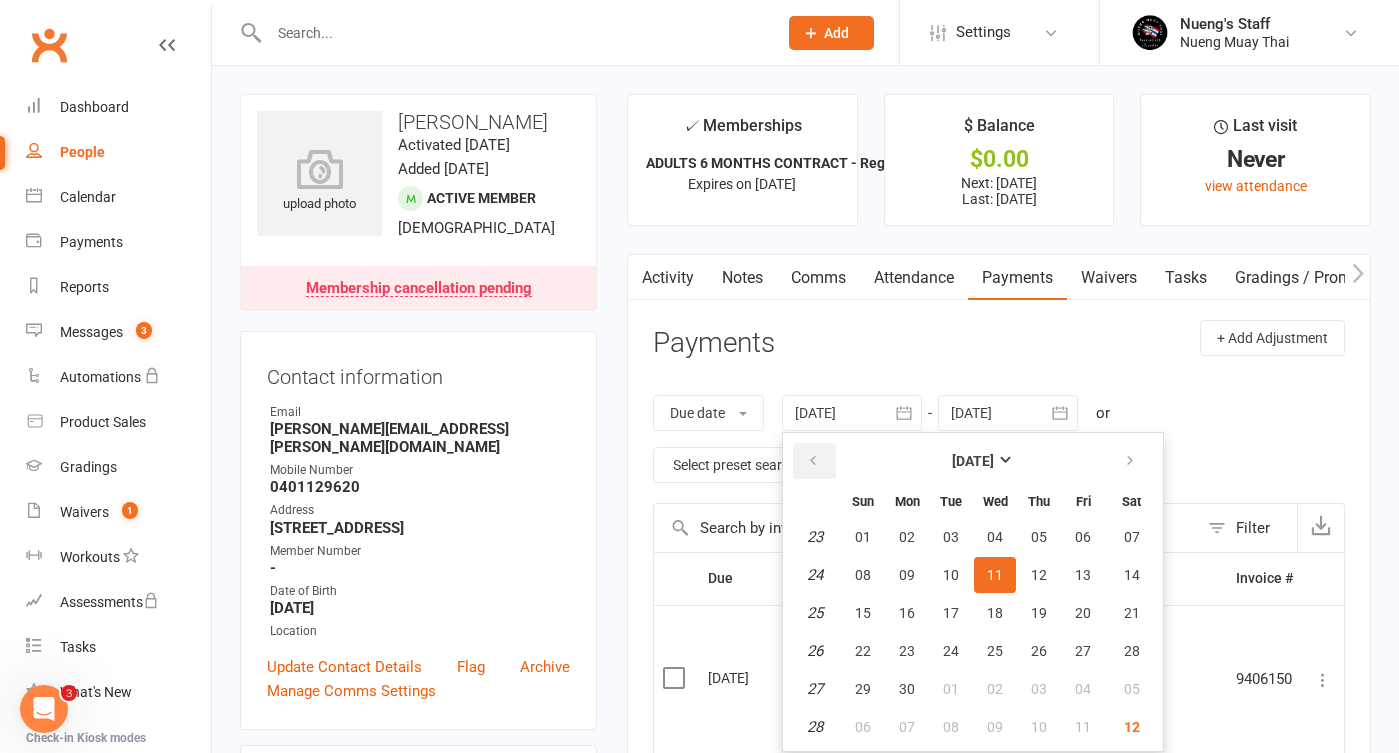 click at bounding box center (813, 461) 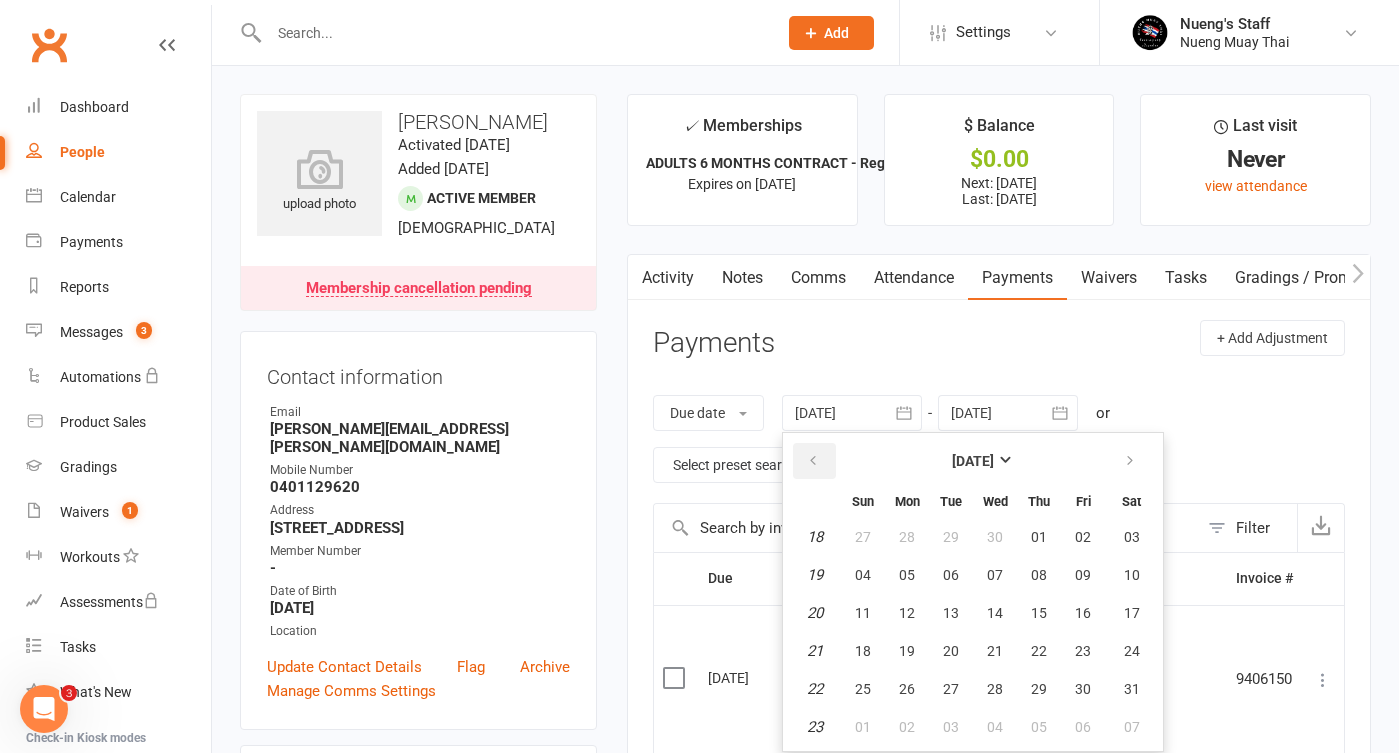 click at bounding box center [813, 461] 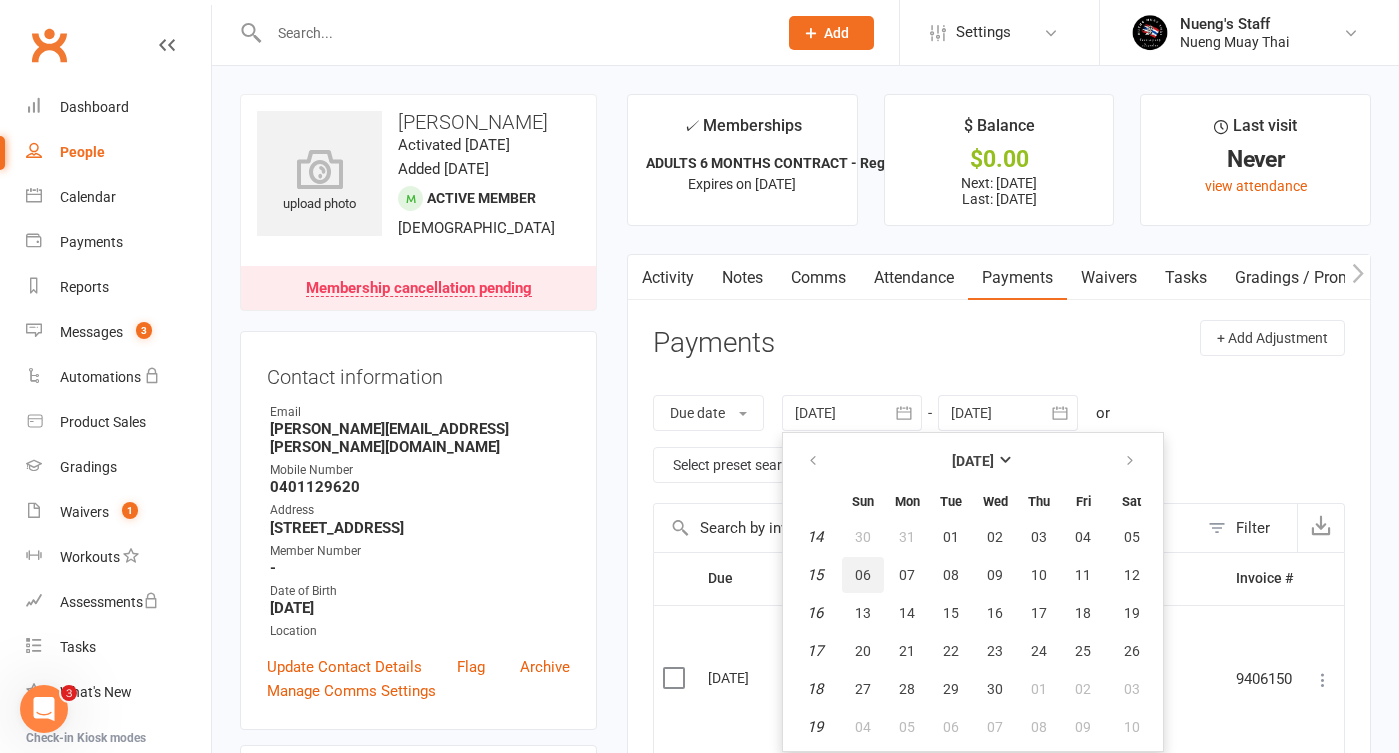click on "06" at bounding box center [863, 575] 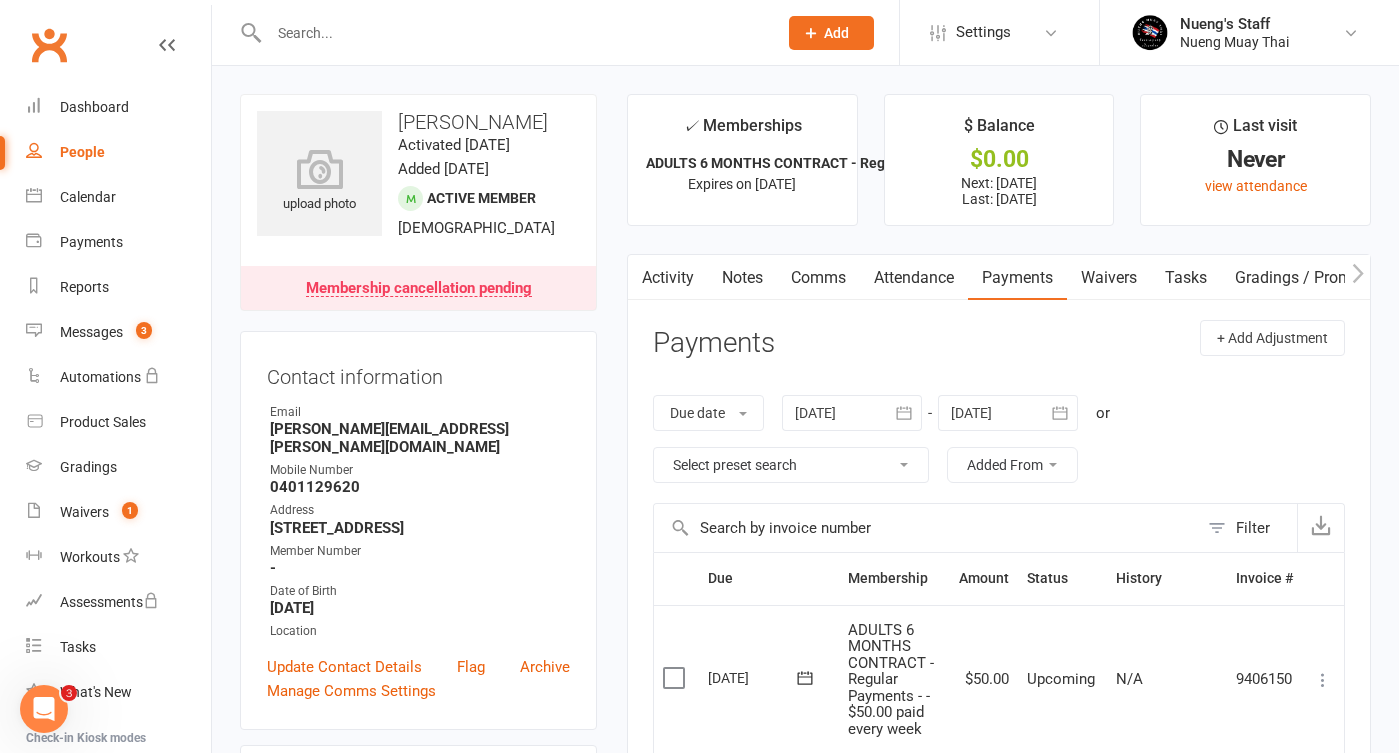 scroll, scrollTop: 0, scrollLeft: 0, axis: both 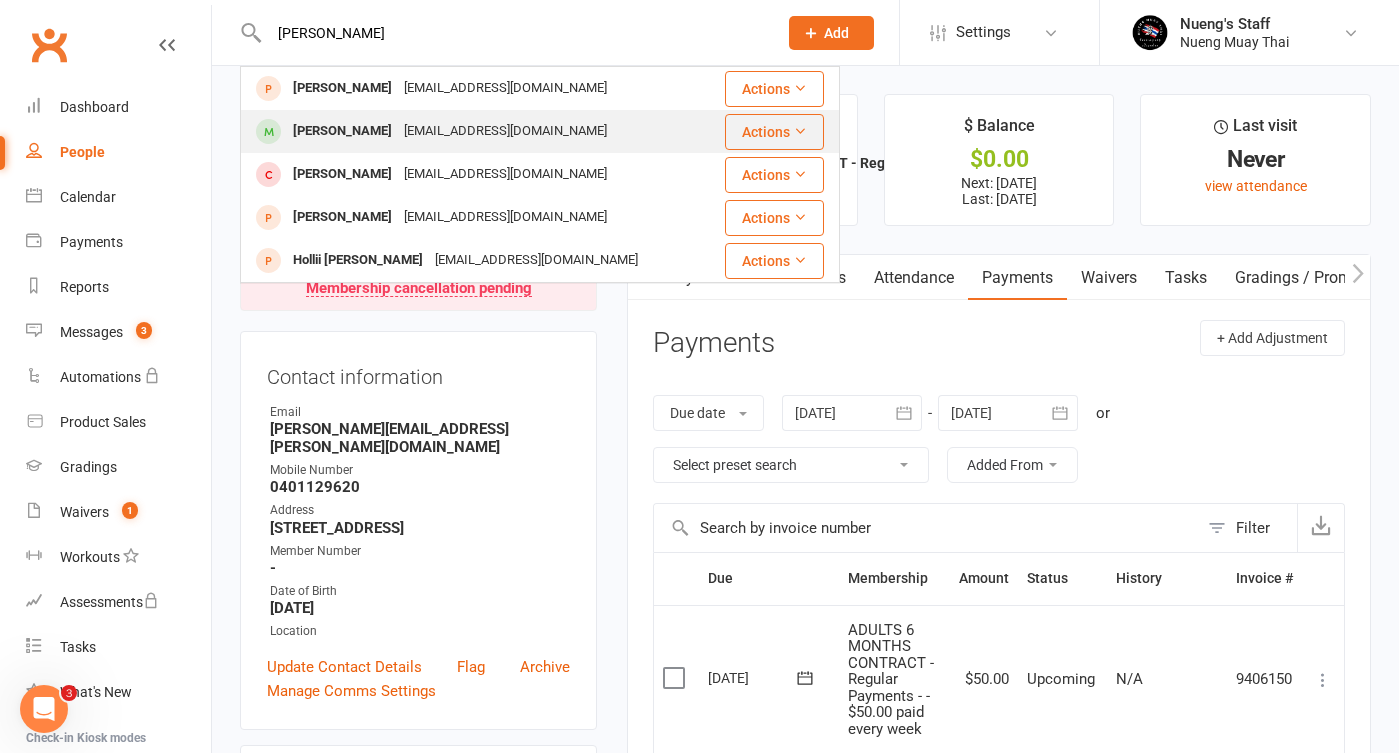 type on "[PERSON_NAME]" 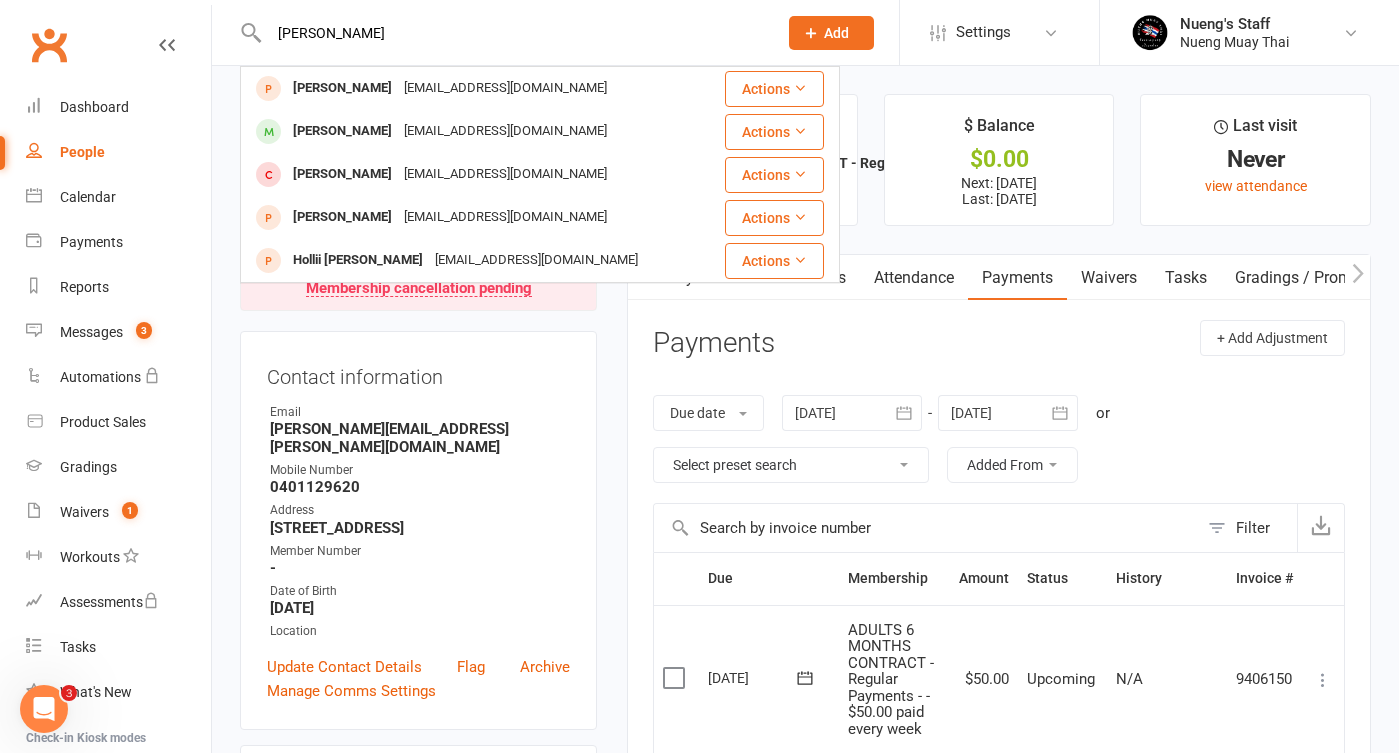 click on "[PERSON_NAME] [EMAIL_ADDRESS][DOMAIN_NAME]" at bounding box center (475, 131) 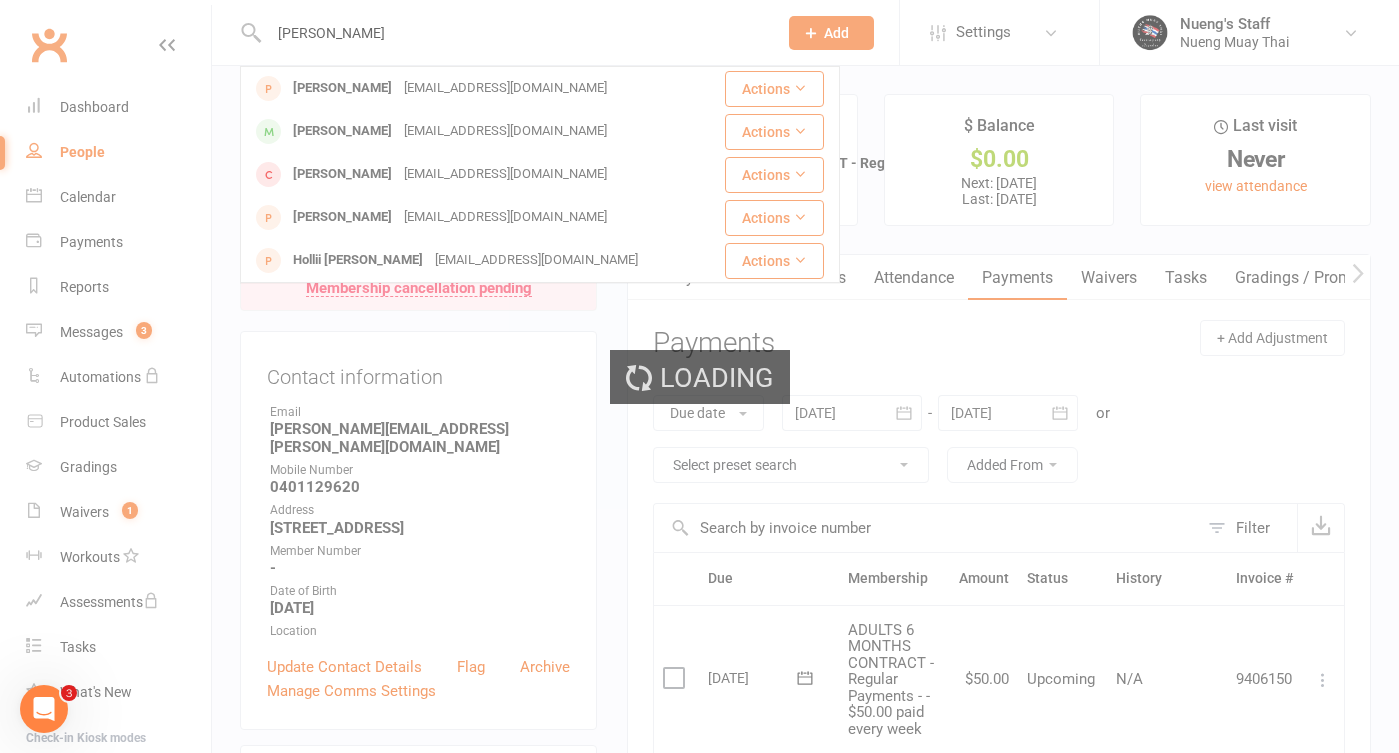 type 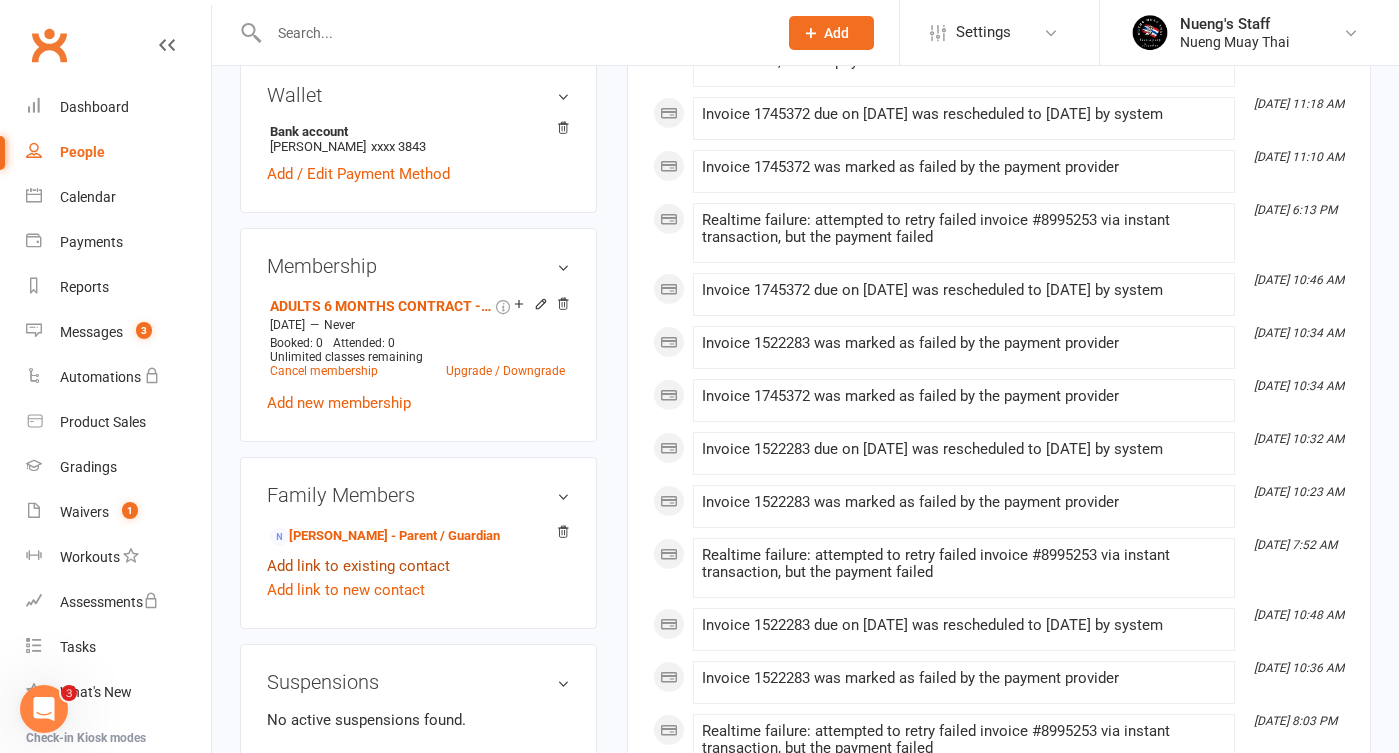 scroll, scrollTop: 618, scrollLeft: 0, axis: vertical 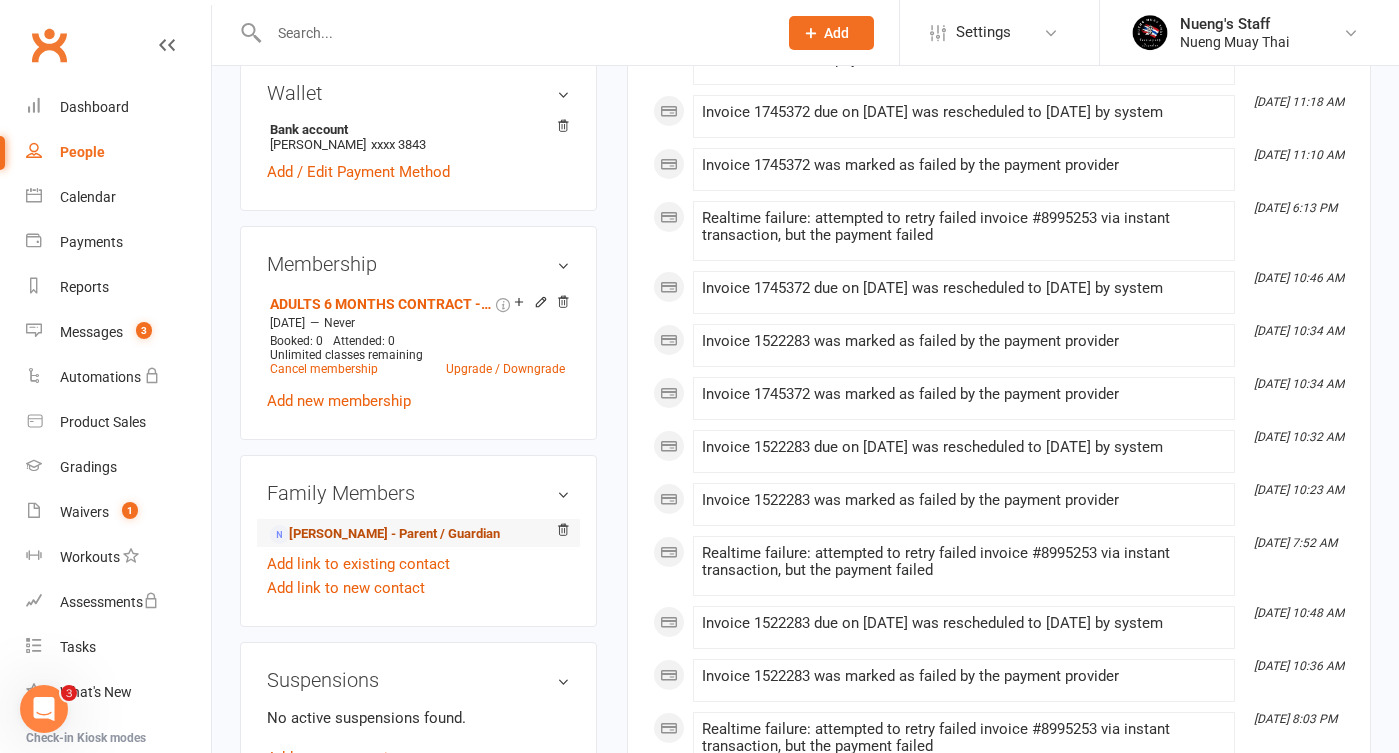 click on "[PERSON_NAME] - Parent / Guardian" at bounding box center (385, 534) 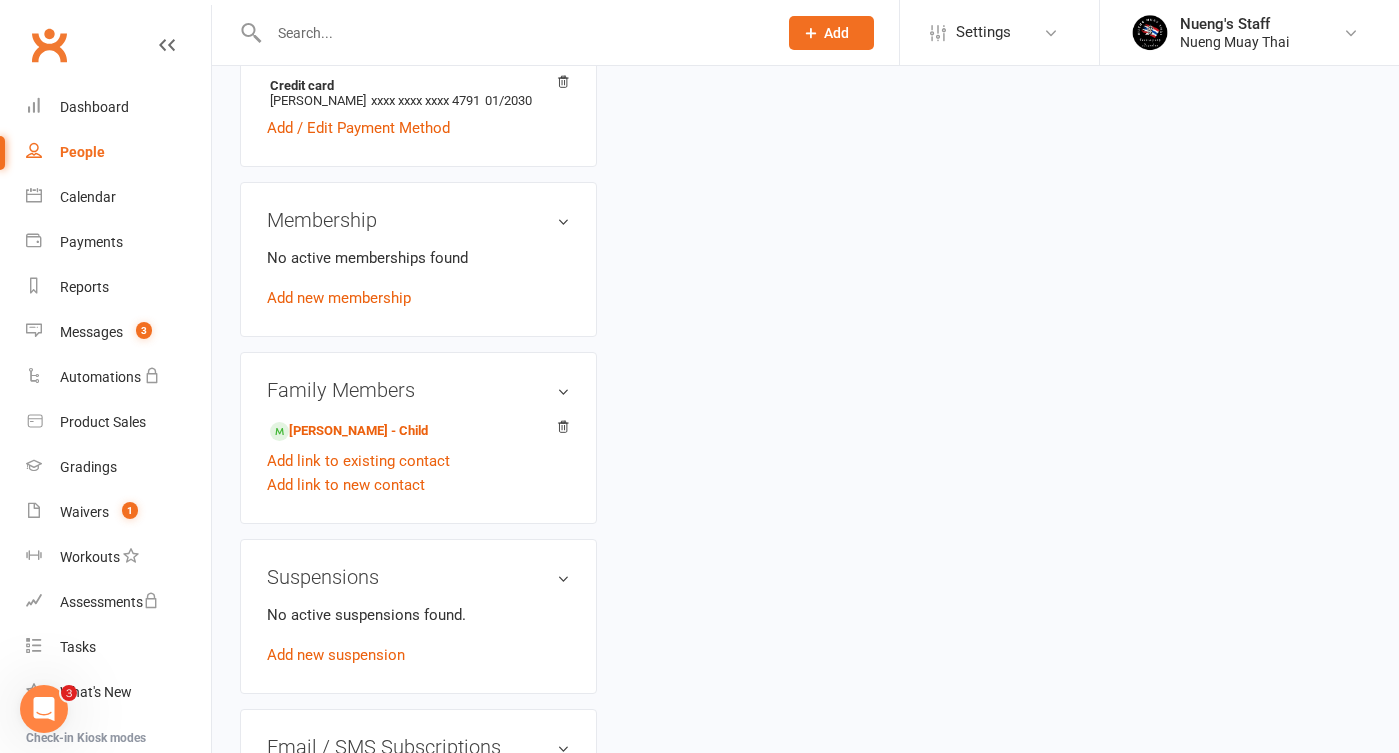 scroll, scrollTop: 0, scrollLeft: 0, axis: both 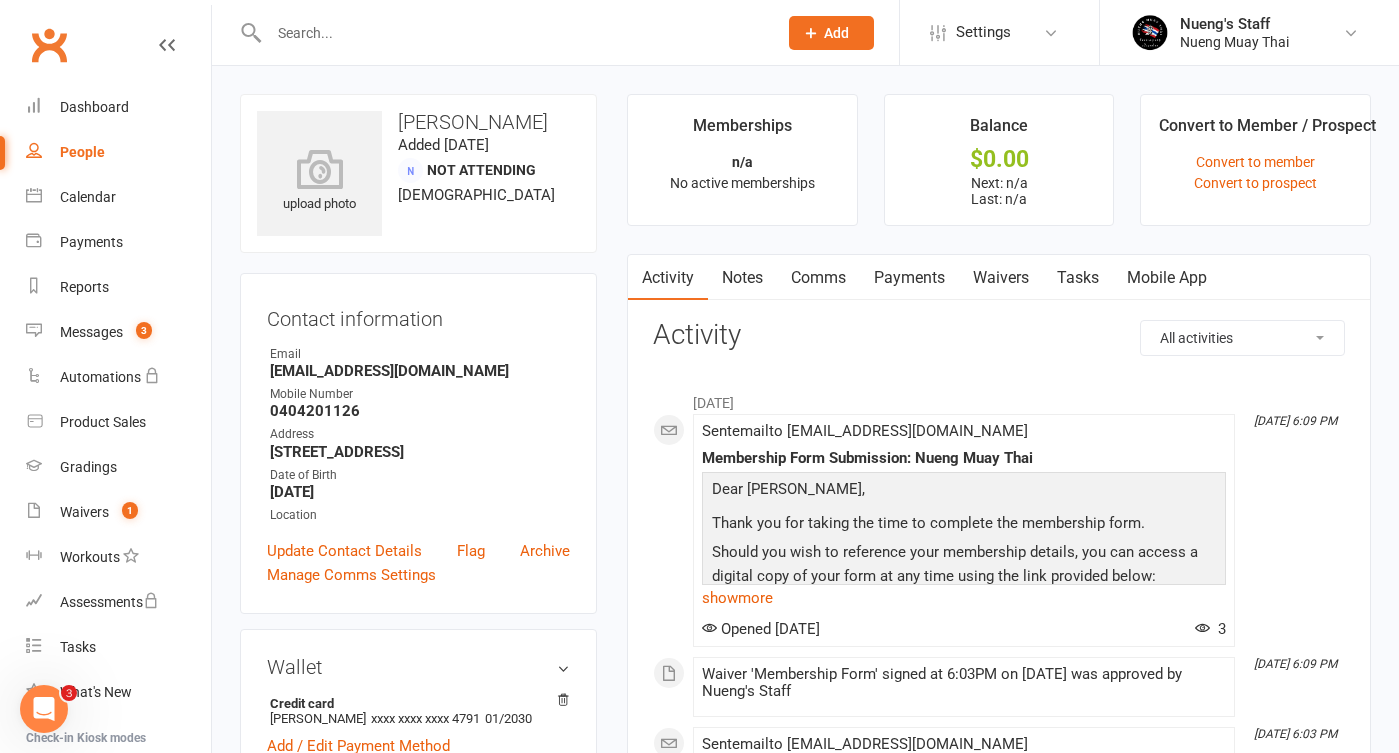 drag, startPoint x: 411, startPoint y: 489, endPoint x: 260, endPoint y: 374, distance: 189.80516 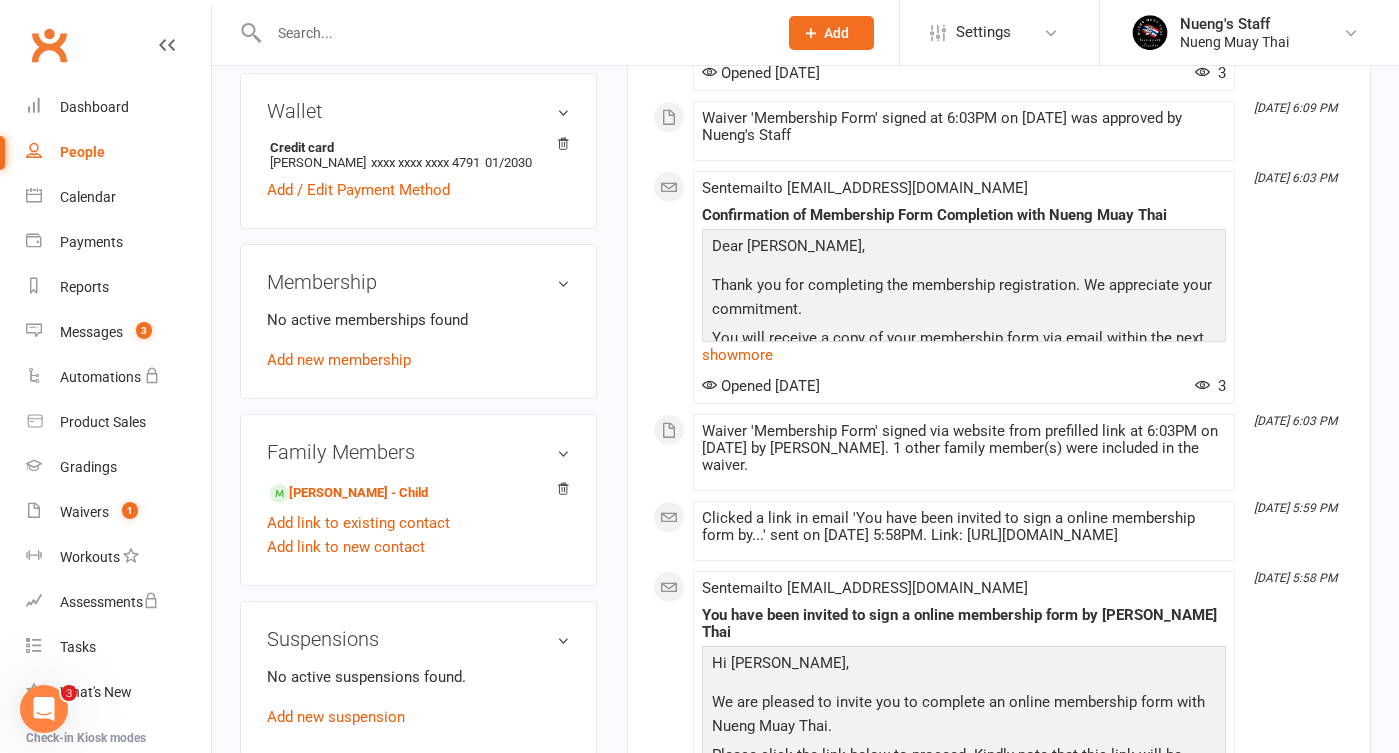 scroll, scrollTop: 553, scrollLeft: 0, axis: vertical 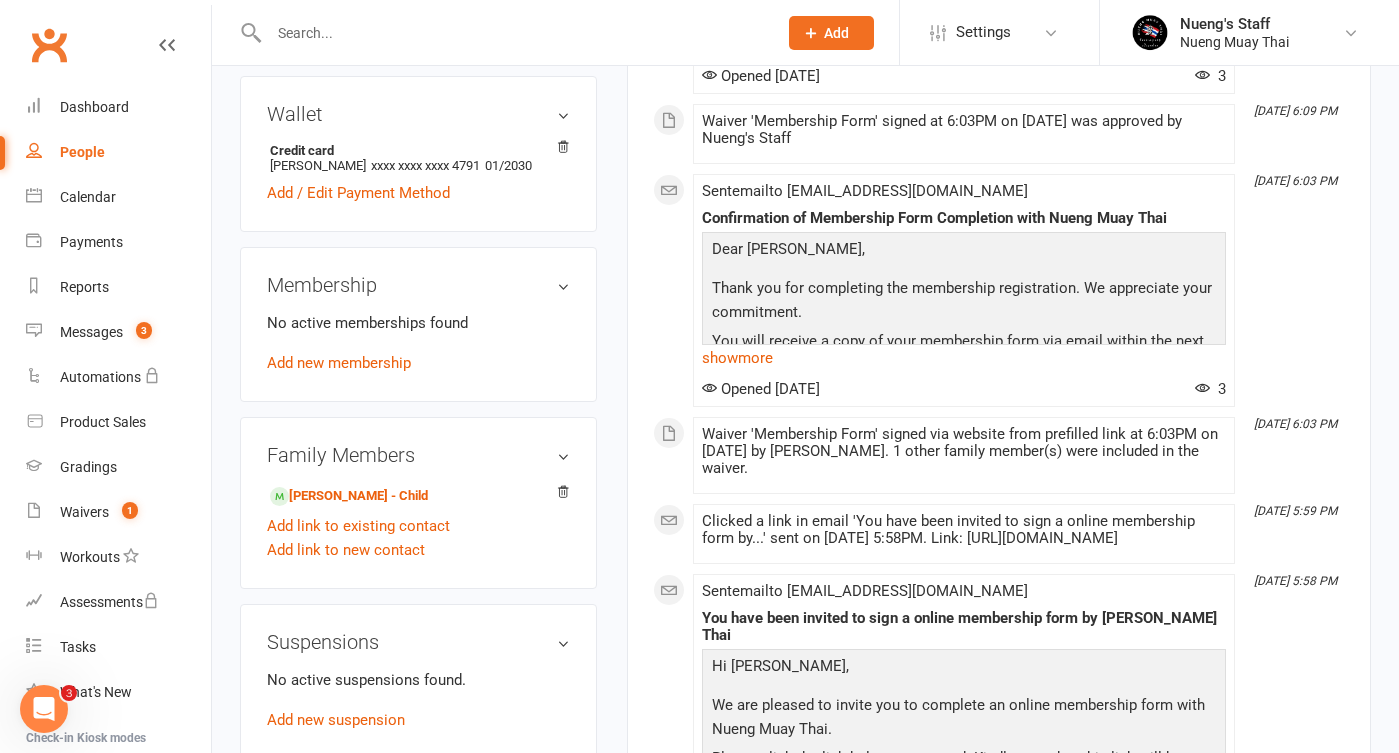 click on "People" at bounding box center [82, 152] 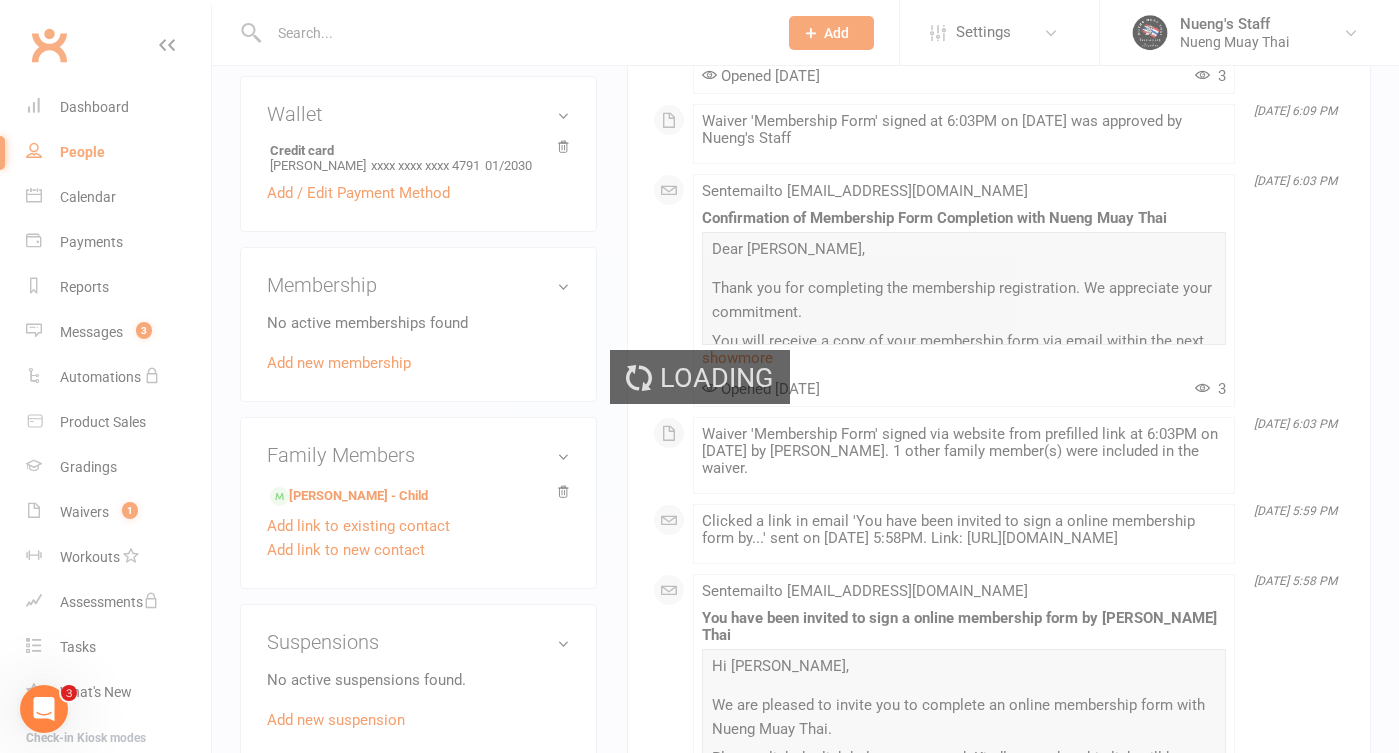 scroll, scrollTop: 0, scrollLeft: 0, axis: both 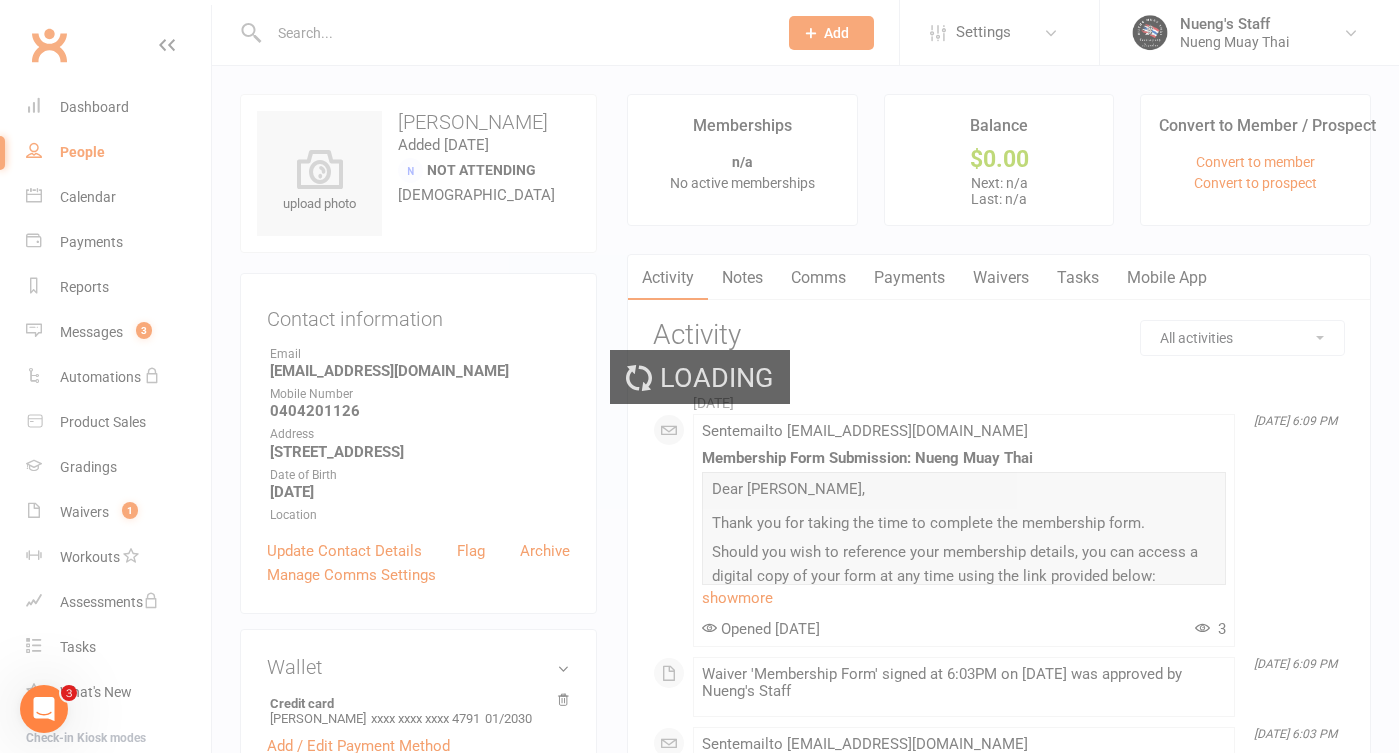 select on "true" 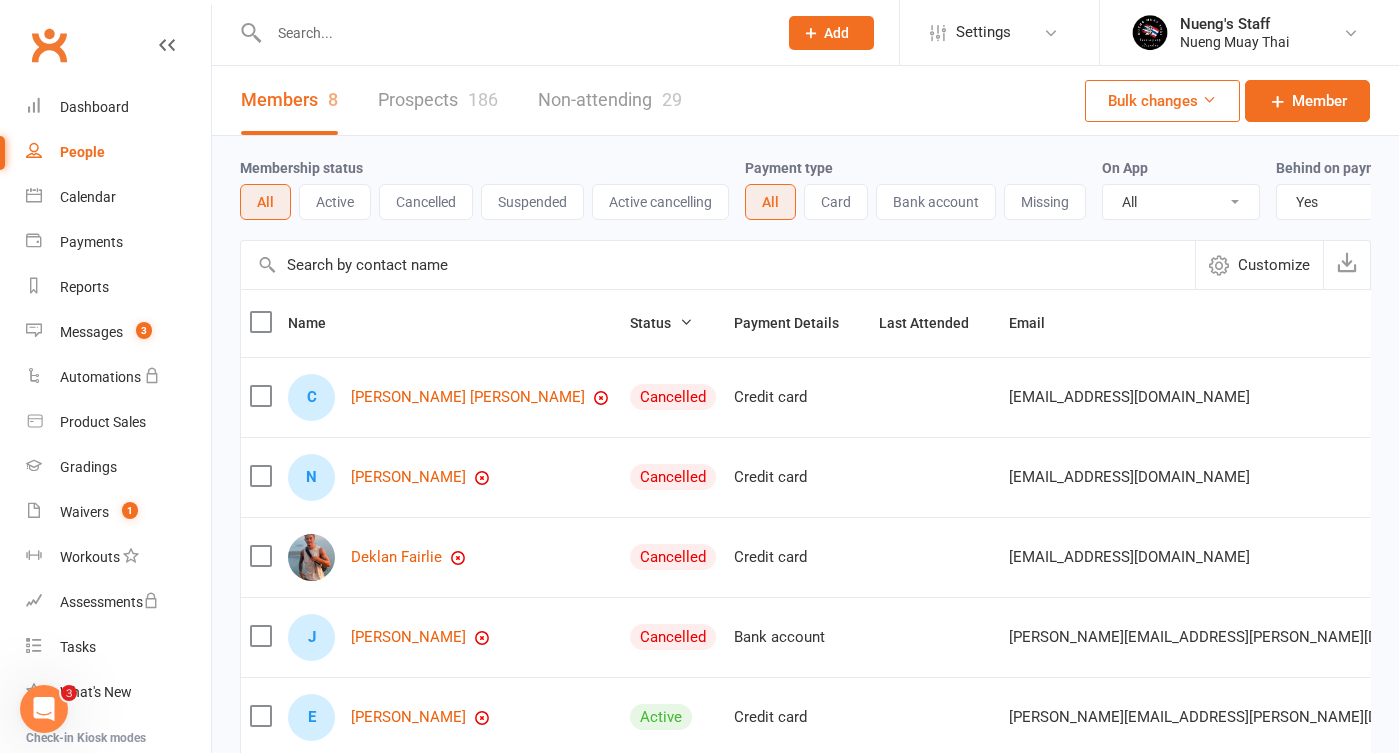 click at bounding box center (513, 33) 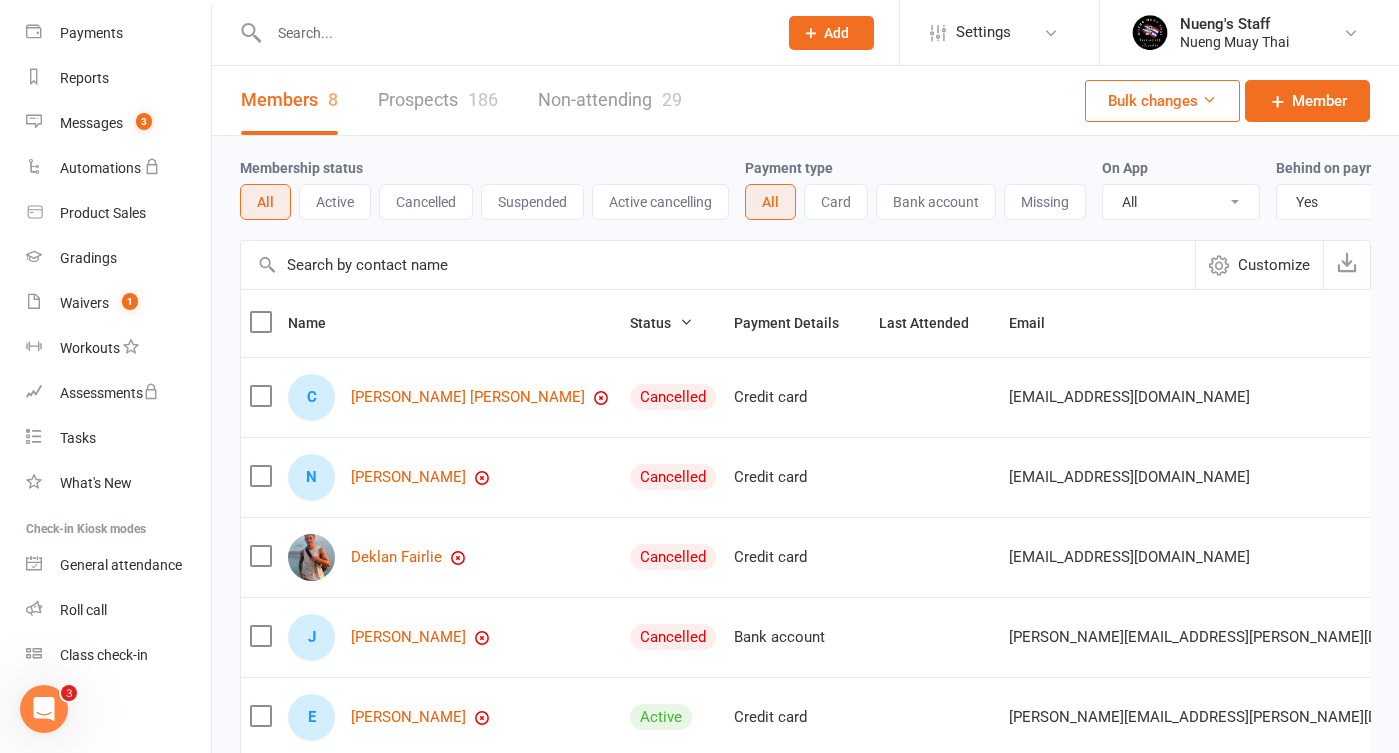 scroll, scrollTop: 209, scrollLeft: 0, axis: vertical 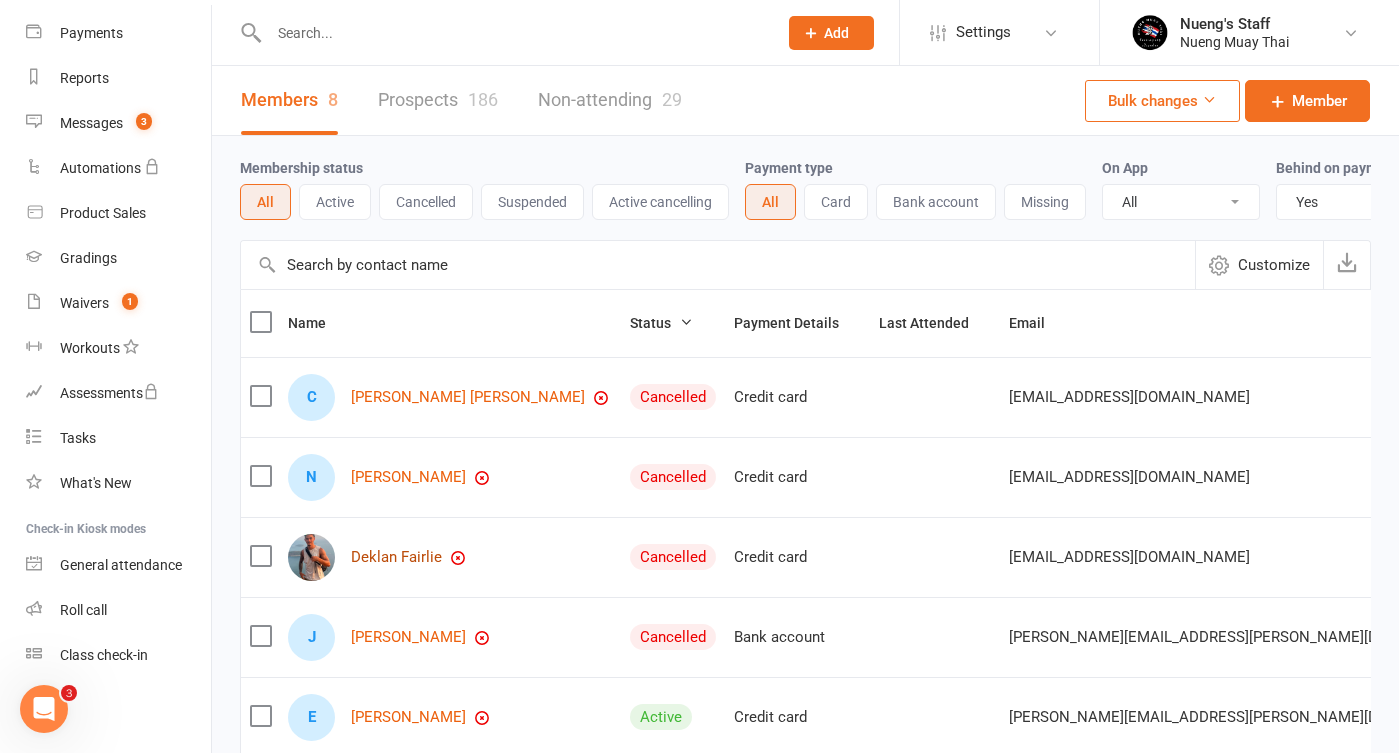 click on "Deklan Fairlie" at bounding box center (396, 557) 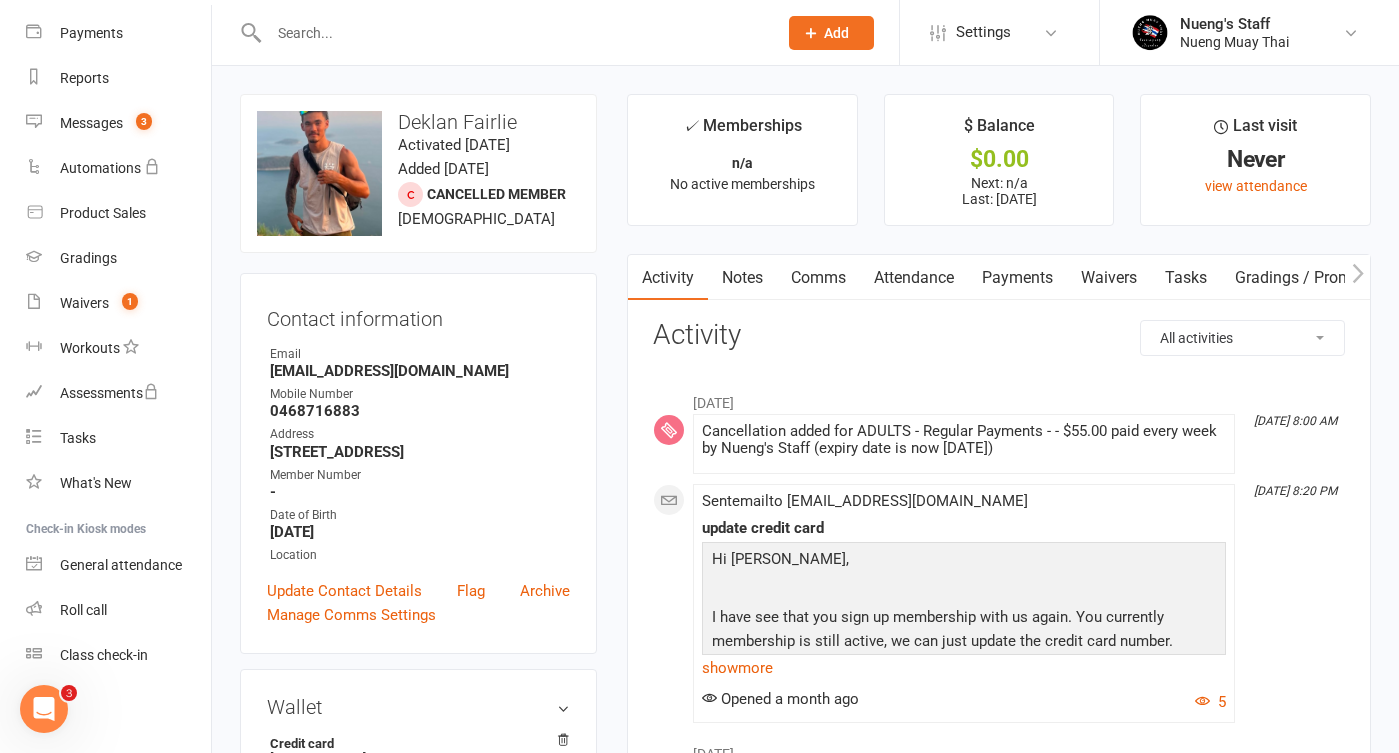 click on "Payments" at bounding box center [1017, 278] 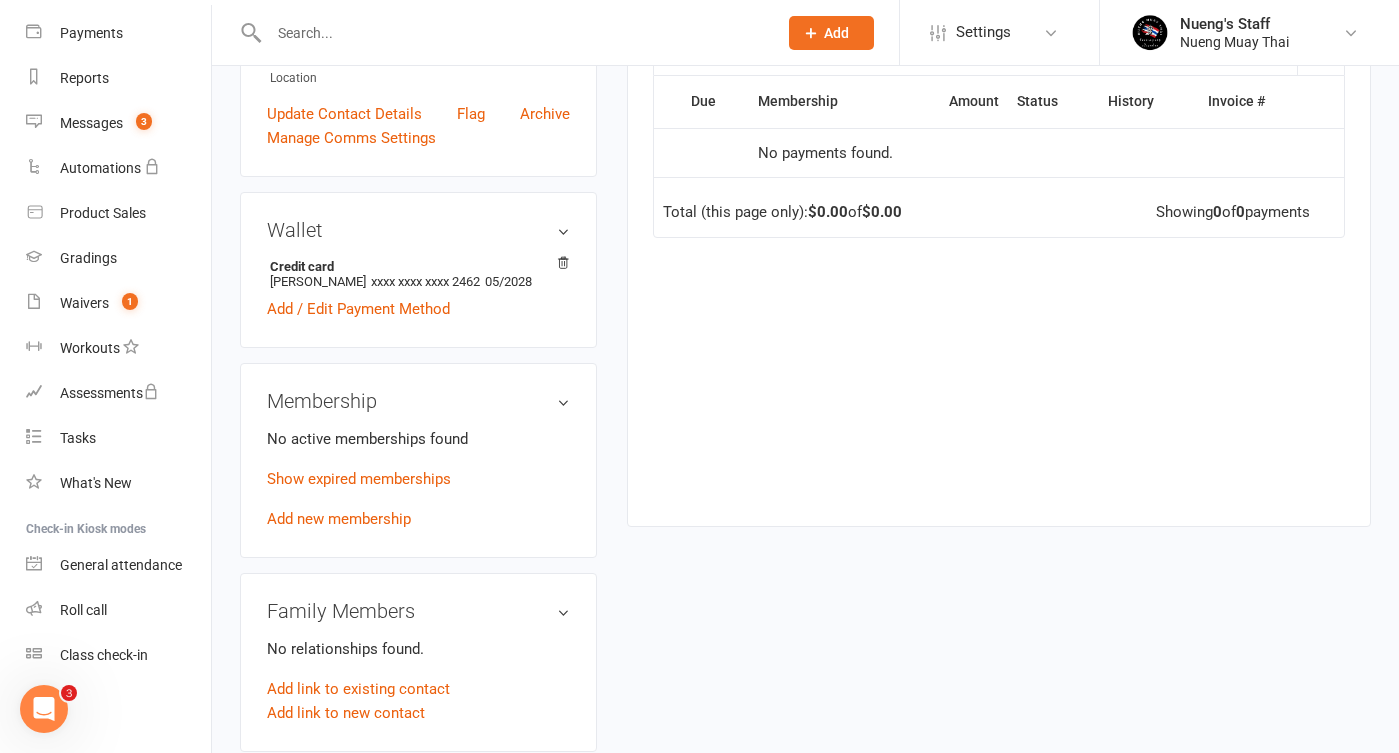 scroll, scrollTop: 231, scrollLeft: 0, axis: vertical 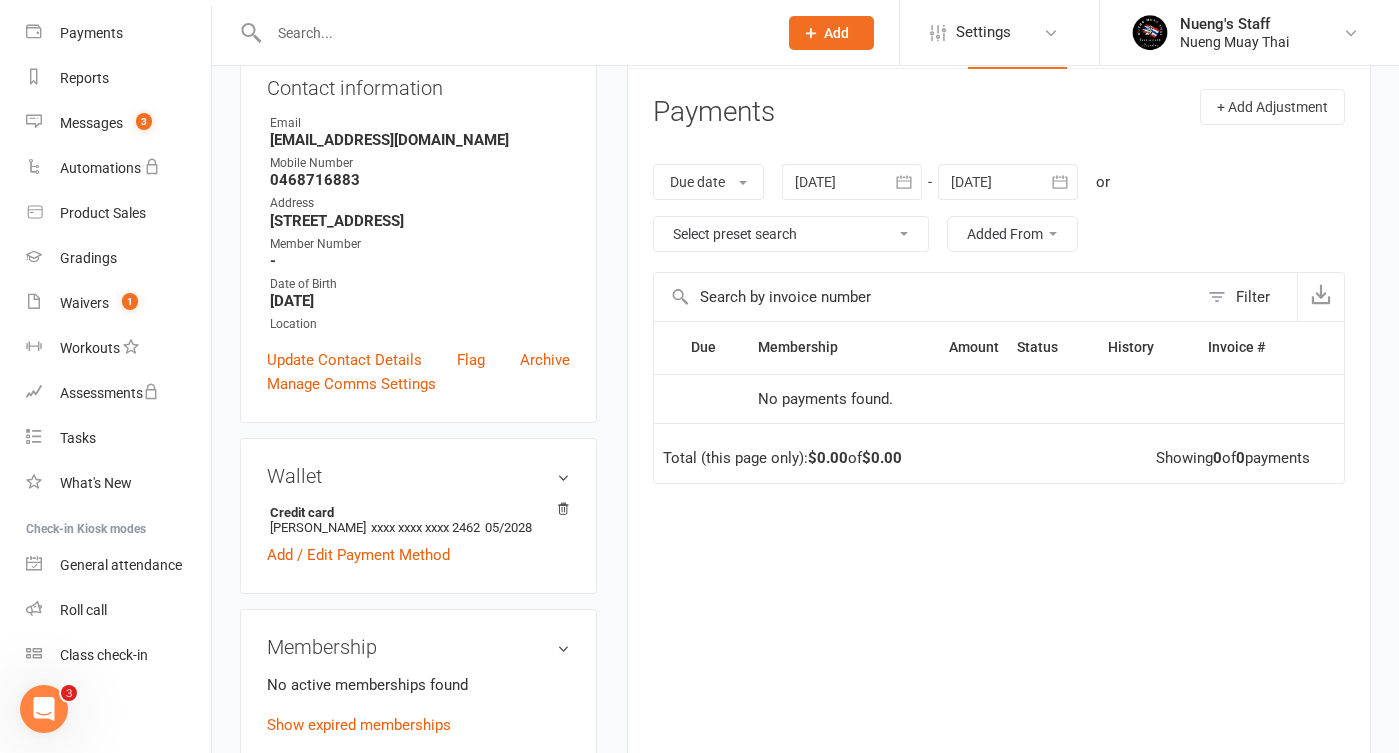 click at bounding box center [852, 182] 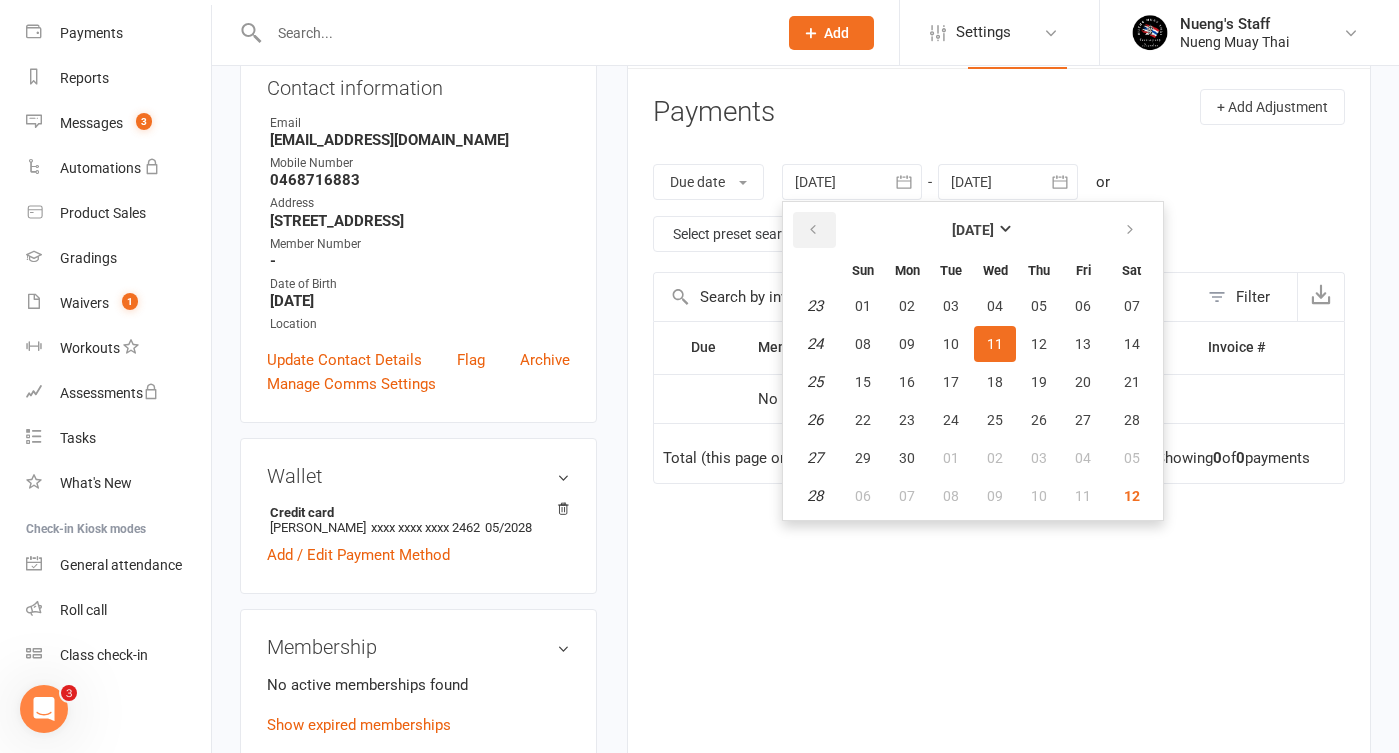 click at bounding box center [813, 230] 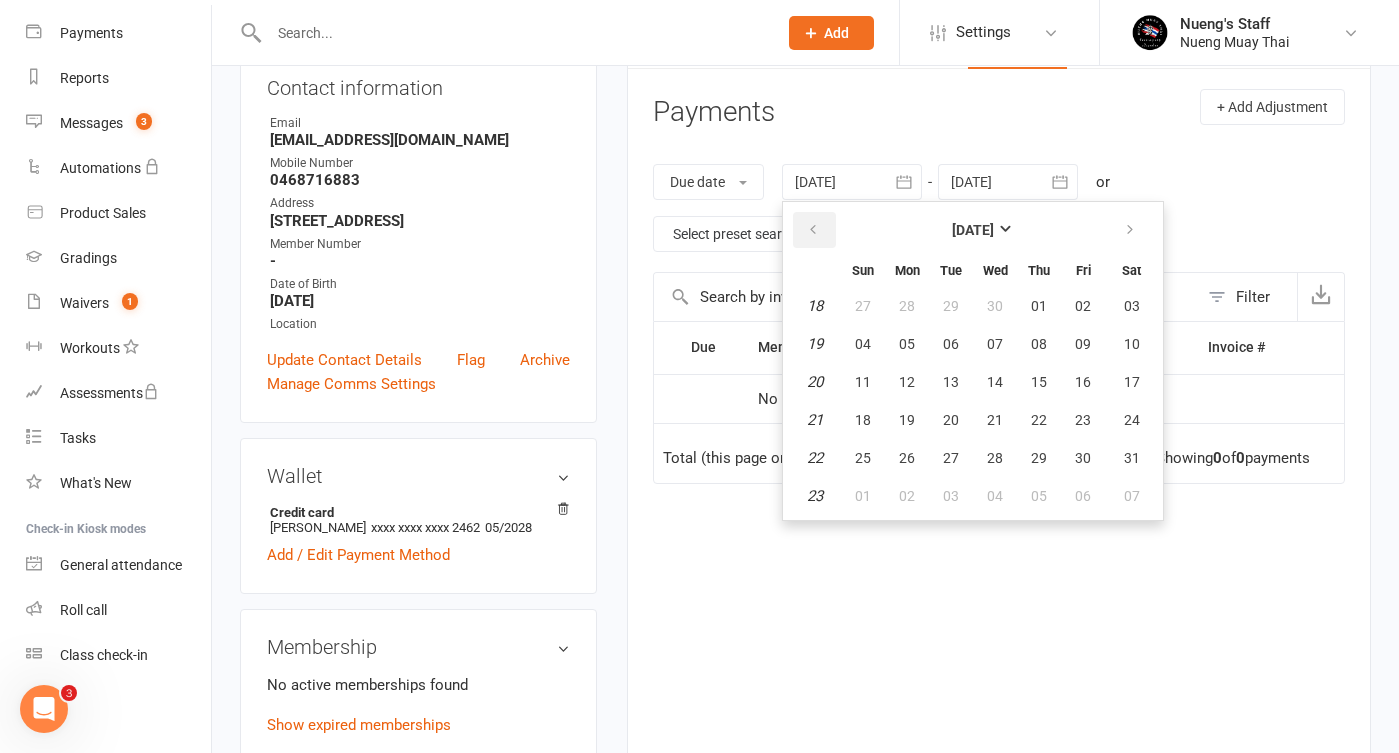 click at bounding box center [813, 230] 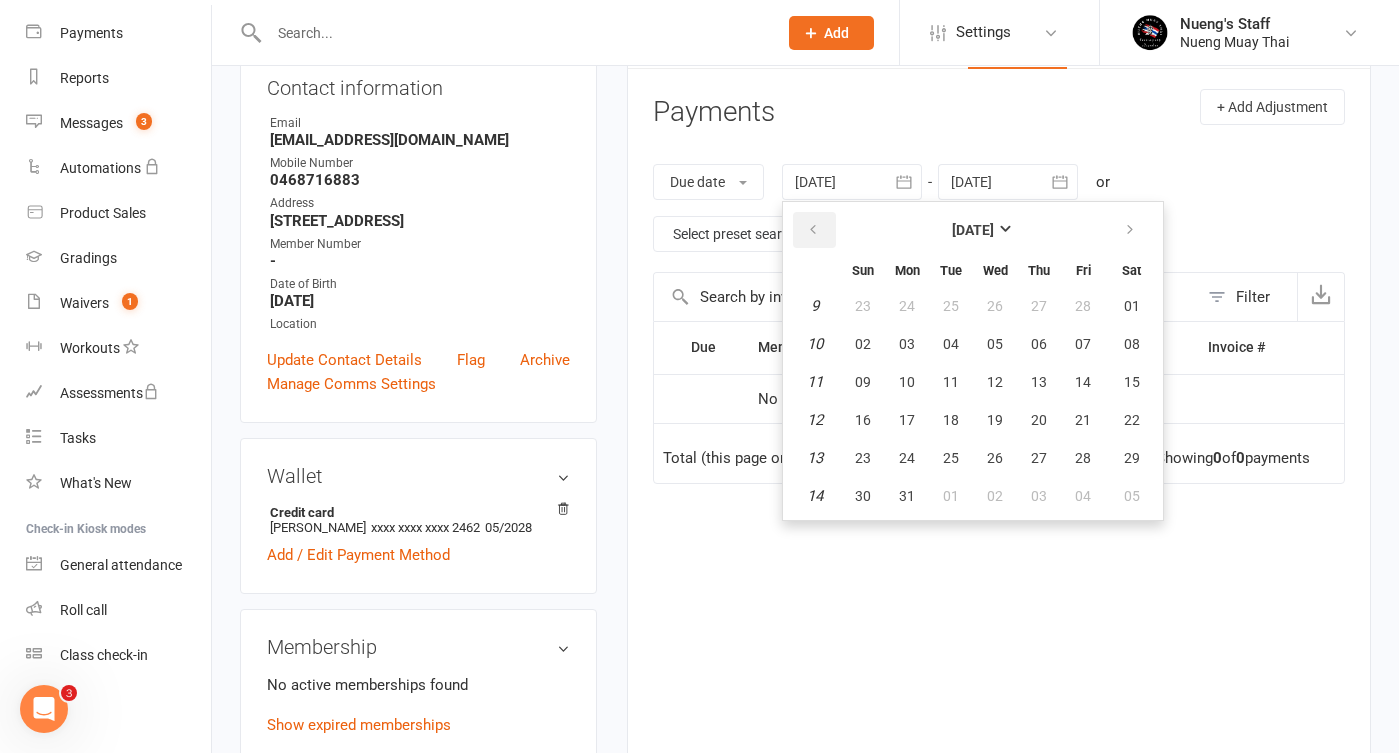 click at bounding box center (813, 230) 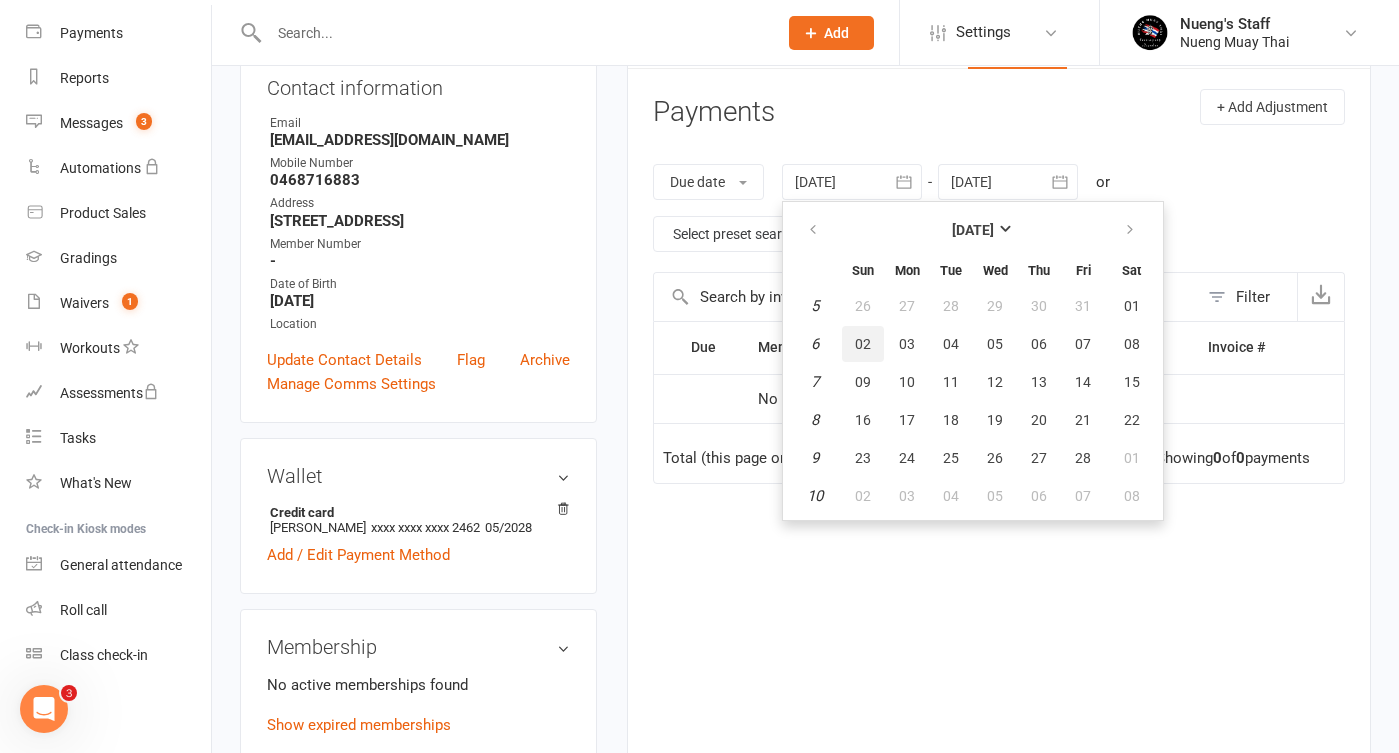 click on "02" at bounding box center (863, 344) 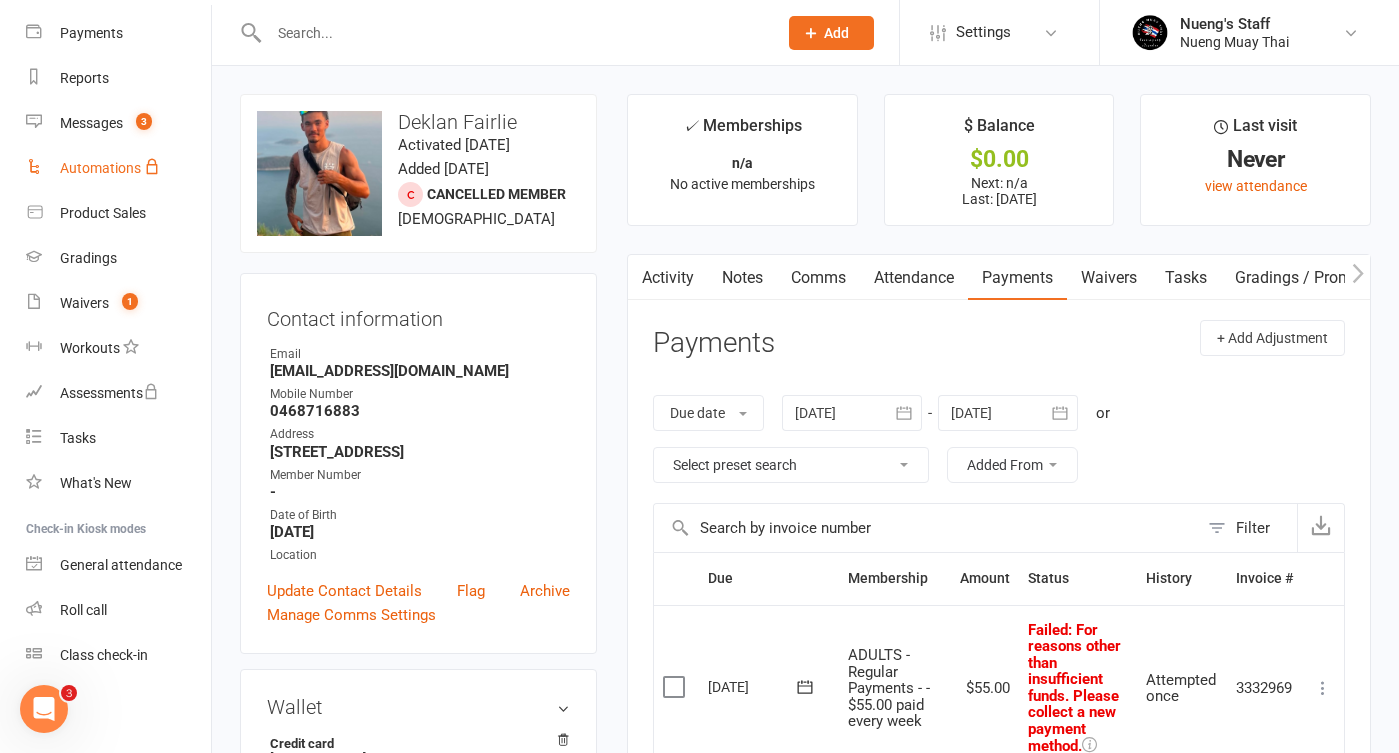scroll, scrollTop: 0, scrollLeft: 0, axis: both 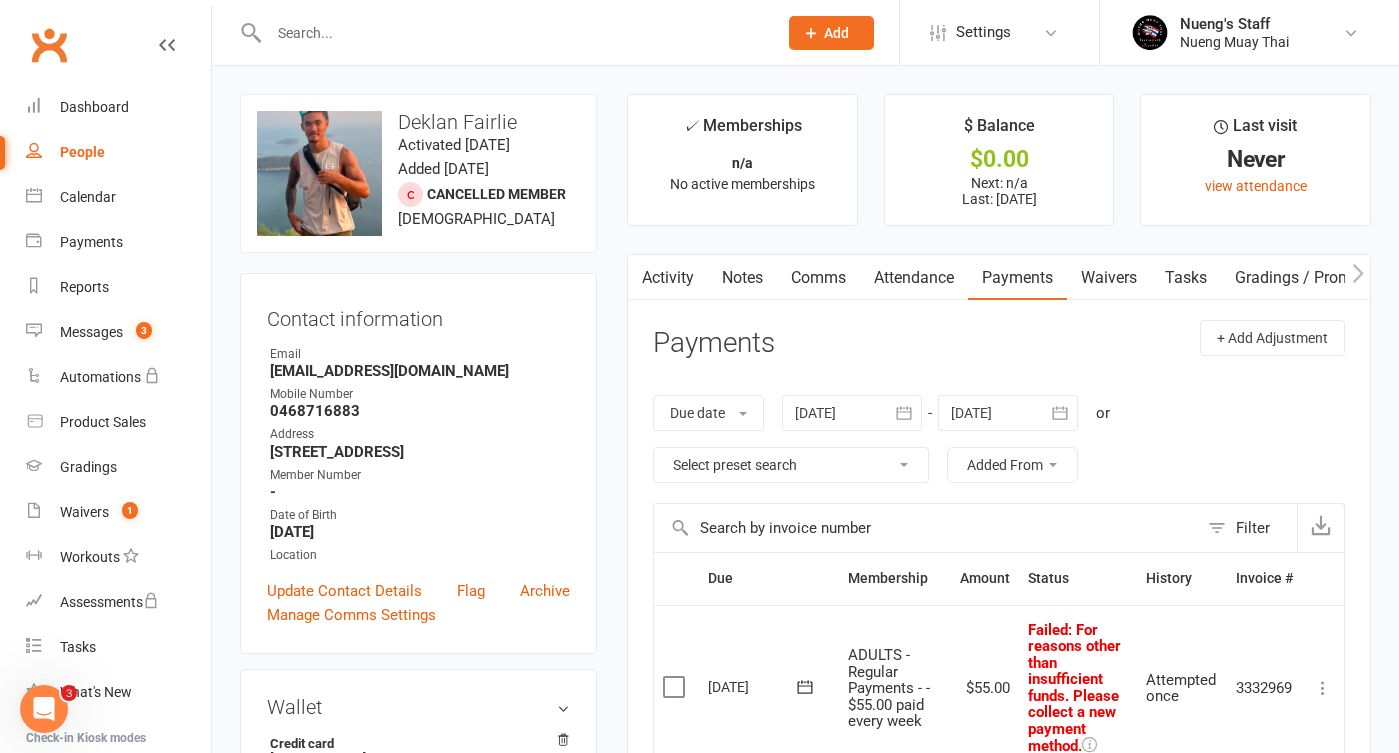 click at bounding box center [513, 33] 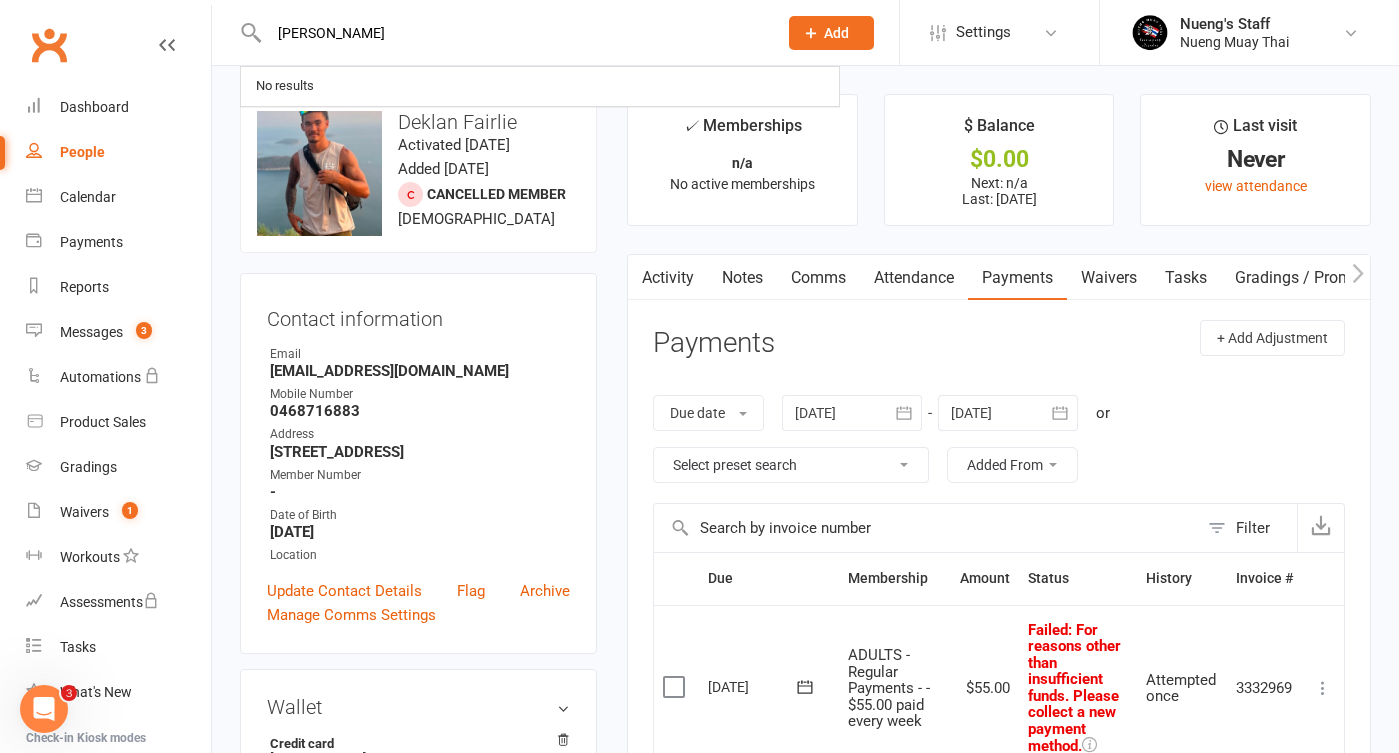 type on "[PERSON_NAME]" 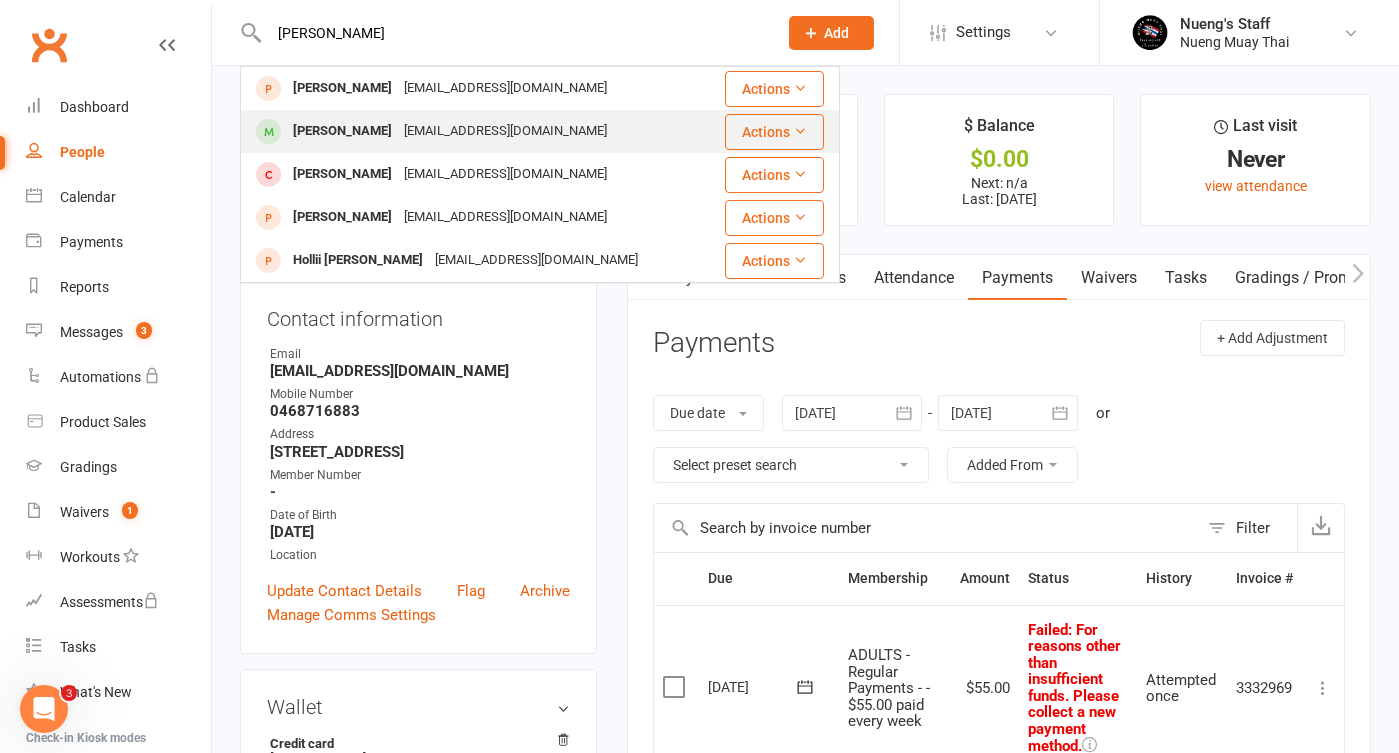 click on "[EMAIL_ADDRESS][DOMAIN_NAME]" at bounding box center [505, 131] 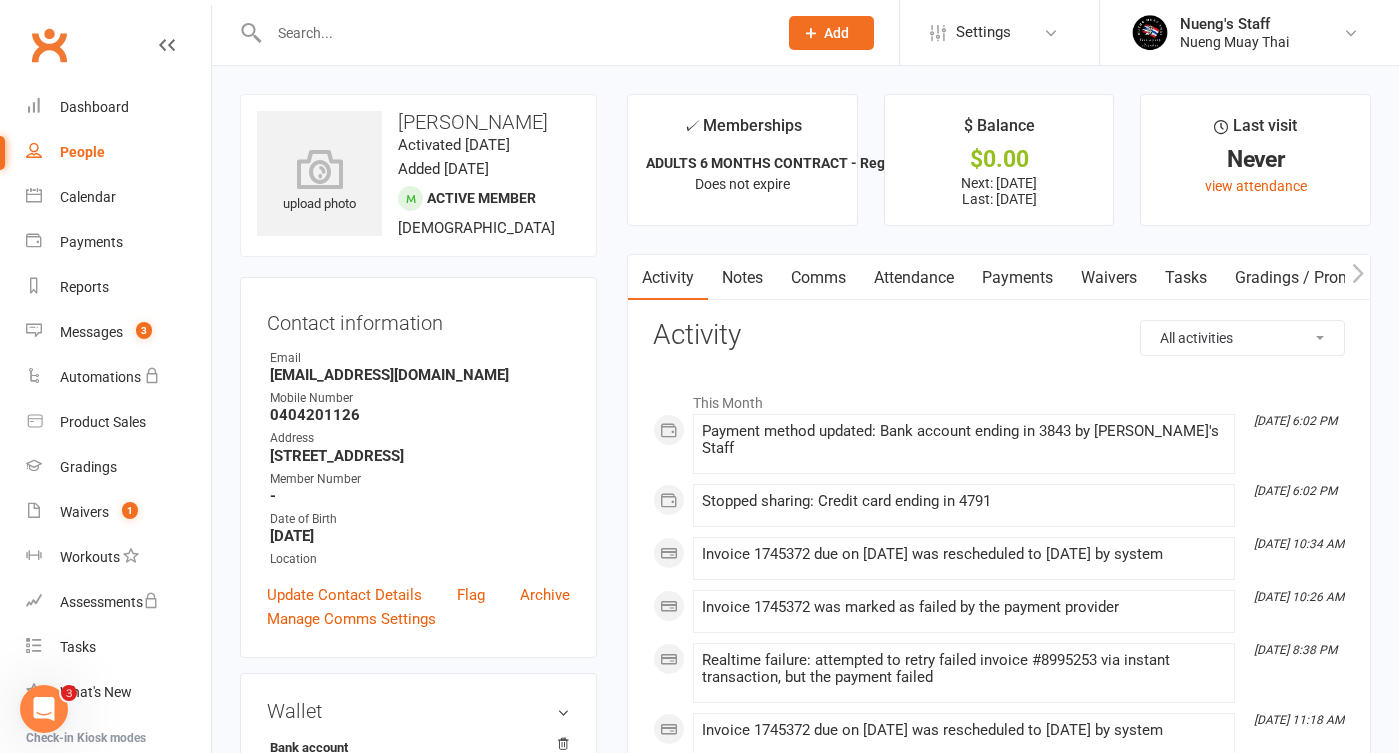 click on "Payments" at bounding box center [1017, 278] 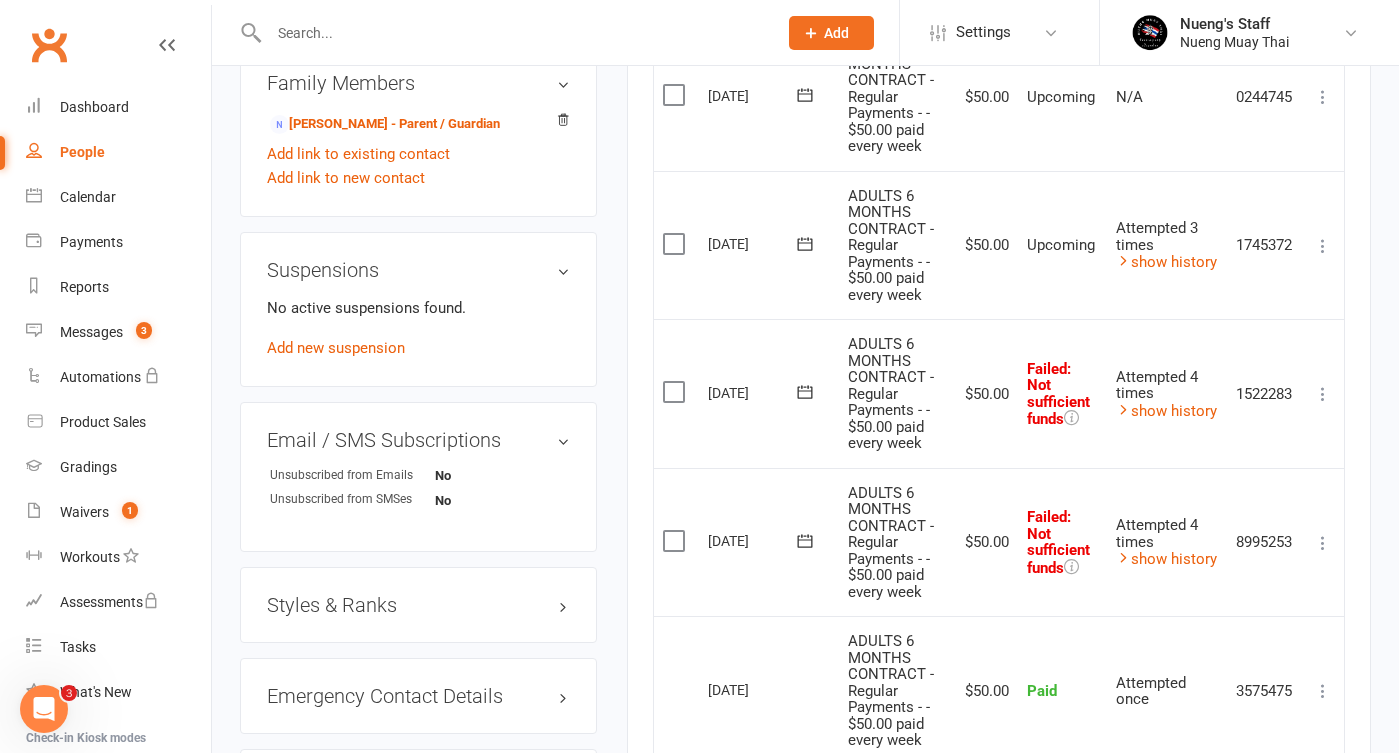 scroll, scrollTop: 1172, scrollLeft: 0, axis: vertical 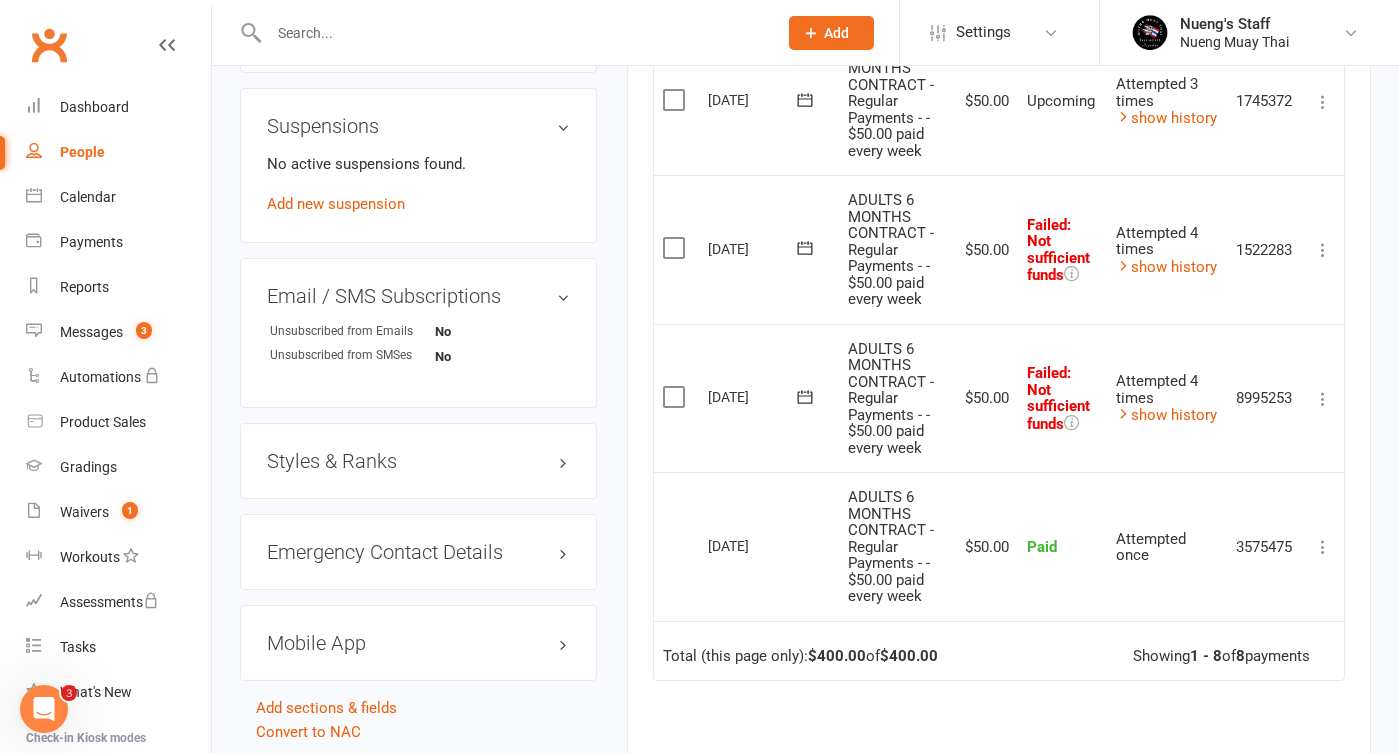 click at bounding box center (1323, 399) 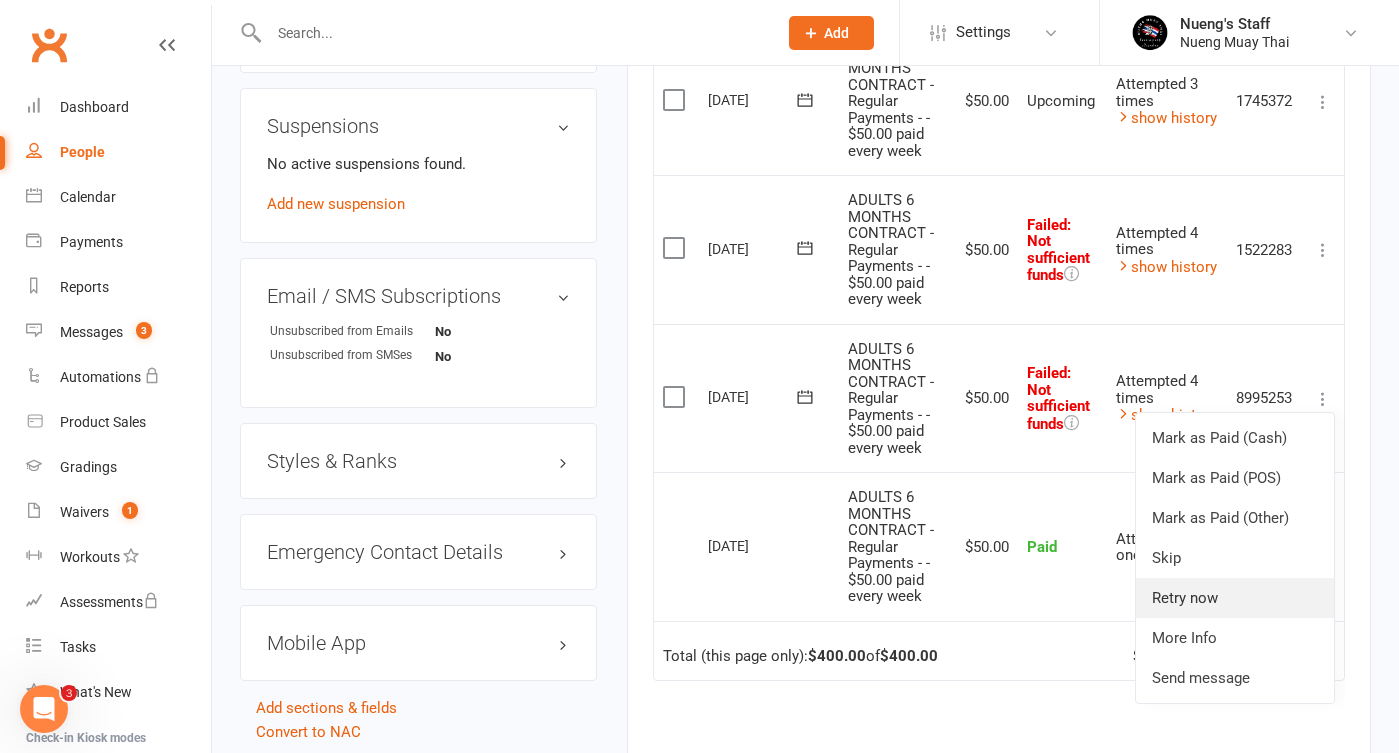click on "Retry now" at bounding box center (1235, 598) 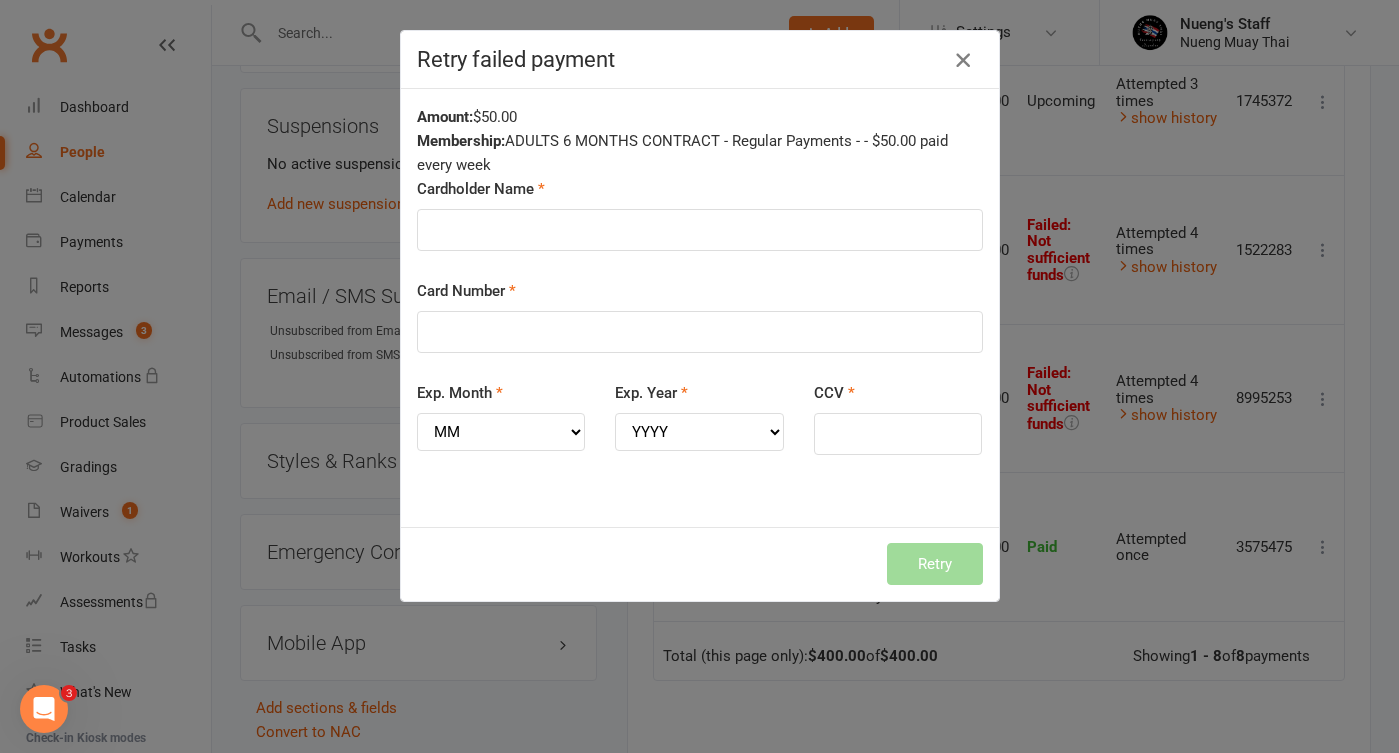 click at bounding box center (963, 60) 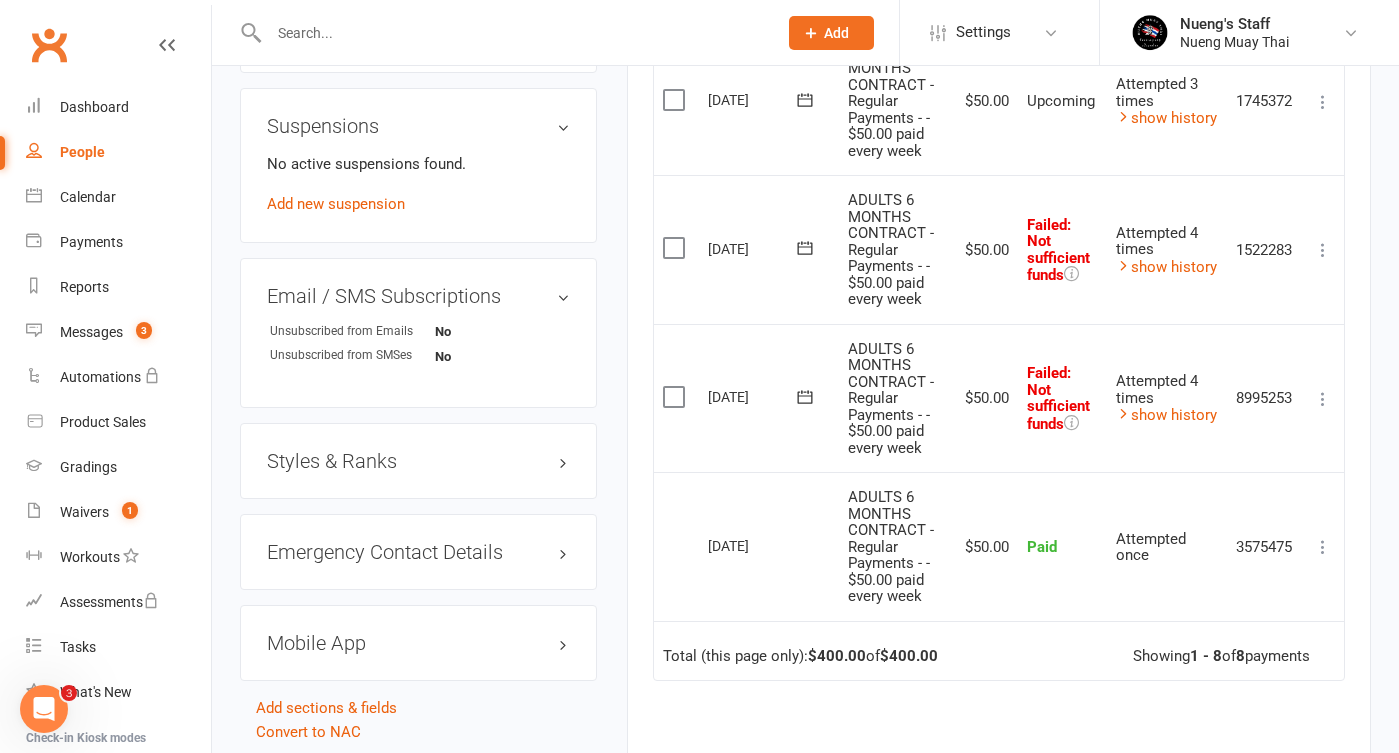scroll, scrollTop: 1091, scrollLeft: 0, axis: vertical 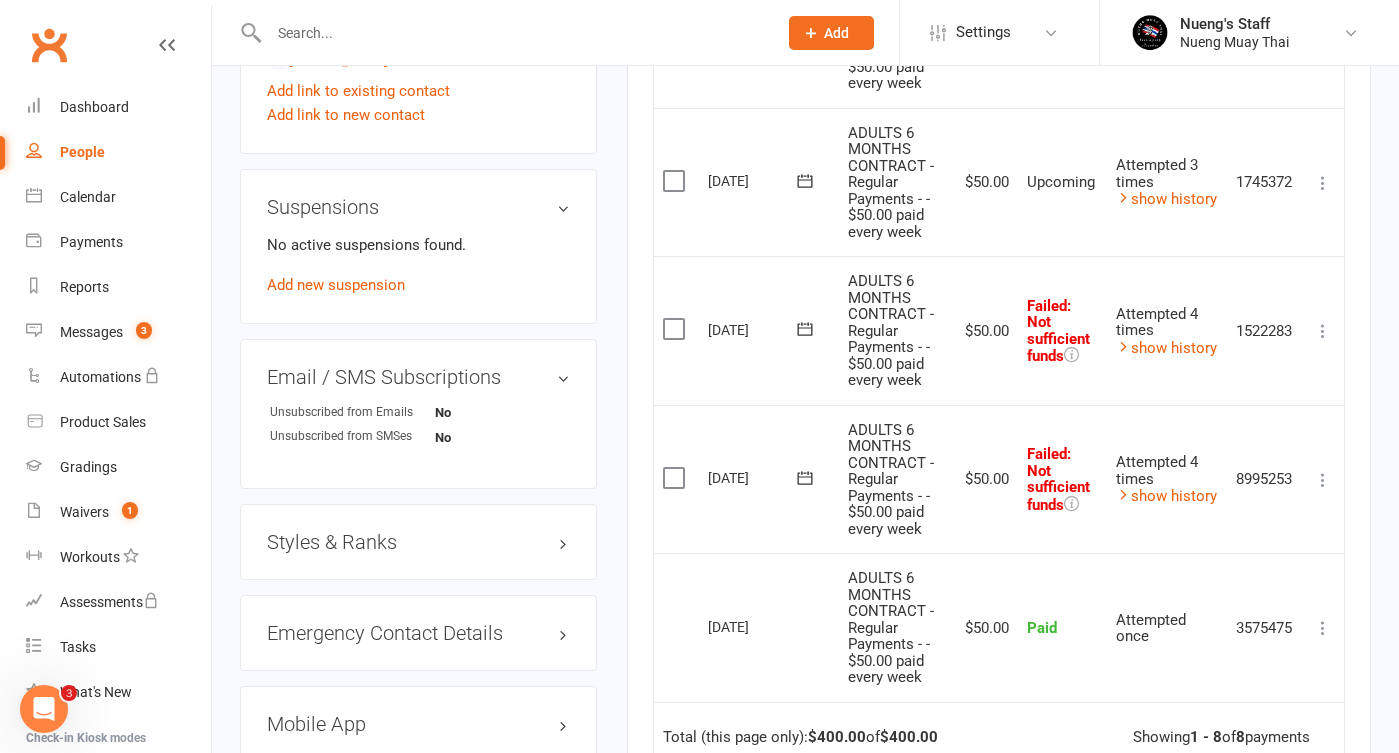 click at bounding box center [1323, 331] 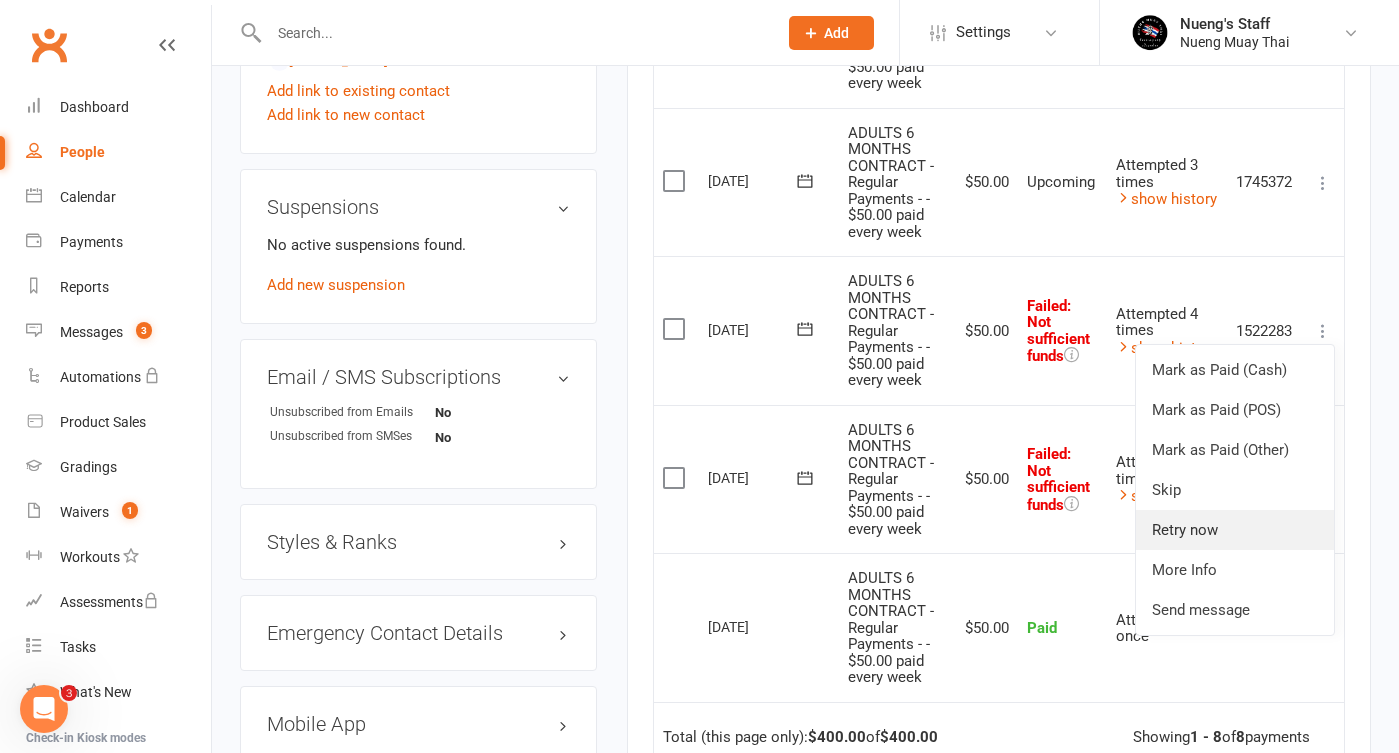 click on "Retry now" at bounding box center [1235, 530] 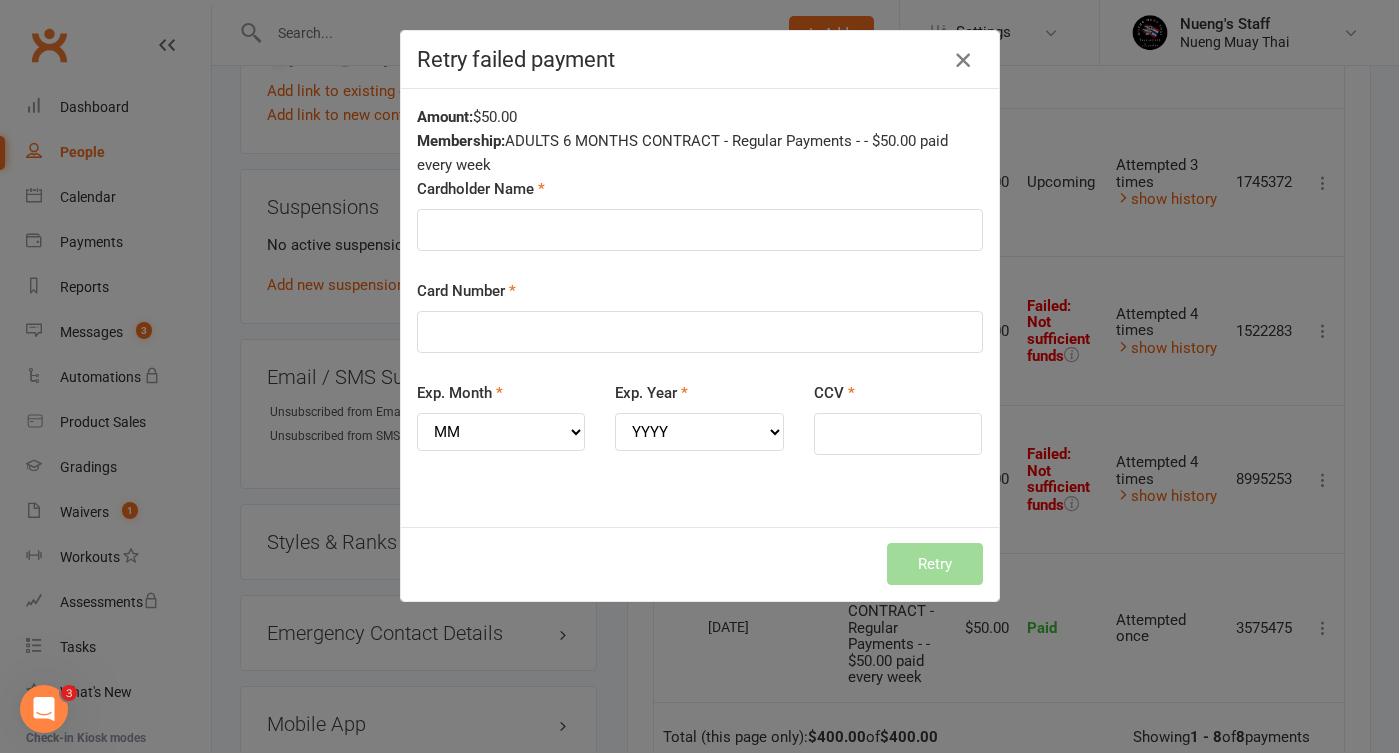 click at bounding box center (963, 60) 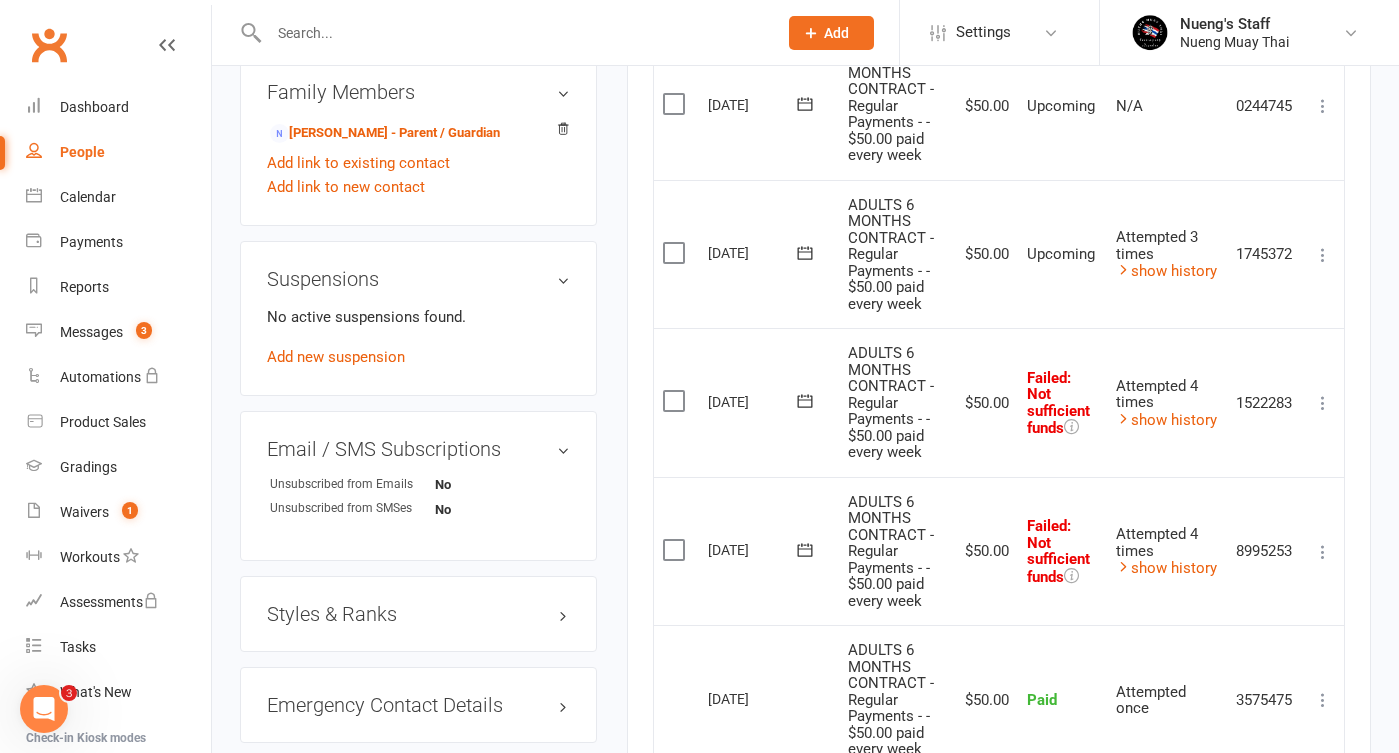 scroll, scrollTop: 1019, scrollLeft: 0, axis: vertical 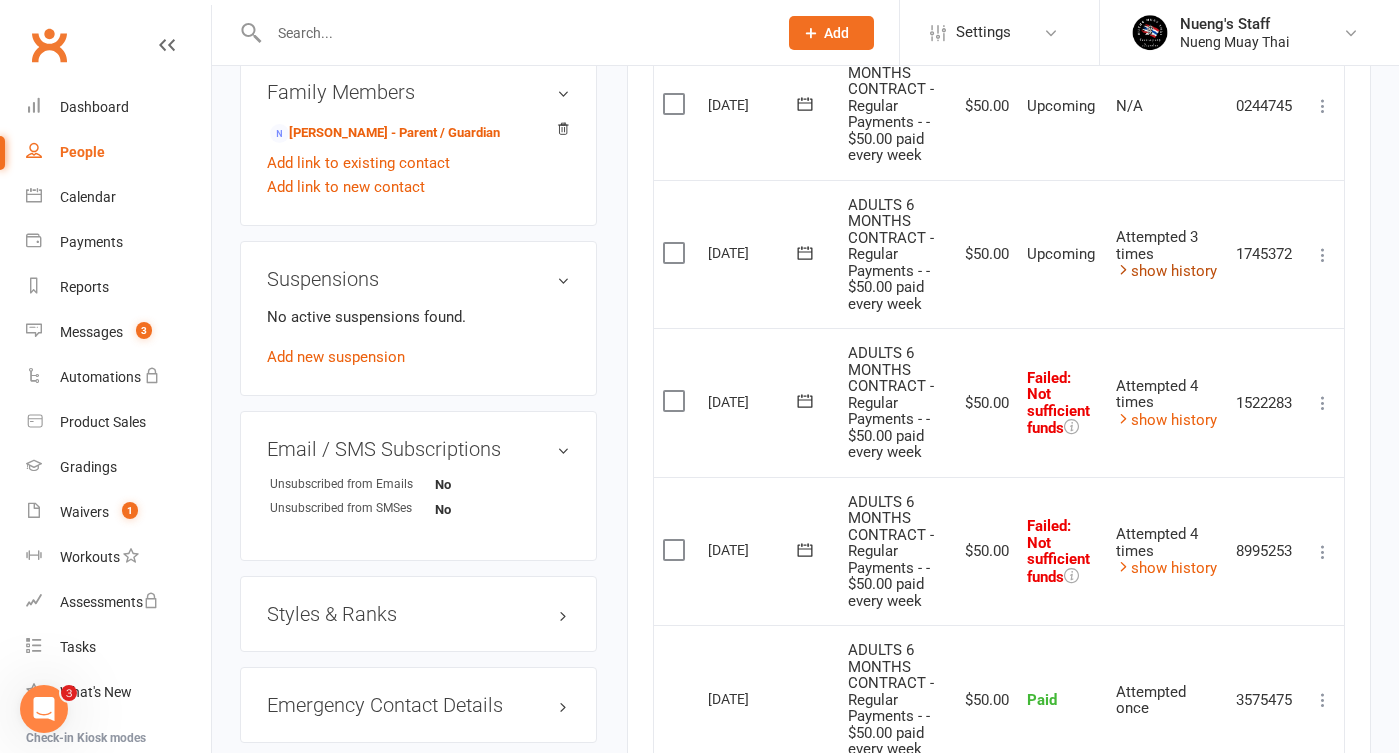 click on "show history" at bounding box center [1166, 271] 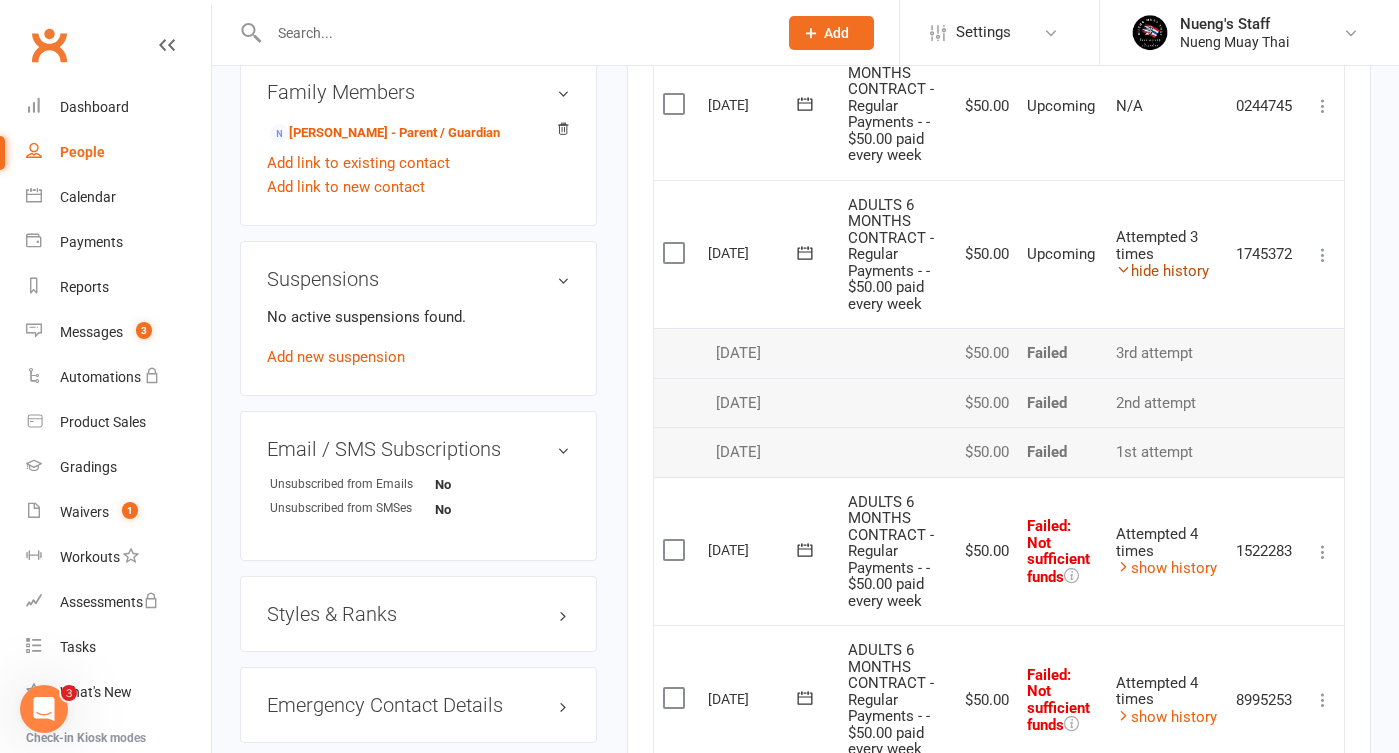click on "hide history" at bounding box center [1162, 271] 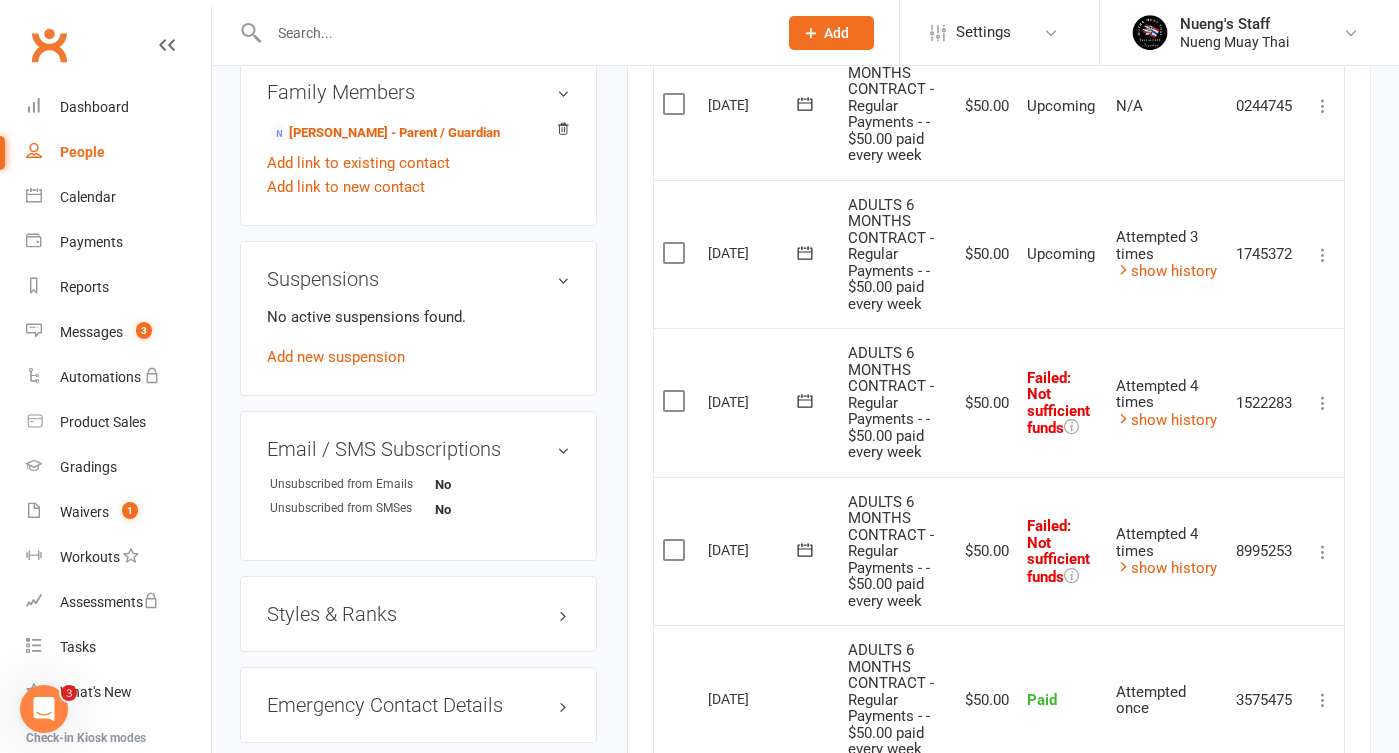 click at bounding box center [1323, 255] 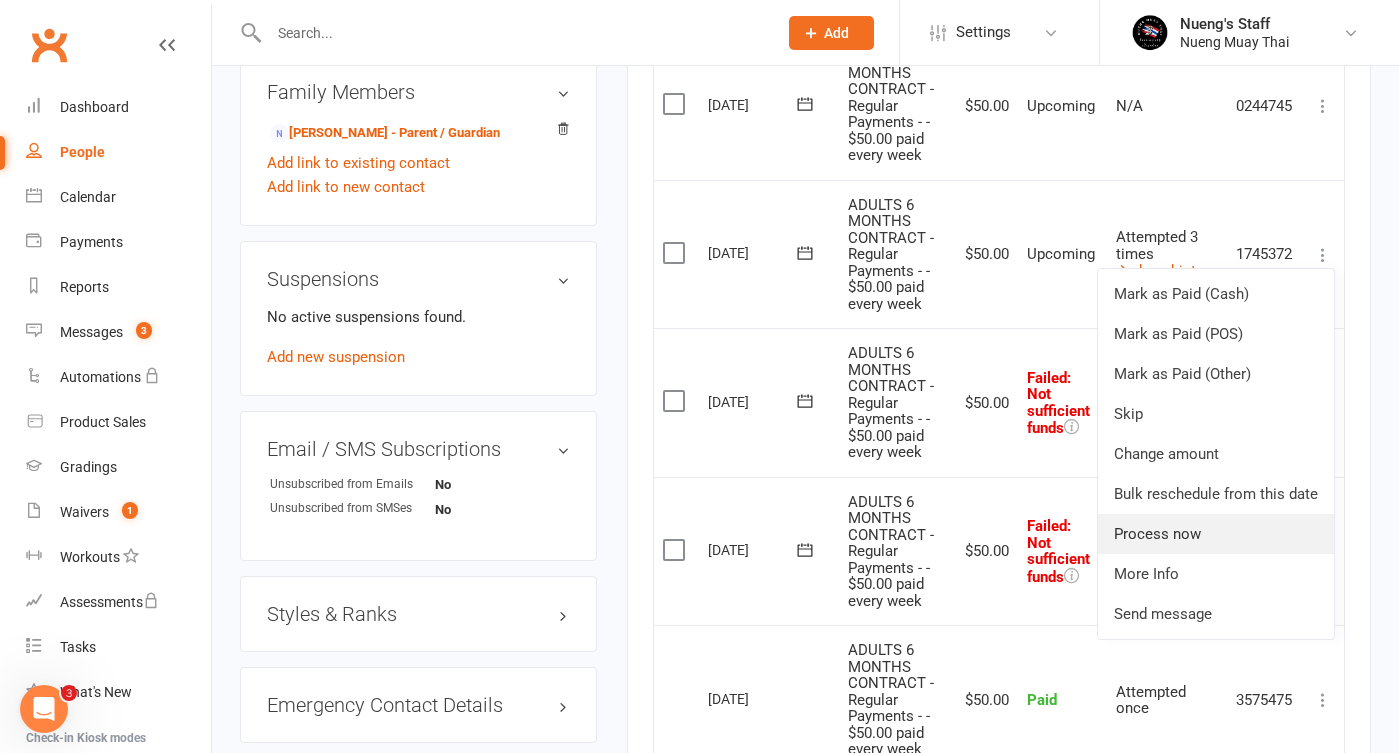 click on "Process now" at bounding box center [1216, 534] 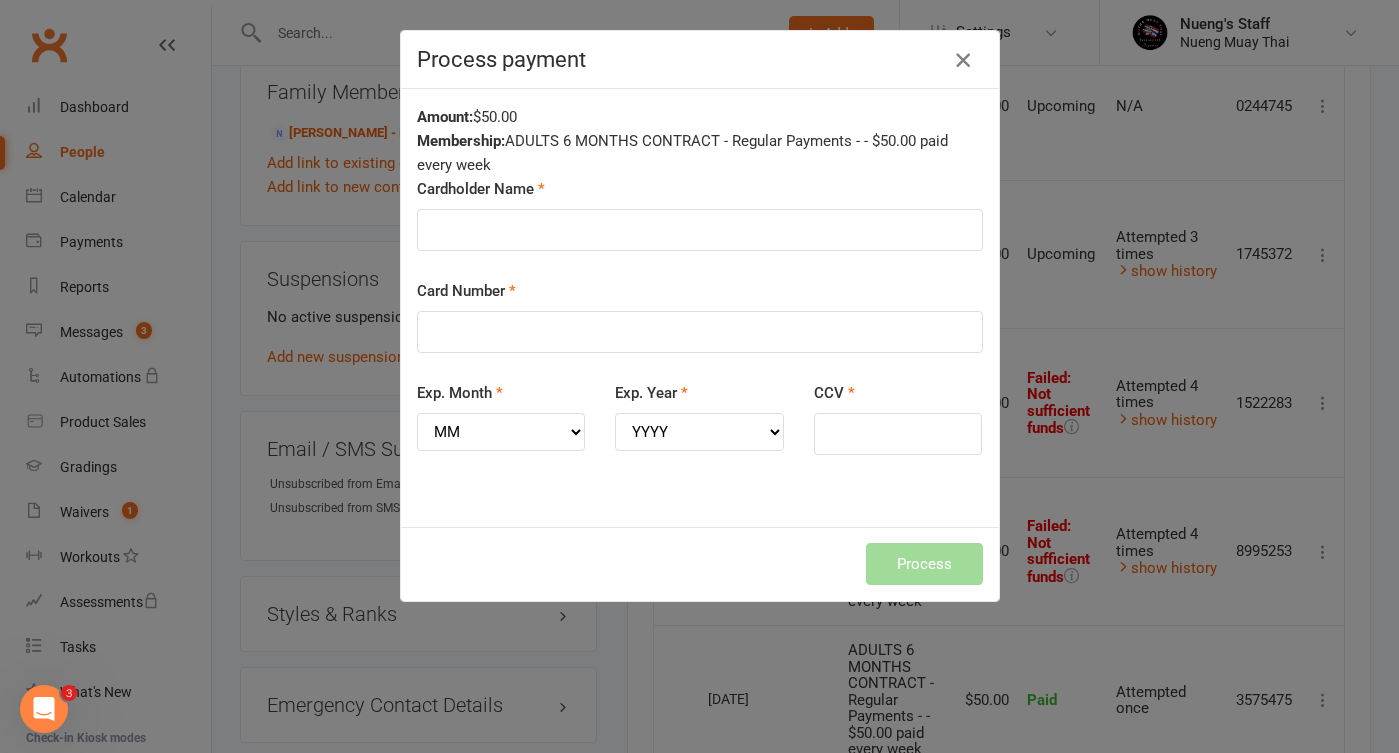 click at bounding box center (963, 60) 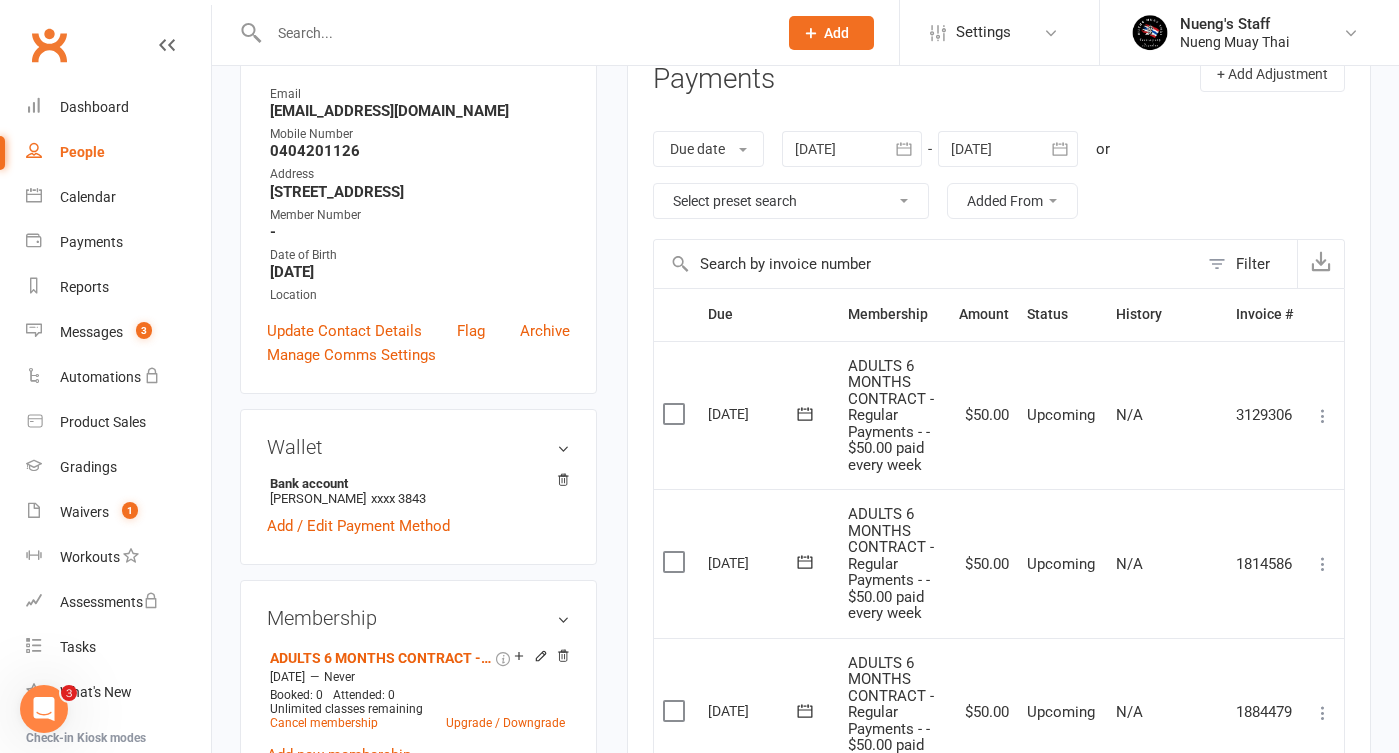 scroll, scrollTop: 183, scrollLeft: 0, axis: vertical 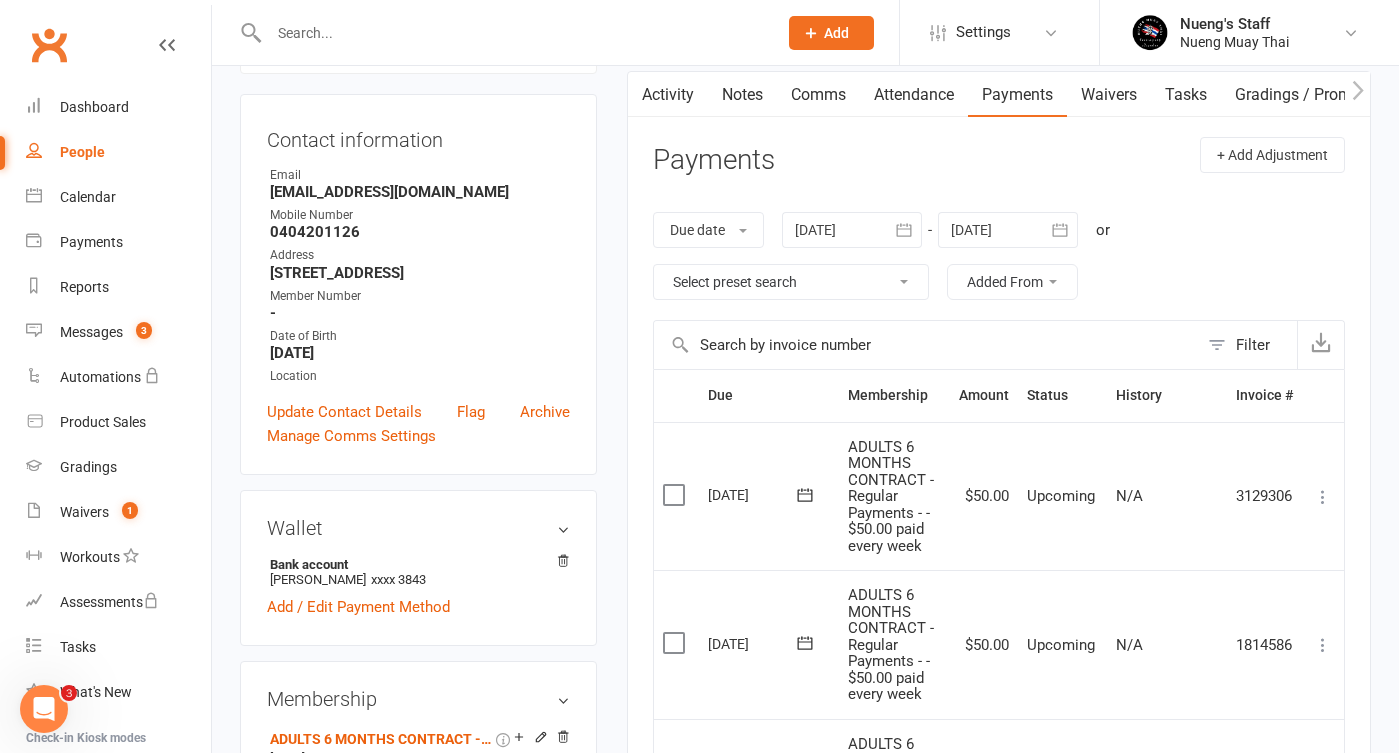 click on "Address" at bounding box center [420, 255] 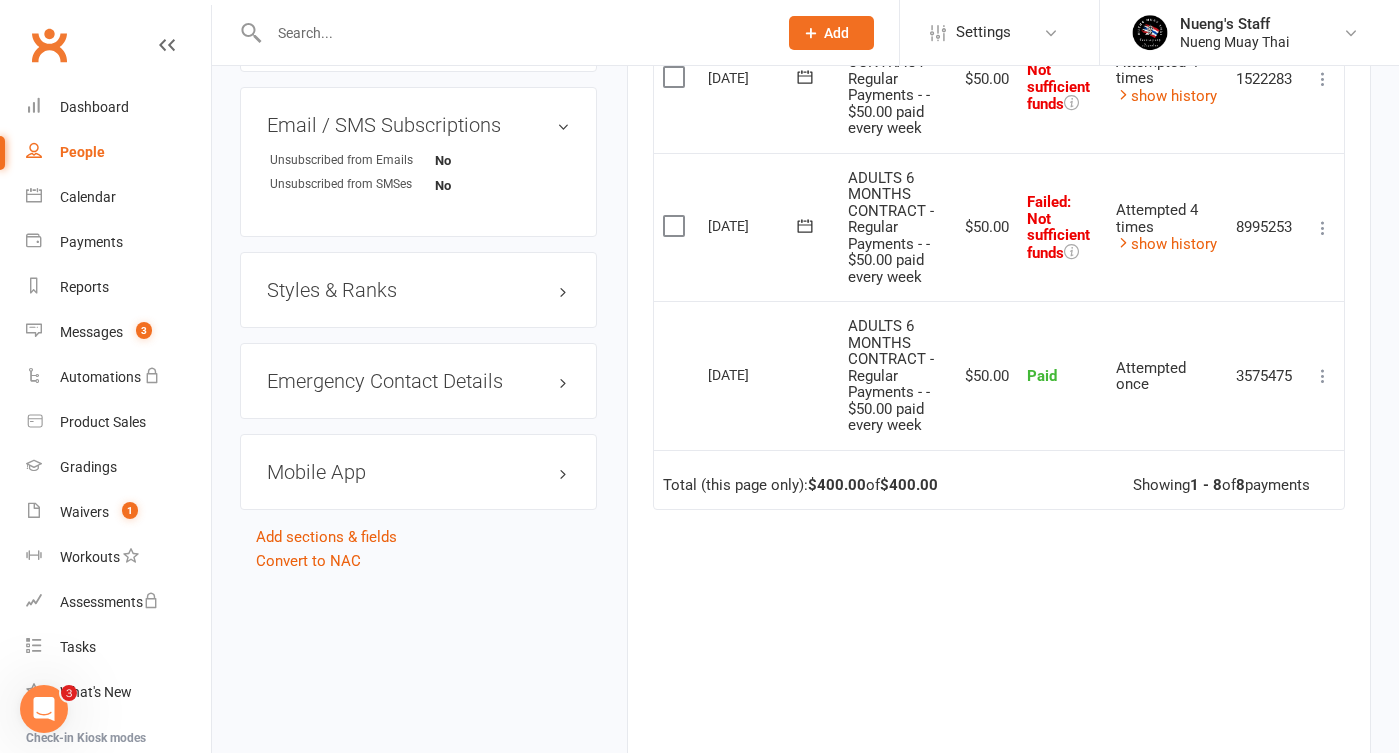 scroll, scrollTop: 1055, scrollLeft: 0, axis: vertical 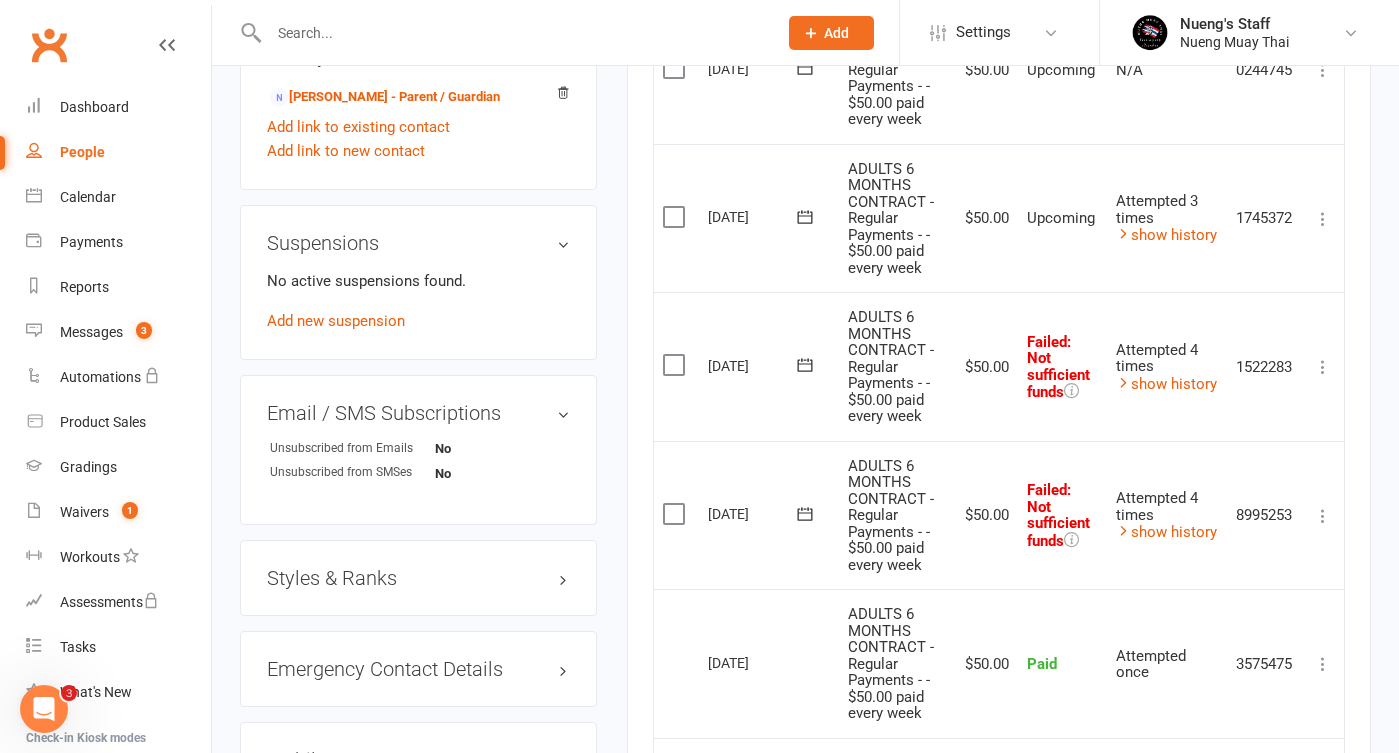 click on "Mark as Paid (Cash)  Mark as Paid (POS)  Mark as Paid (Other)  Skip  Retry now More Info Send message" at bounding box center (1323, 366) 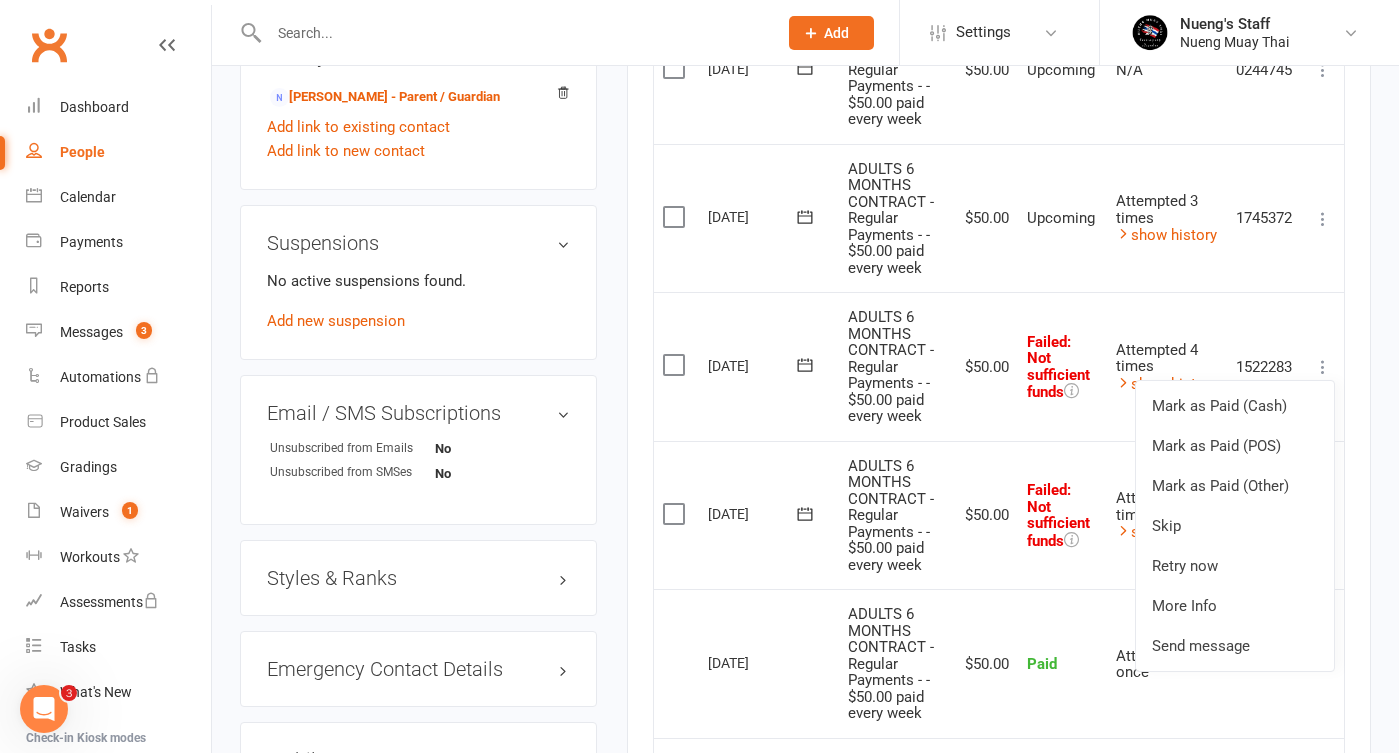 click on ": Not sufficient funds" at bounding box center [1058, 367] 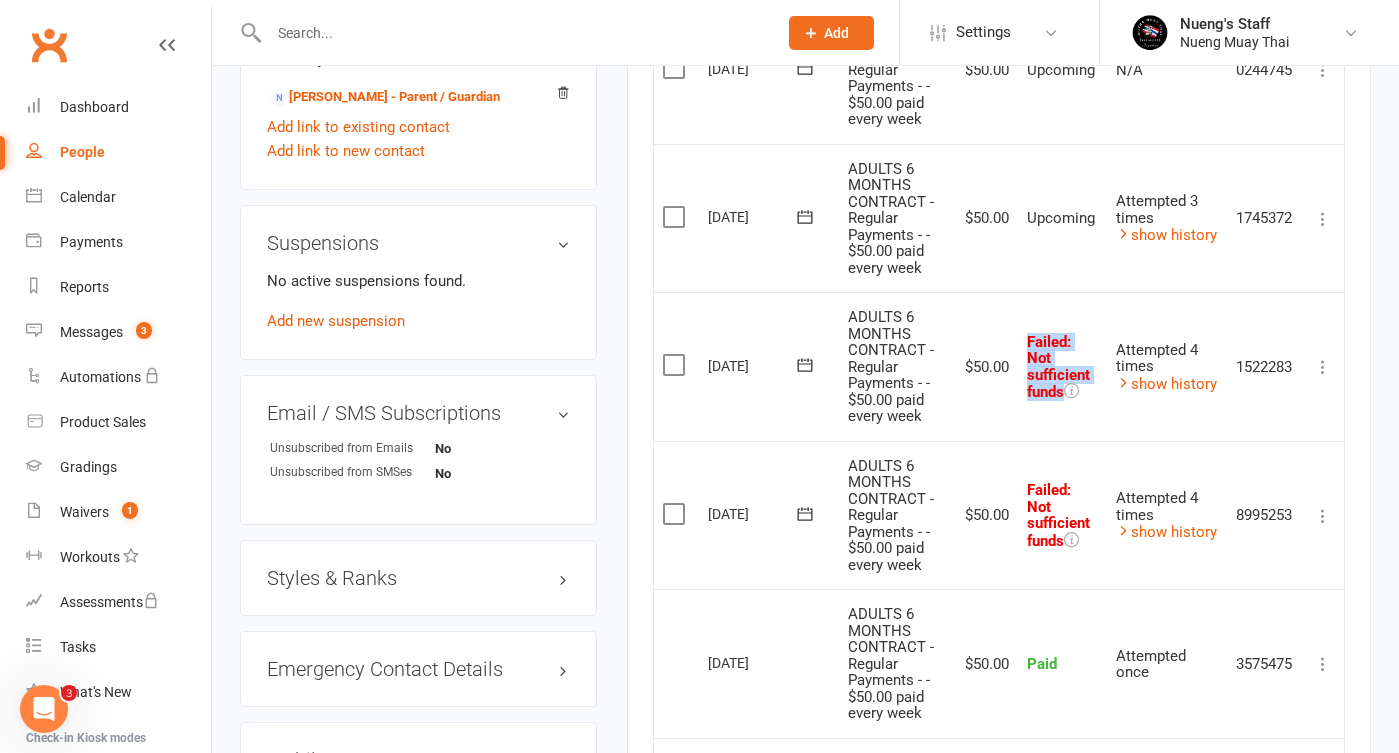 drag, startPoint x: 1065, startPoint y: 364, endPoint x: 1020, endPoint y: 302, distance: 76.6094 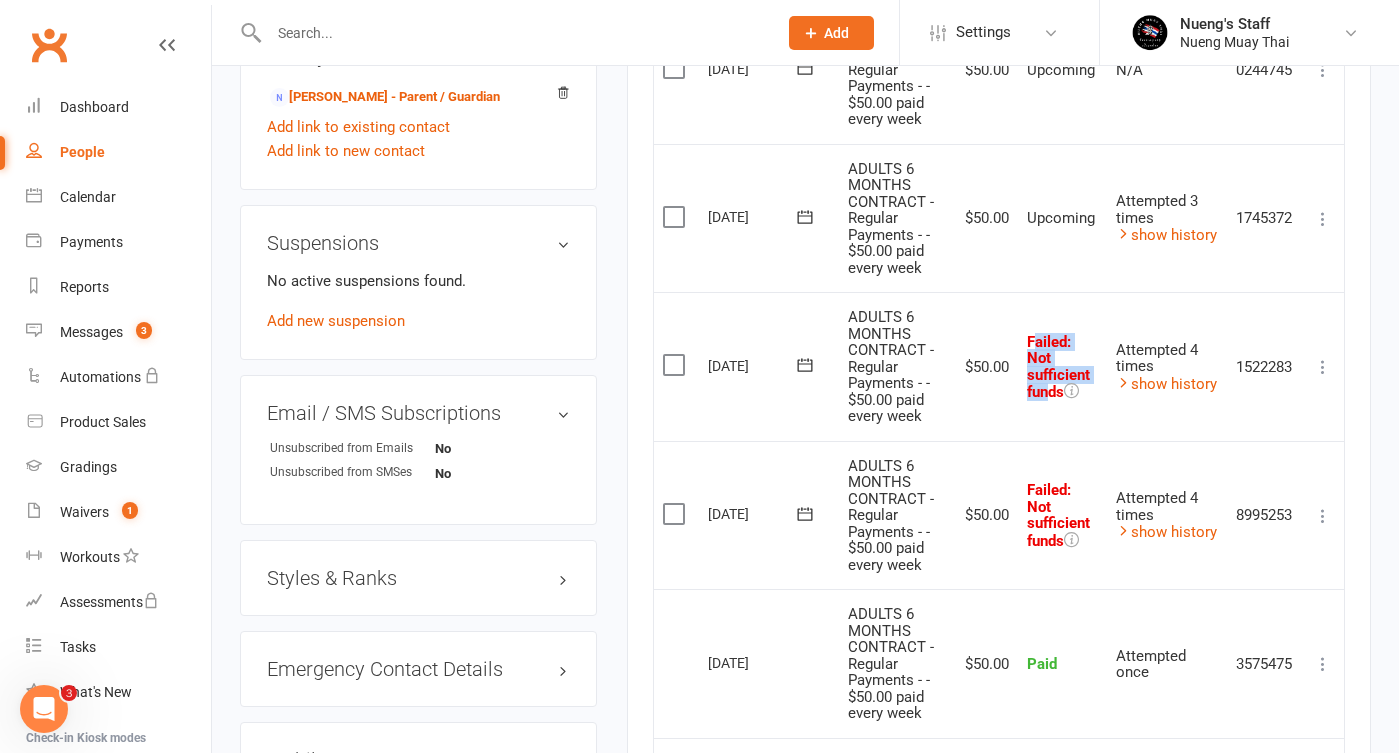 drag, startPoint x: 1036, startPoint y: 321, endPoint x: 1045, endPoint y: 365, distance: 44.911022 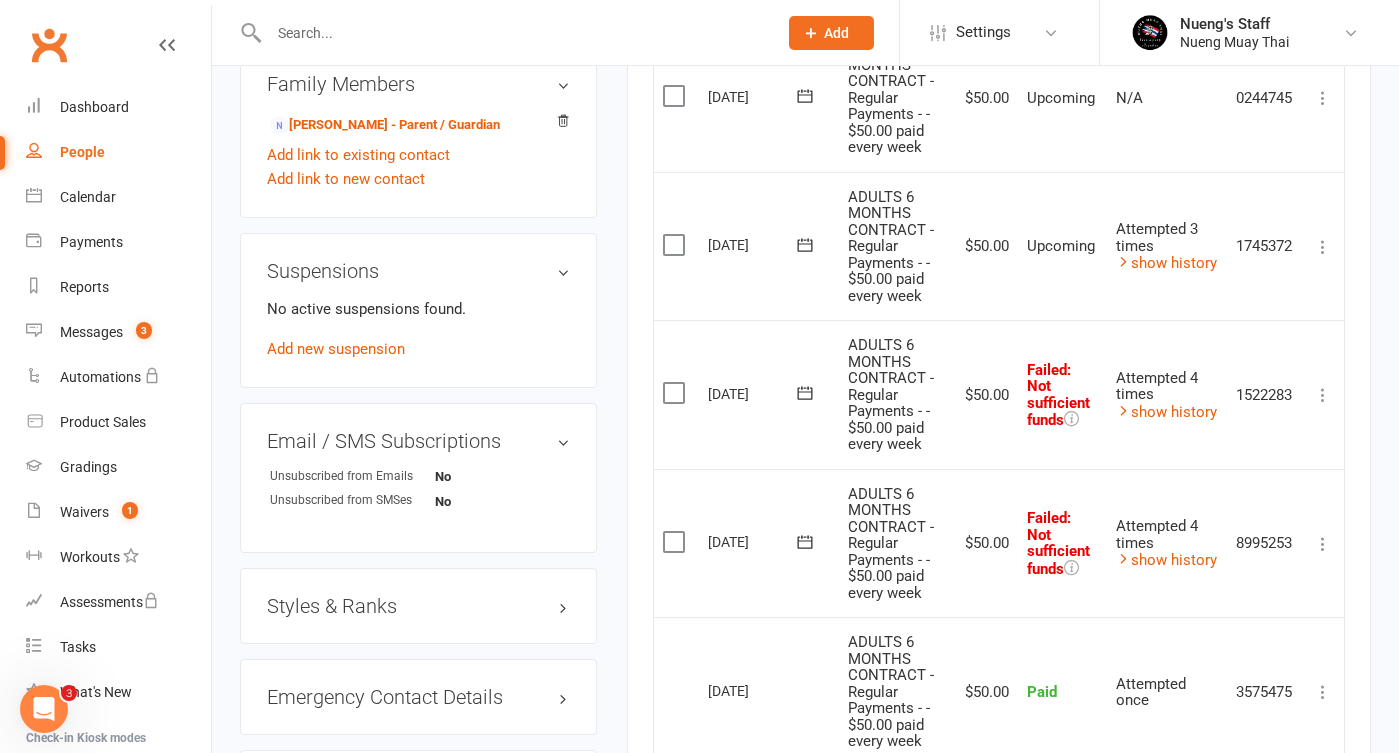 scroll, scrollTop: 1043, scrollLeft: 0, axis: vertical 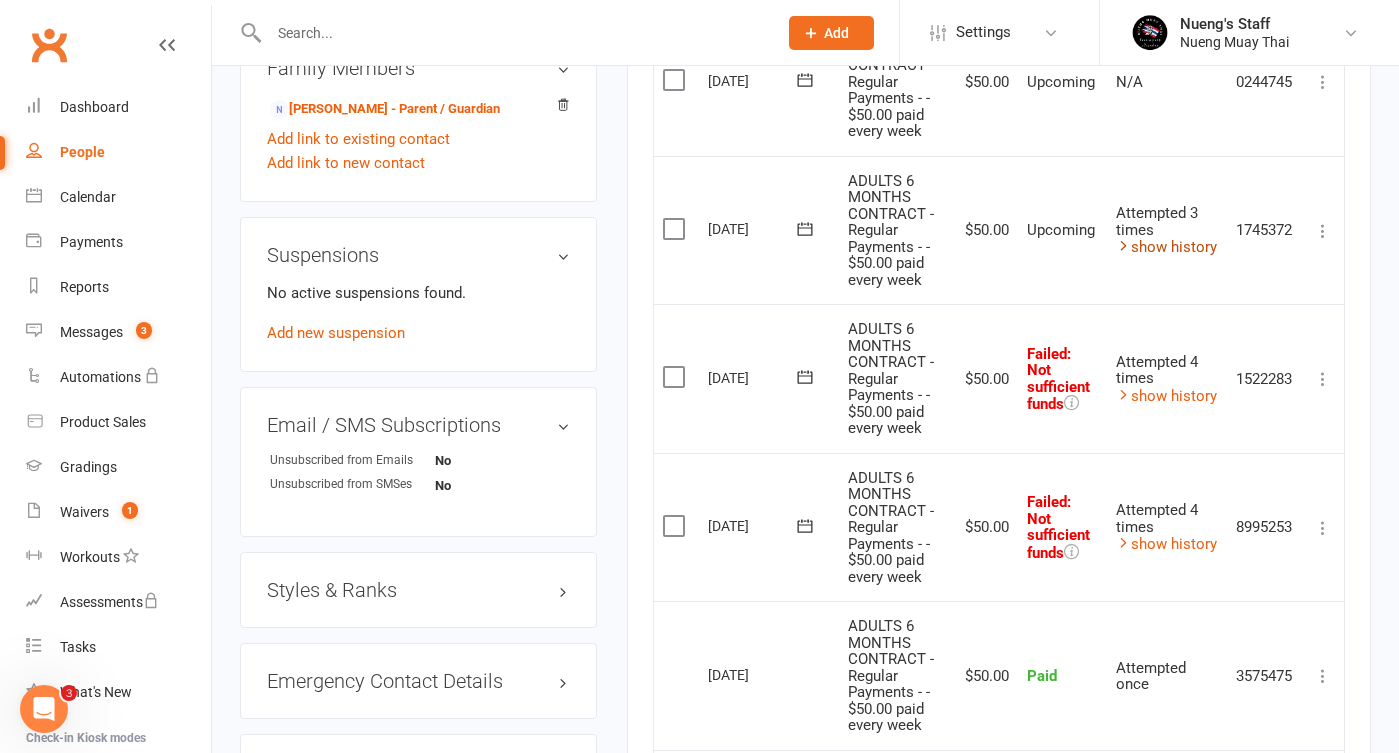 click on "show history" at bounding box center (1166, 247) 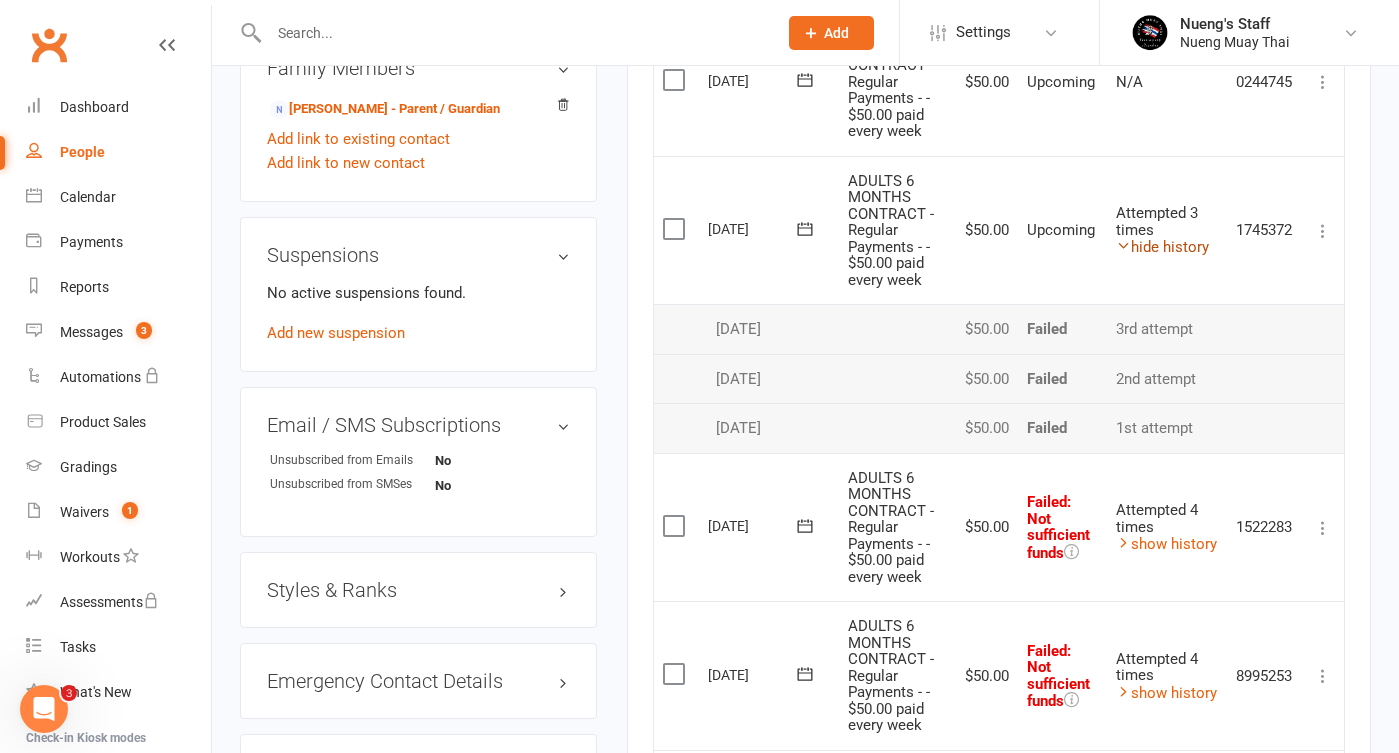 click on "hide history" at bounding box center (1162, 247) 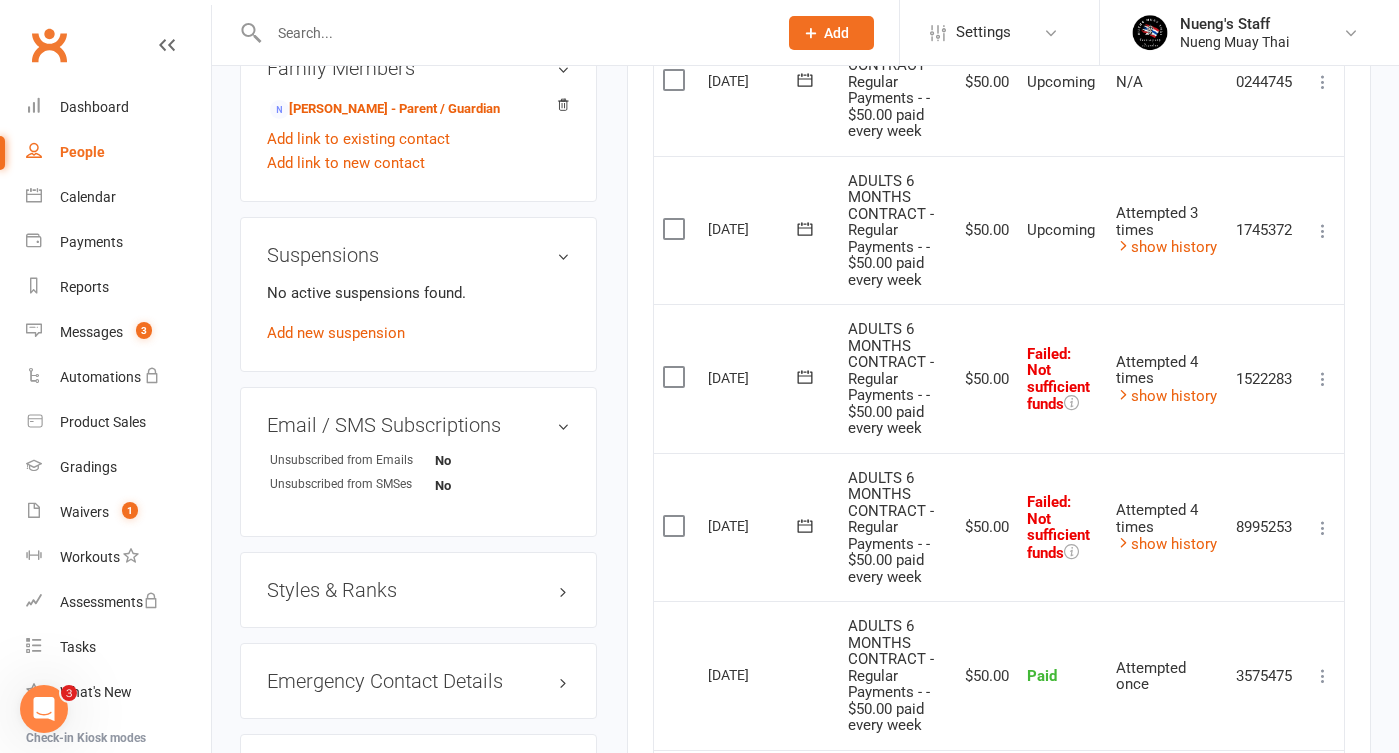 scroll, scrollTop: 1170, scrollLeft: 0, axis: vertical 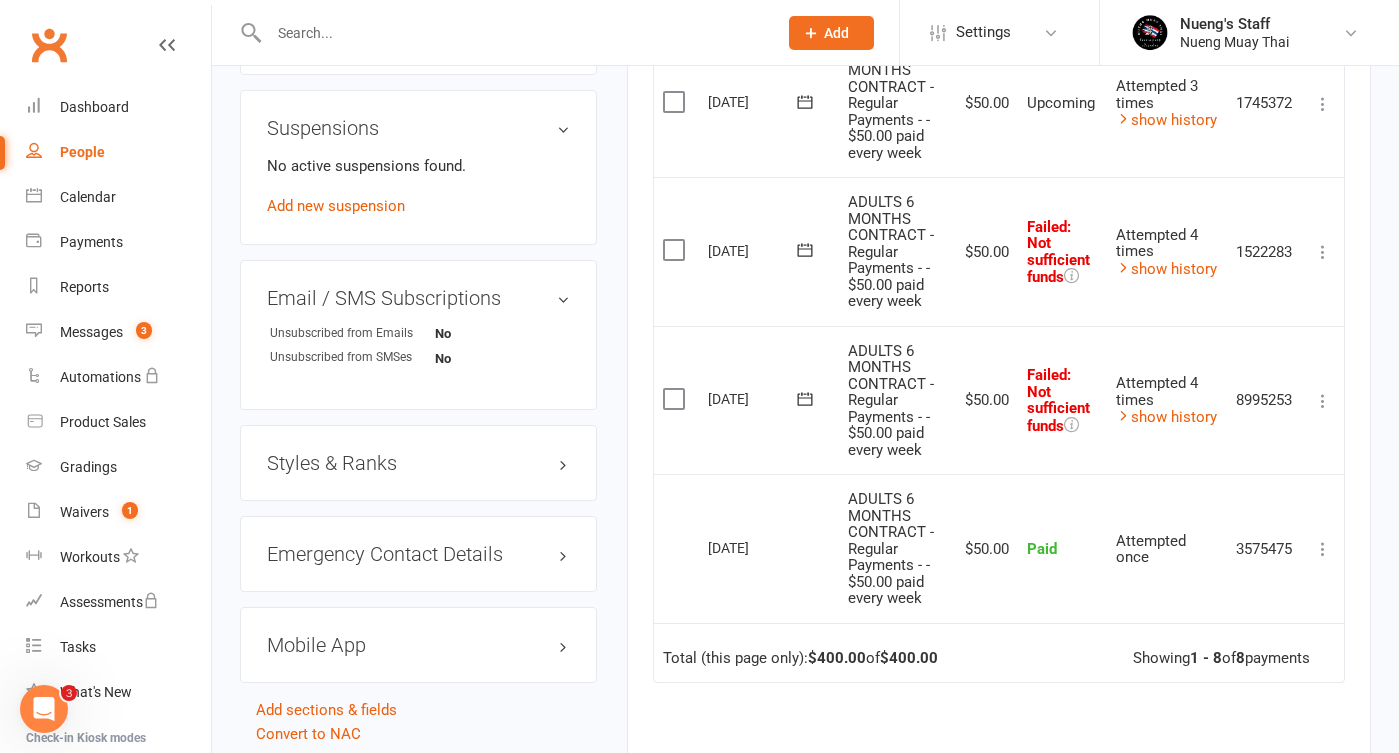 click on "Attempted 4 times  show history" at bounding box center [1167, 251] 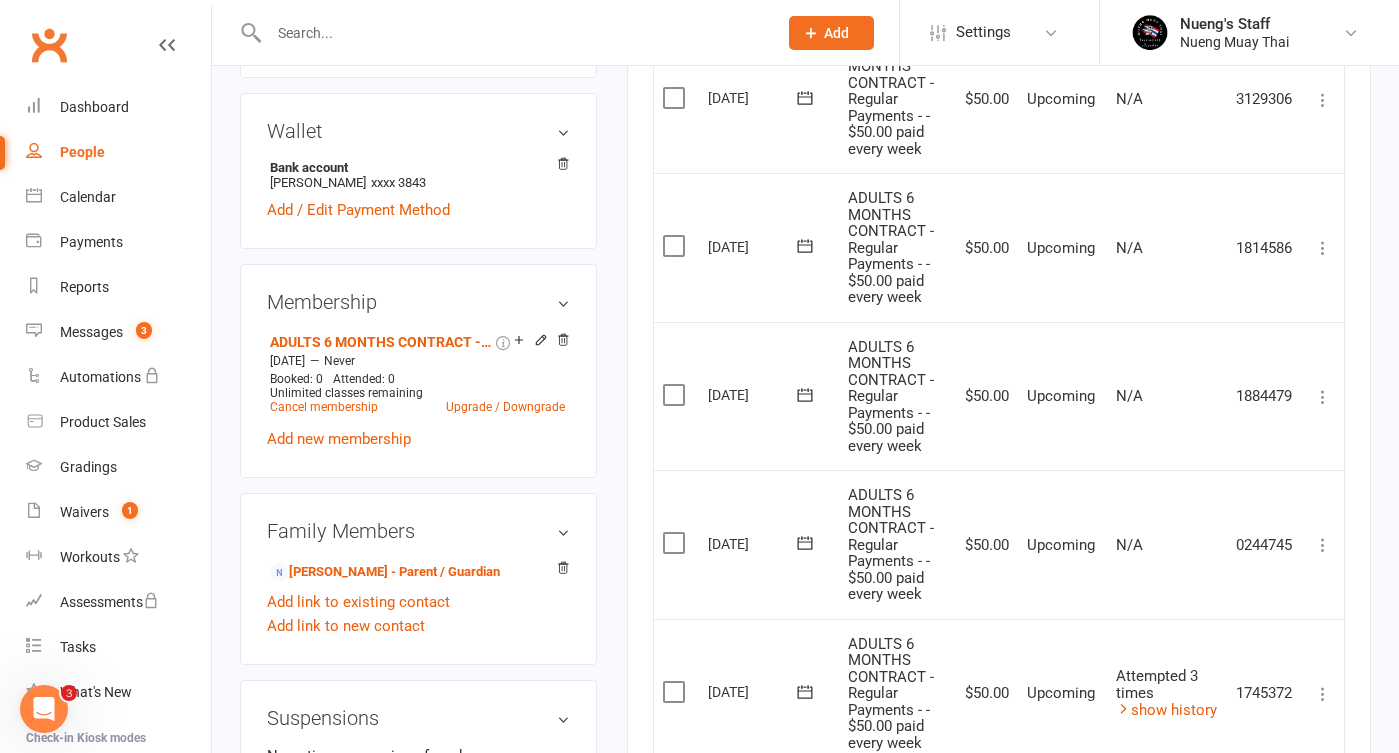 scroll, scrollTop: 586, scrollLeft: 0, axis: vertical 